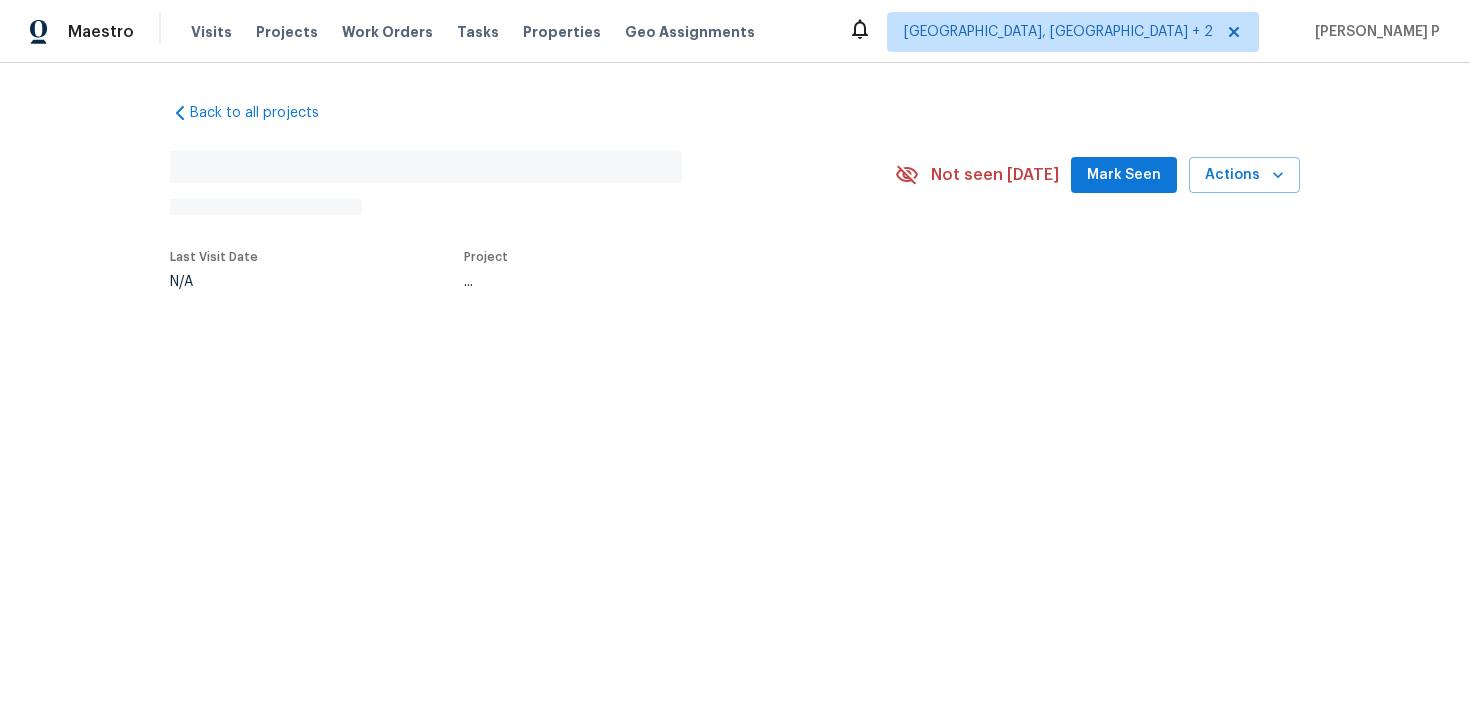 scroll, scrollTop: 0, scrollLeft: 0, axis: both 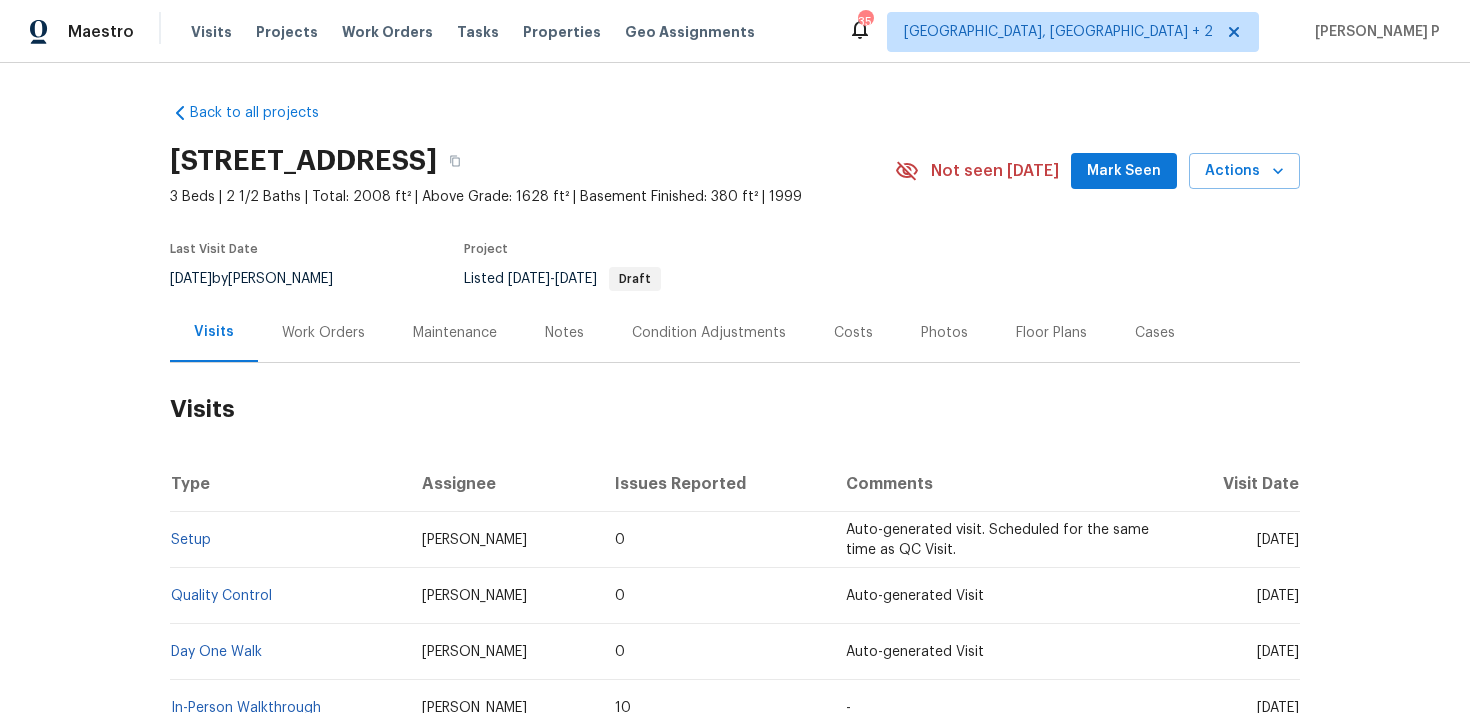 click on "Work Orders" at bounding box center (323, 333) 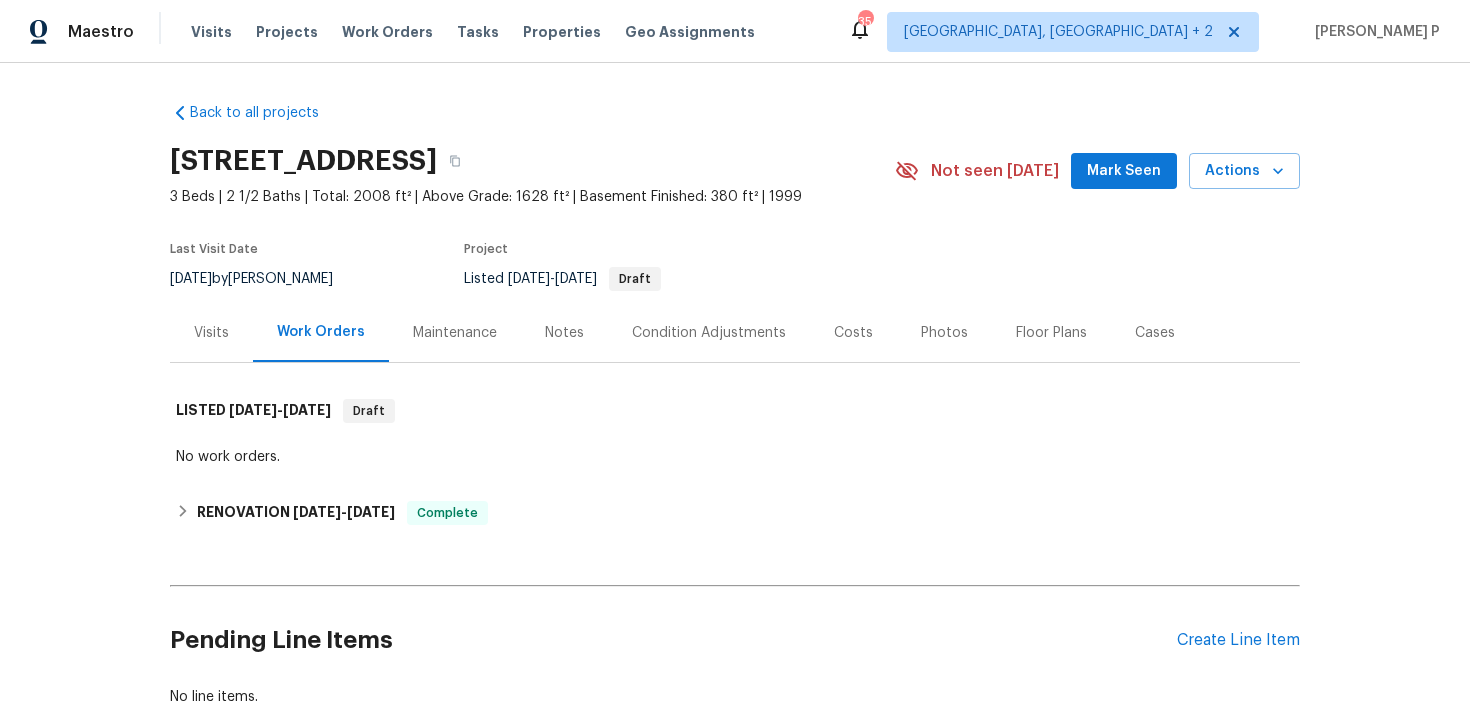 scroll, scrollTop: 130, scrollLeft: 0, axis: vertical 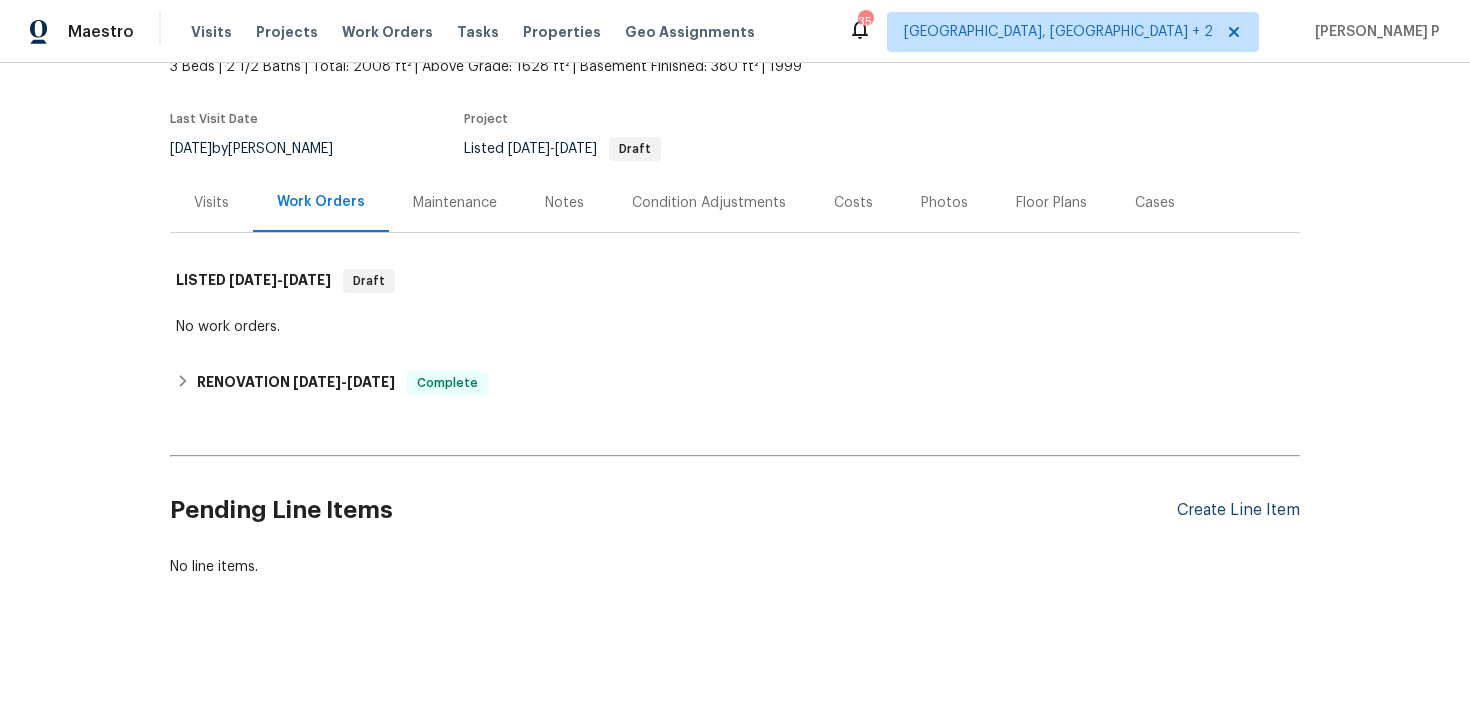 click on "Create Line Item" at bounding box center [1238, 510] 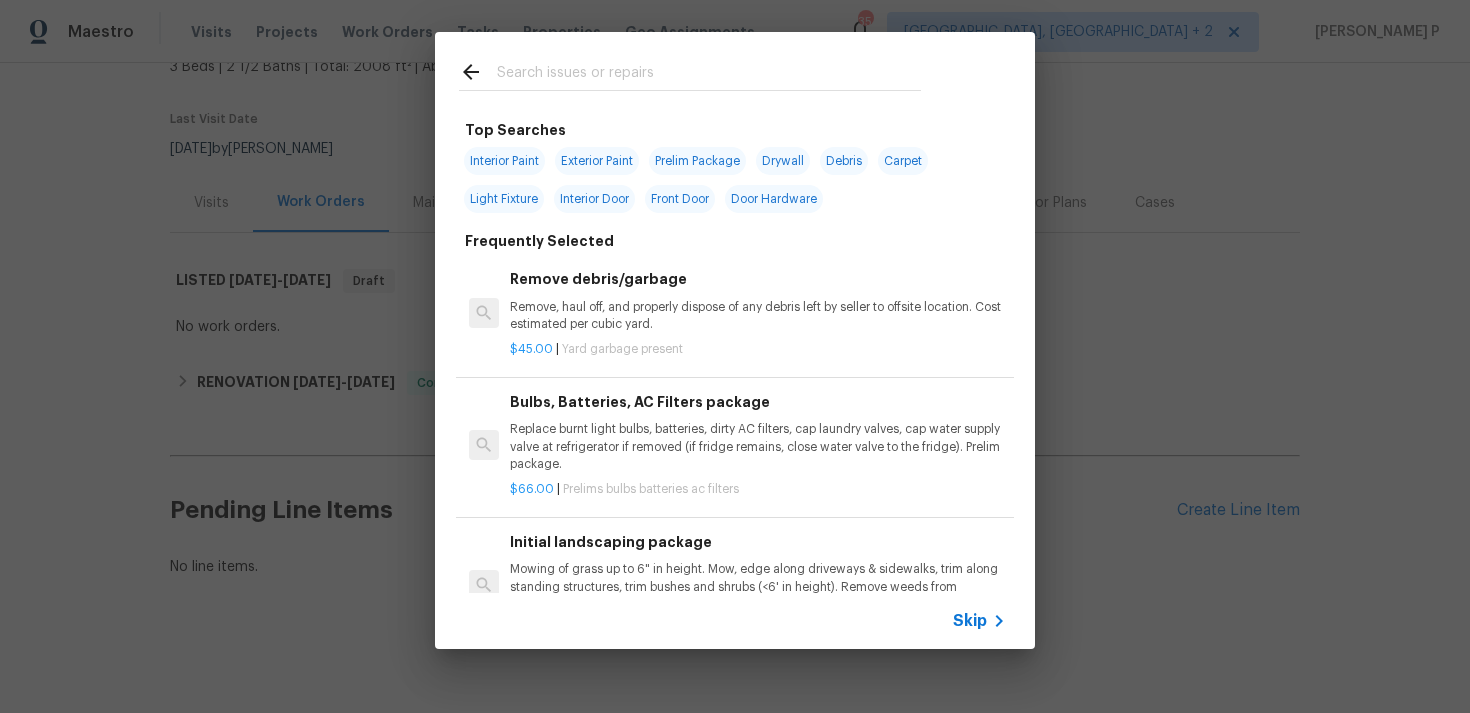 click 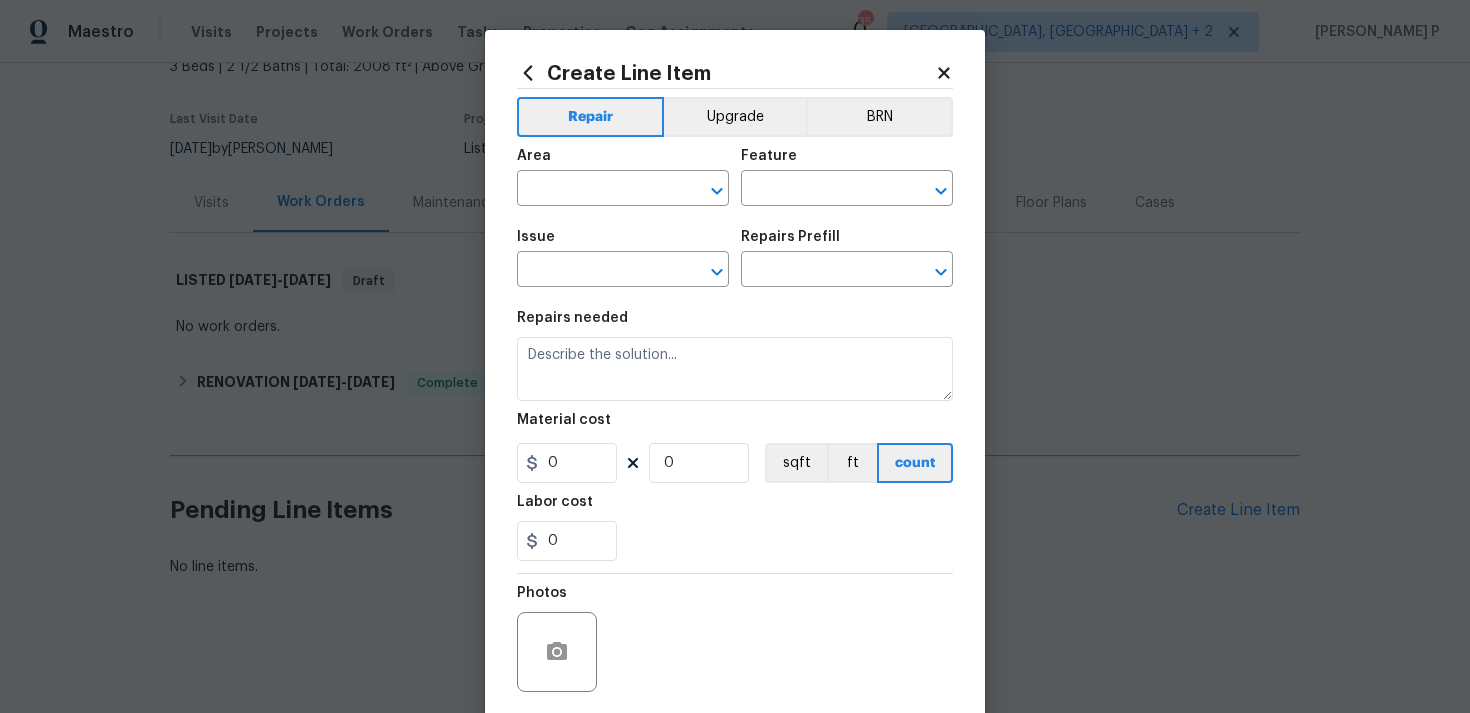 click on "Area" at bounding box center (623, 162) 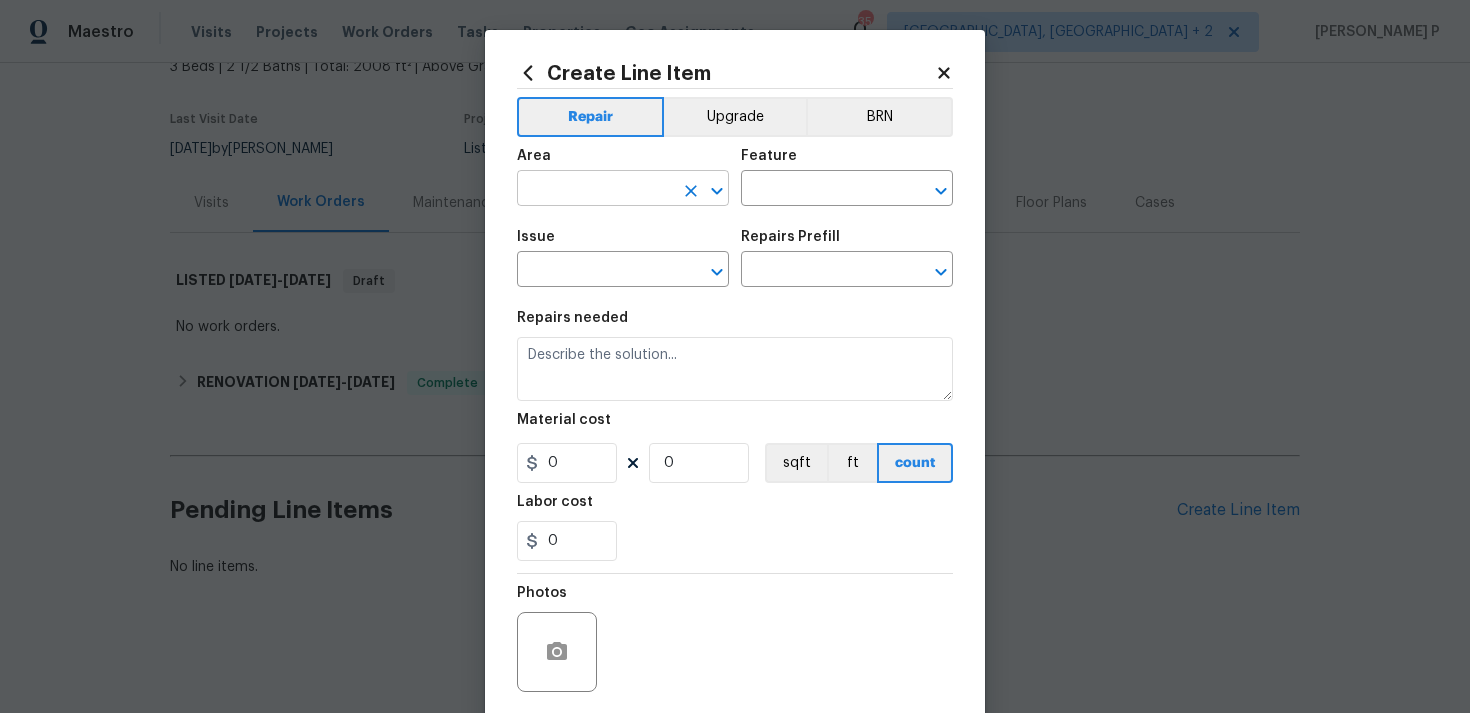 click at bounding box center (595, 190) 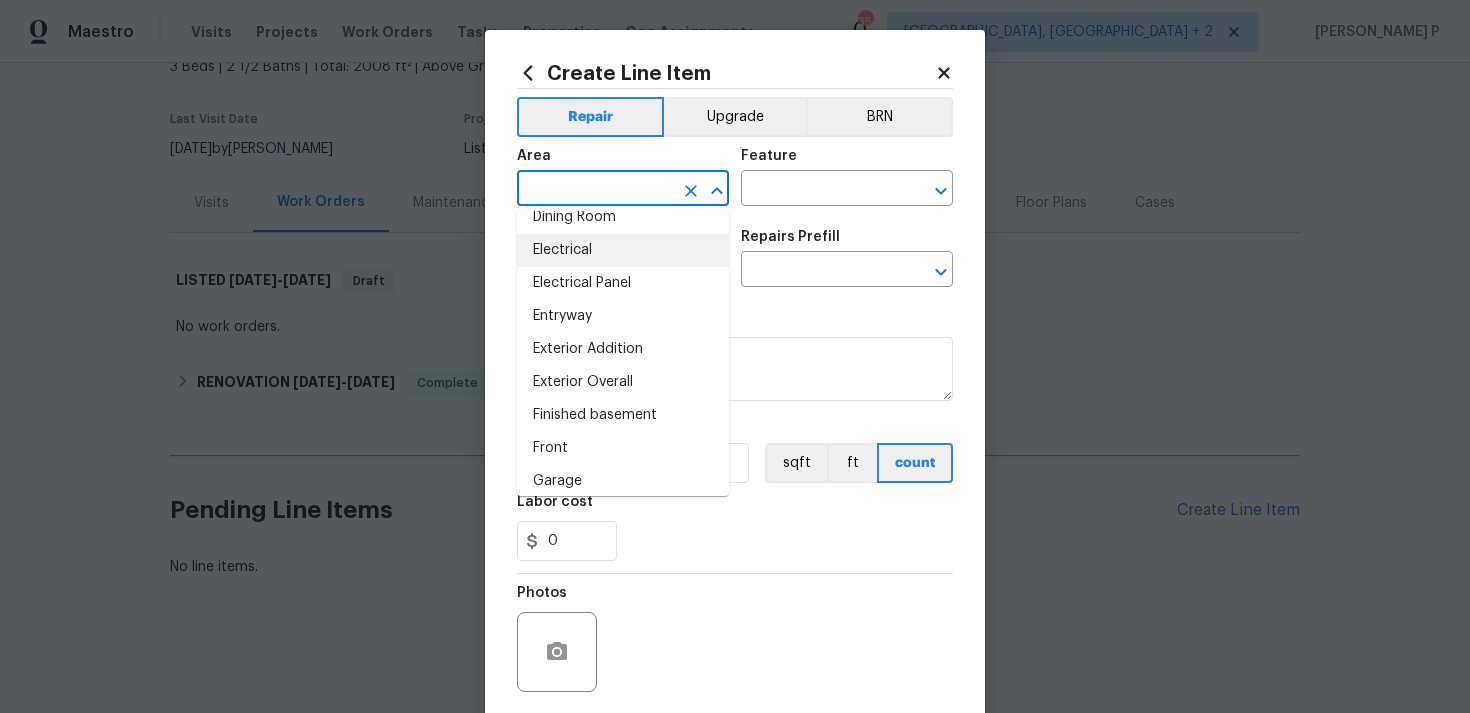 scroll, scrollTop: 390, scrollLeft: 0, axis: vertical 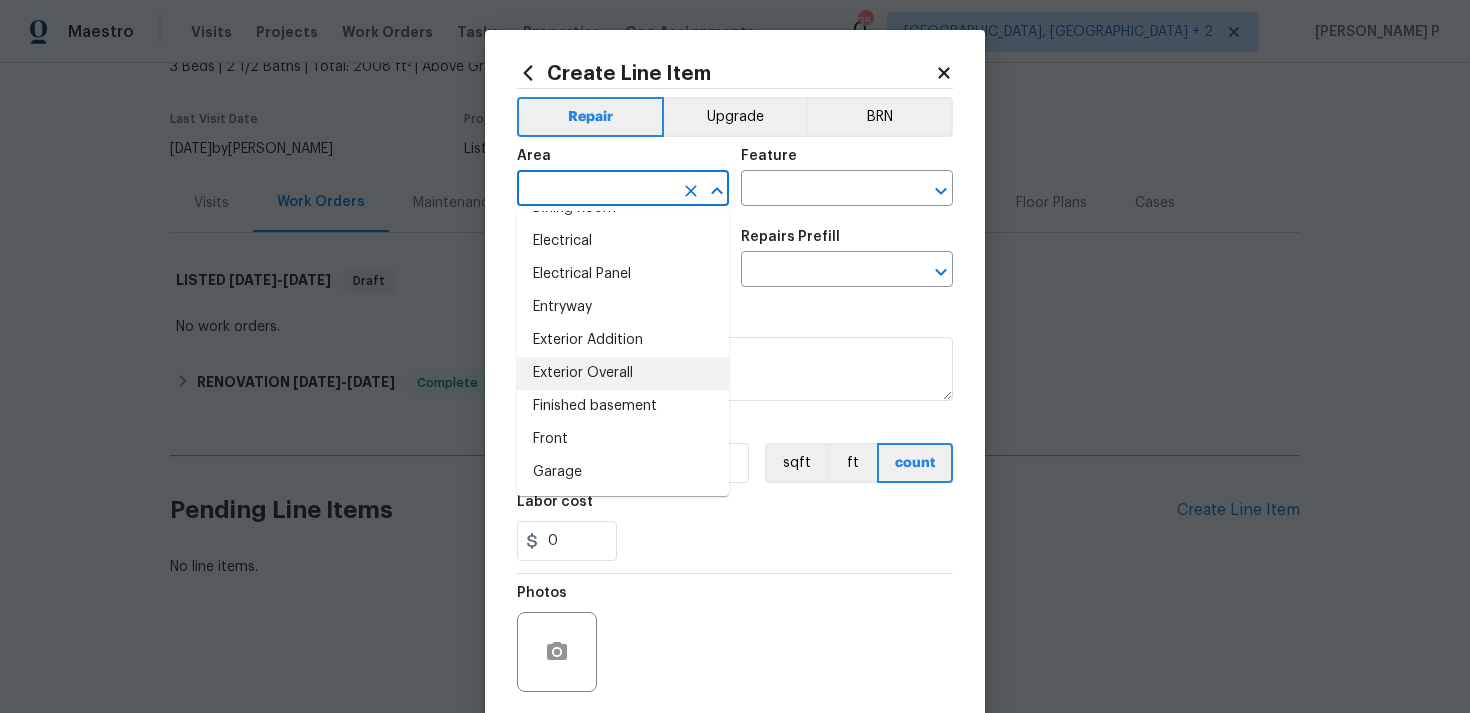 click on "Exterior Overall" at bounding box center [623, 373] 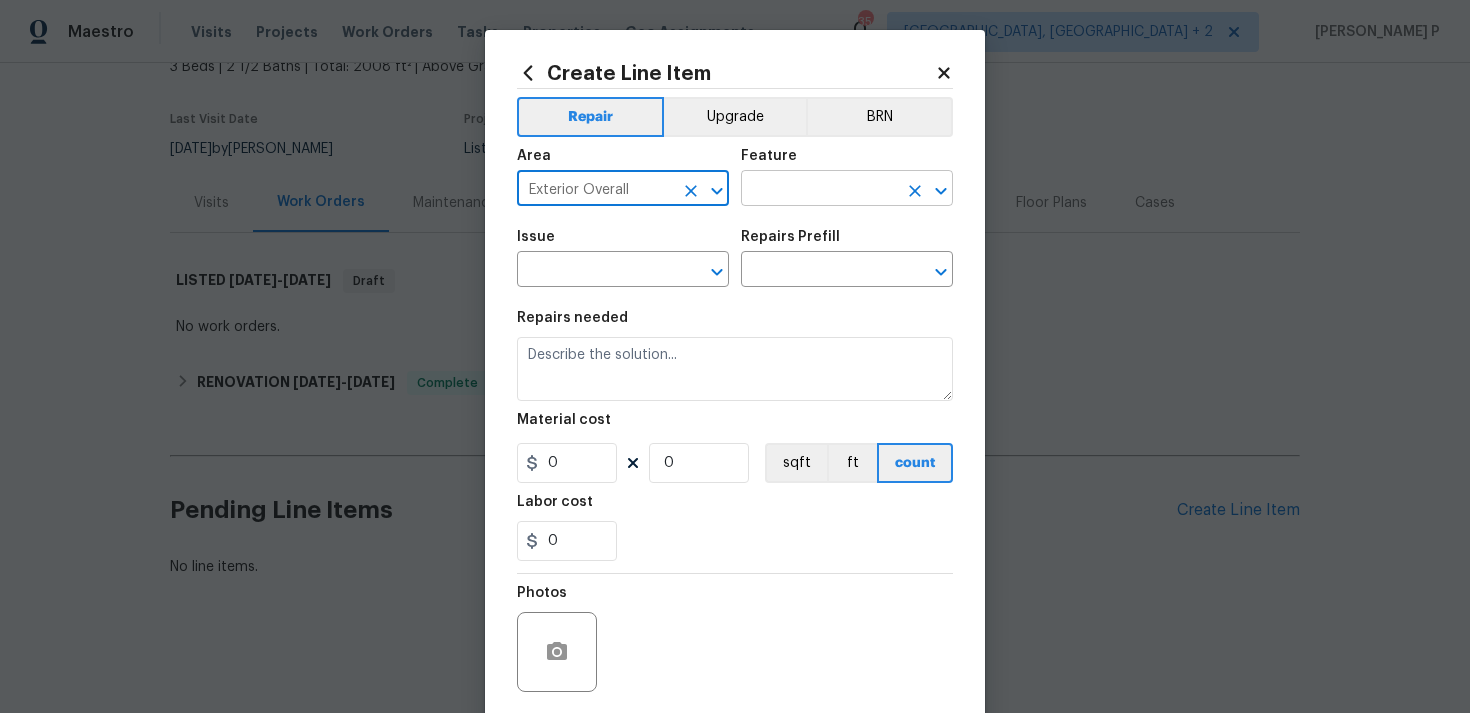 click at bounding box center (819, 190) 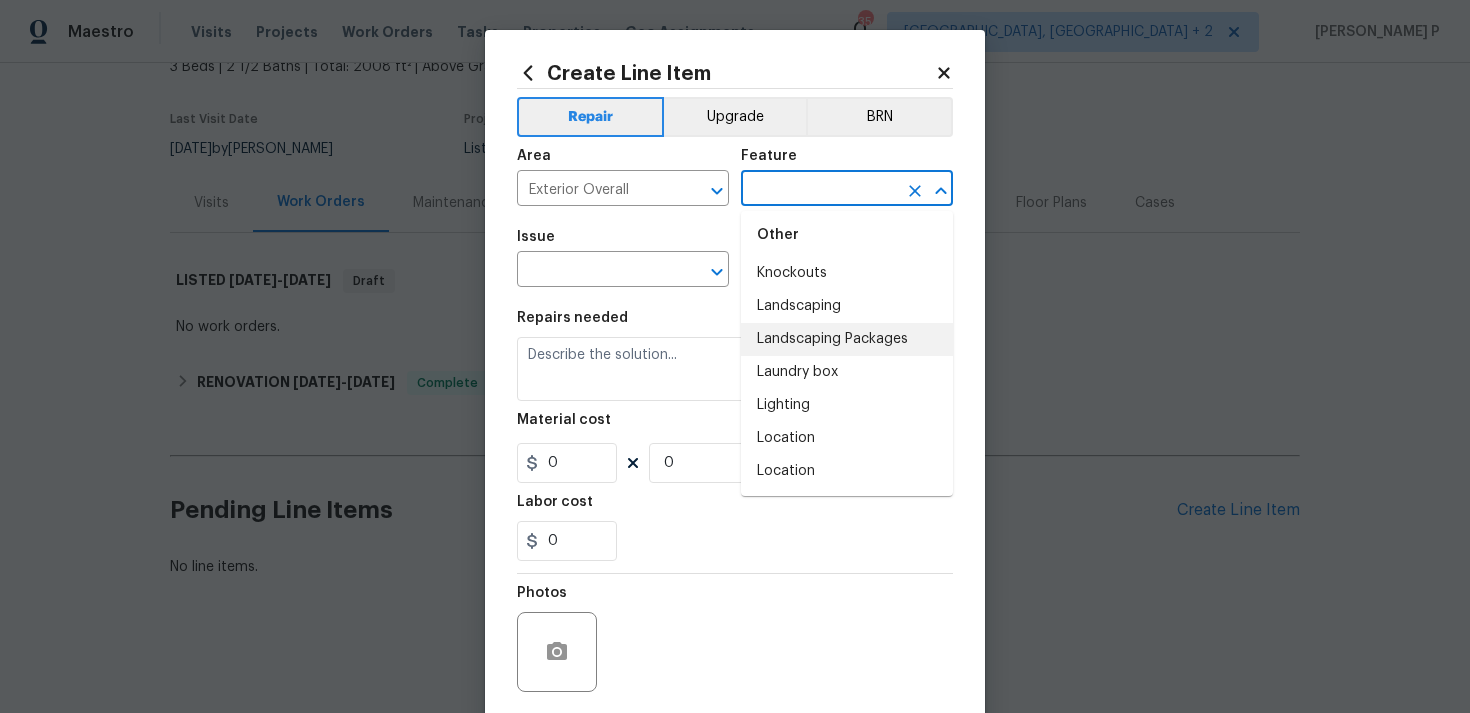 scroll, scrollTop: 2915, scrollLeft: 0, axis: vertical 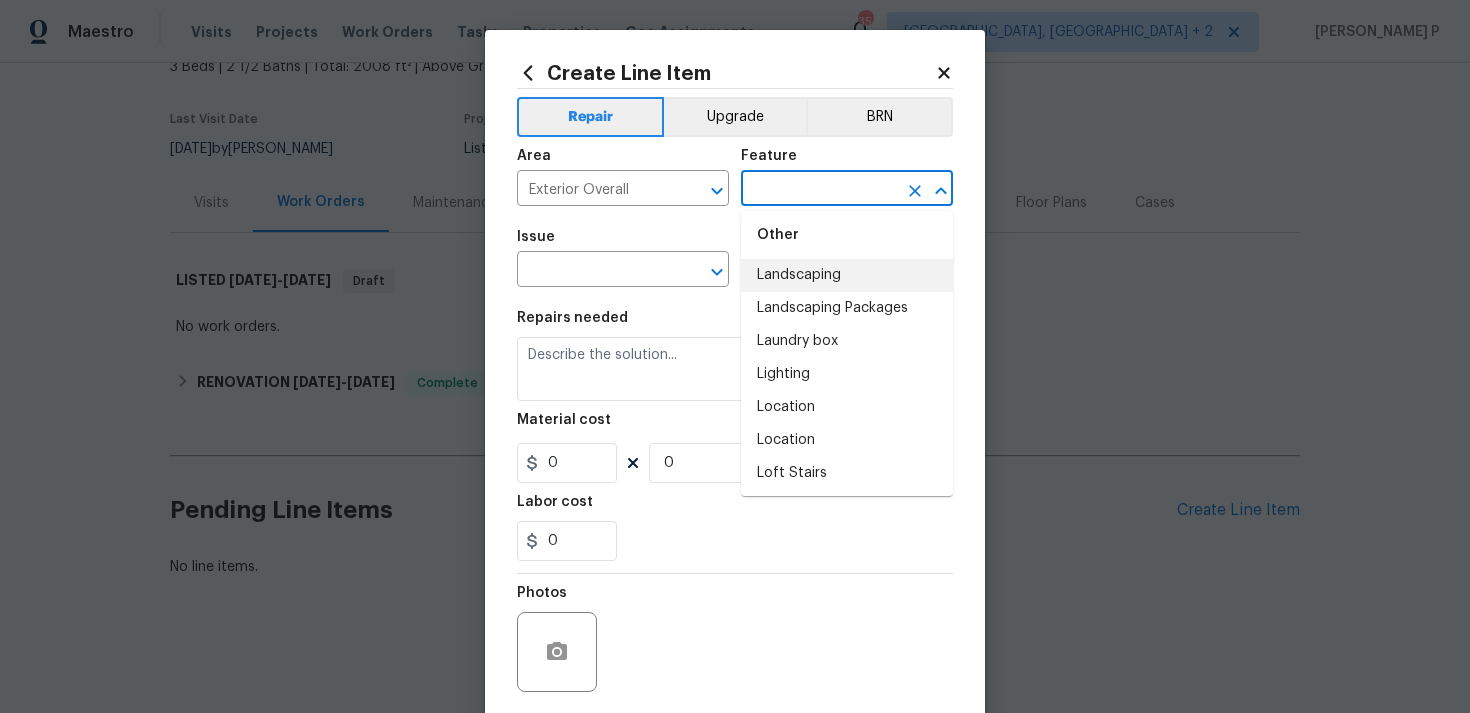 click on "Landscaping" at bounding box center (847, 275) 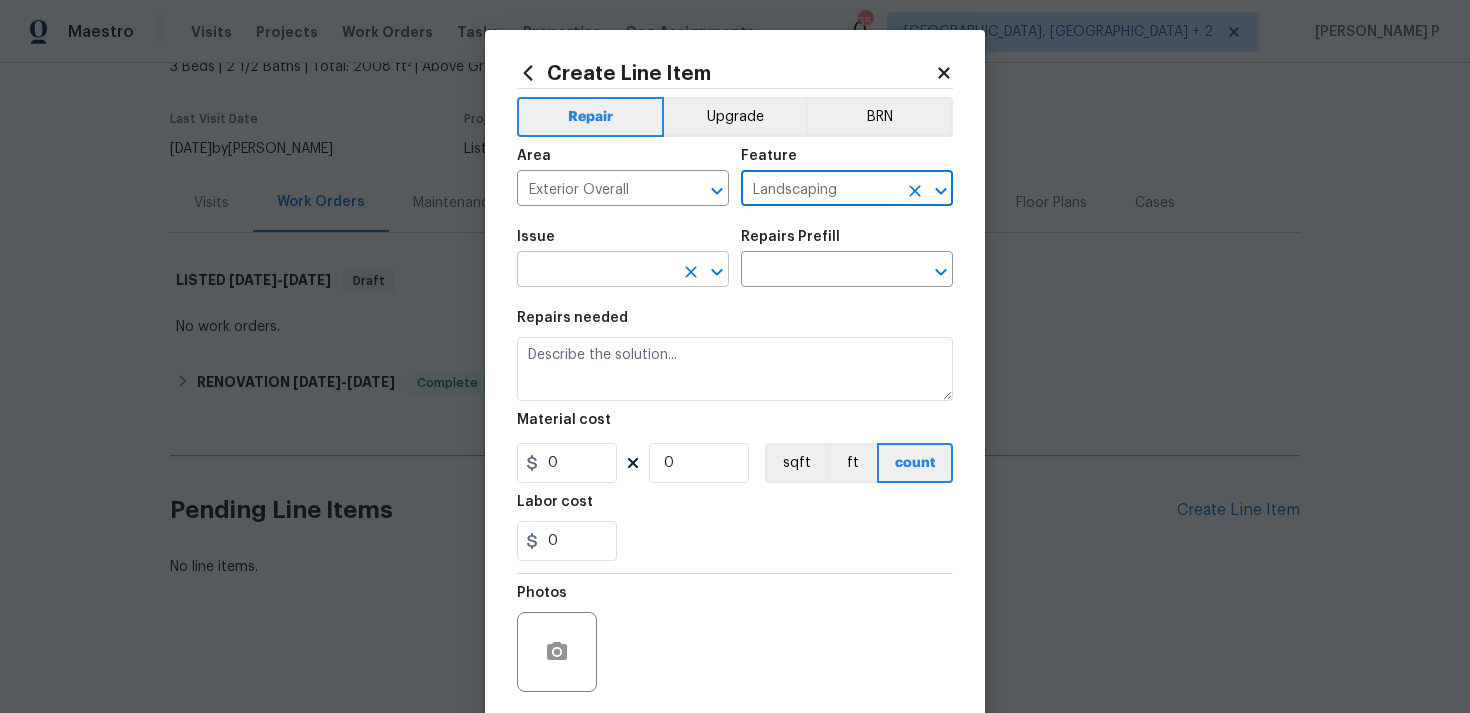 click 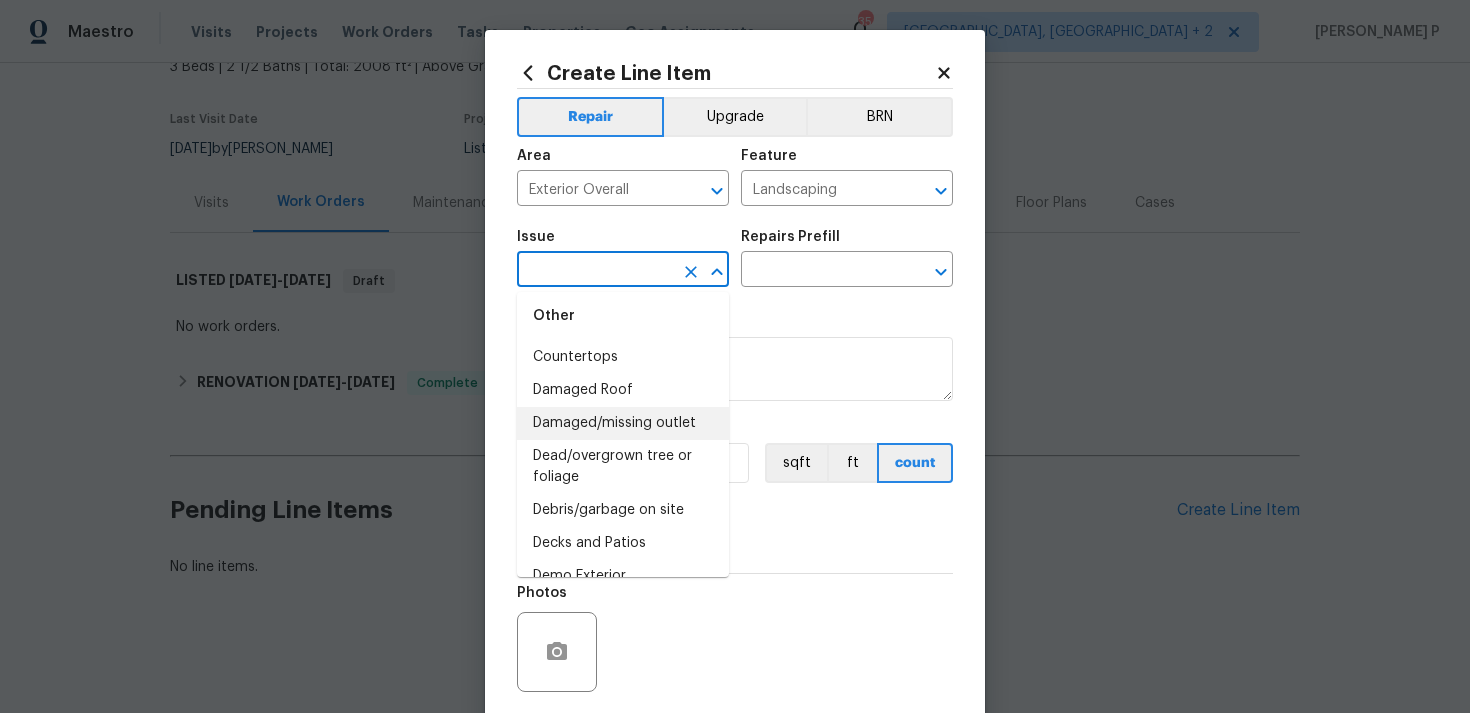 scroll, scrollTop: 738, scrollLeft: 0, axis: vertical 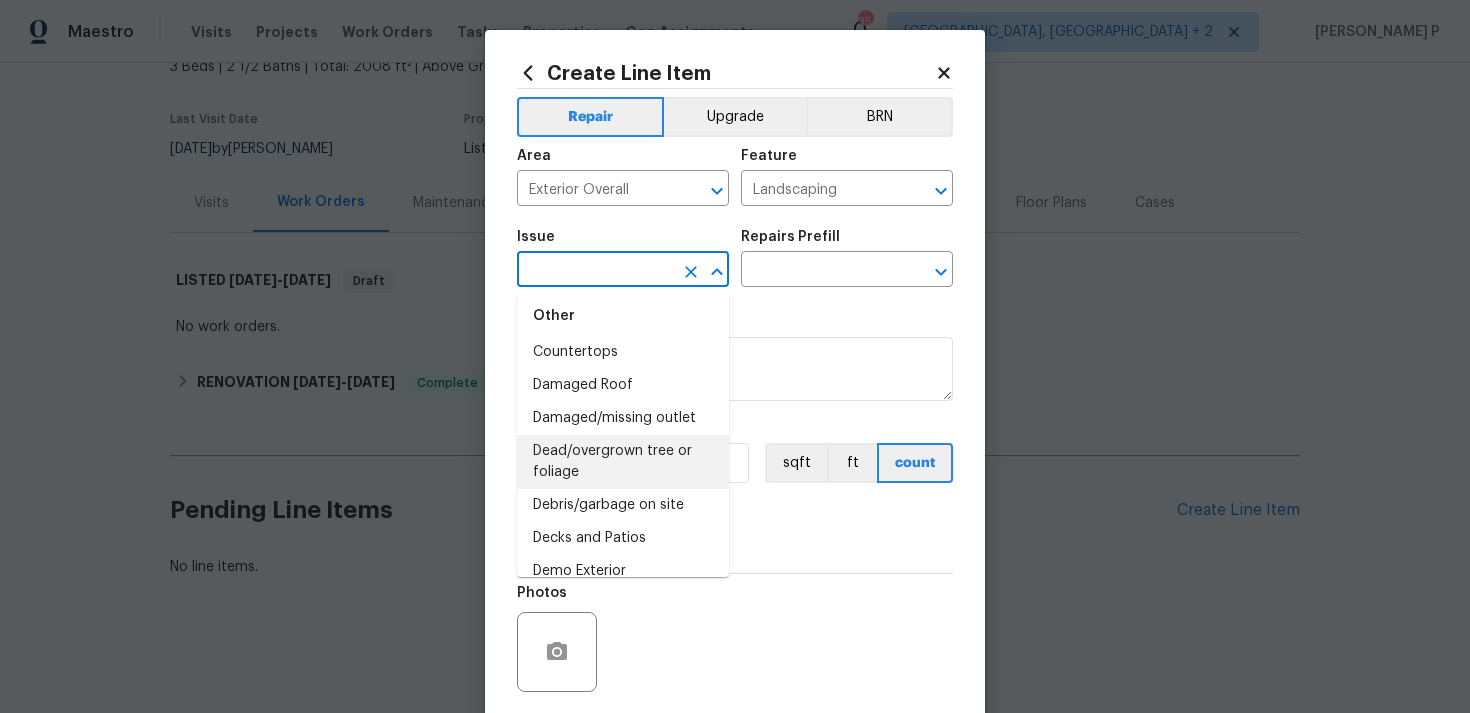 click on "Dead/overgrown tree or foliage" at bounding box center (623, 462) 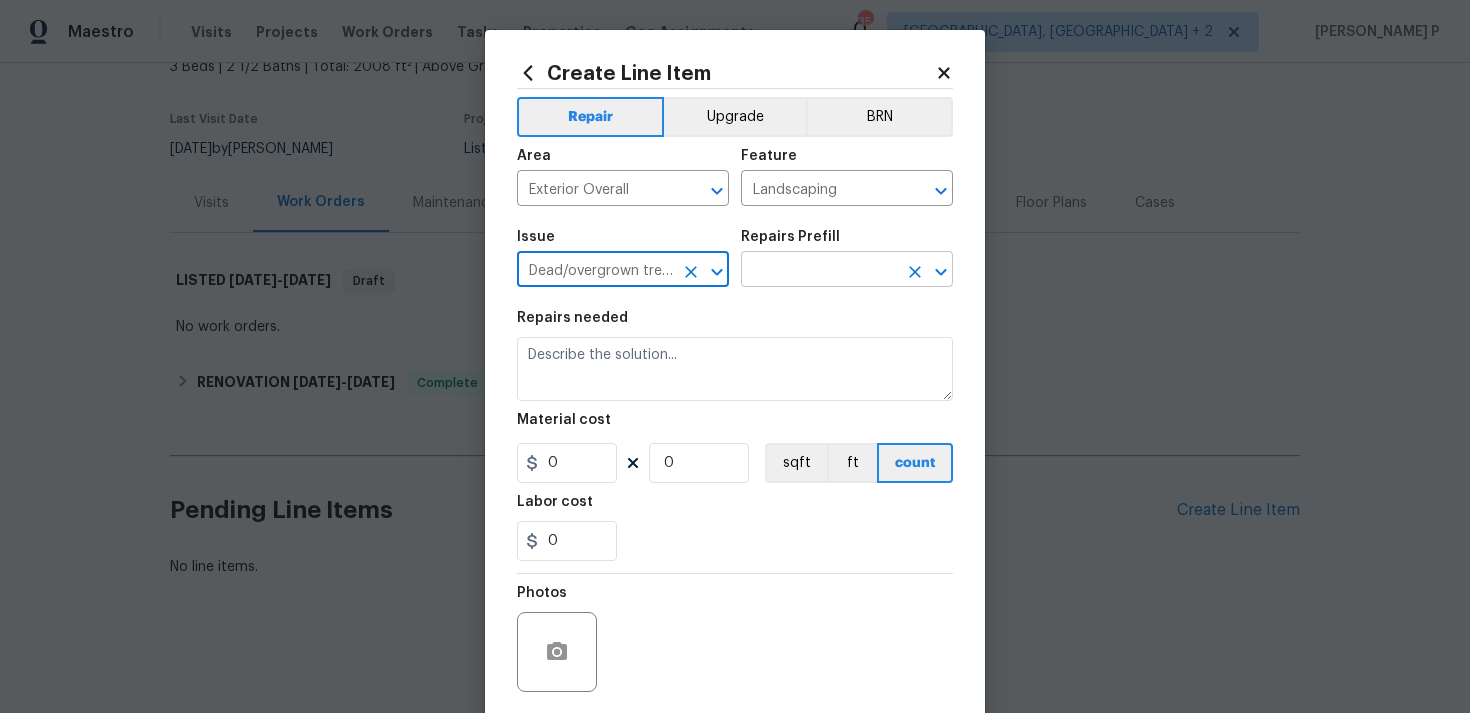 click at bounding box center [819, 271] 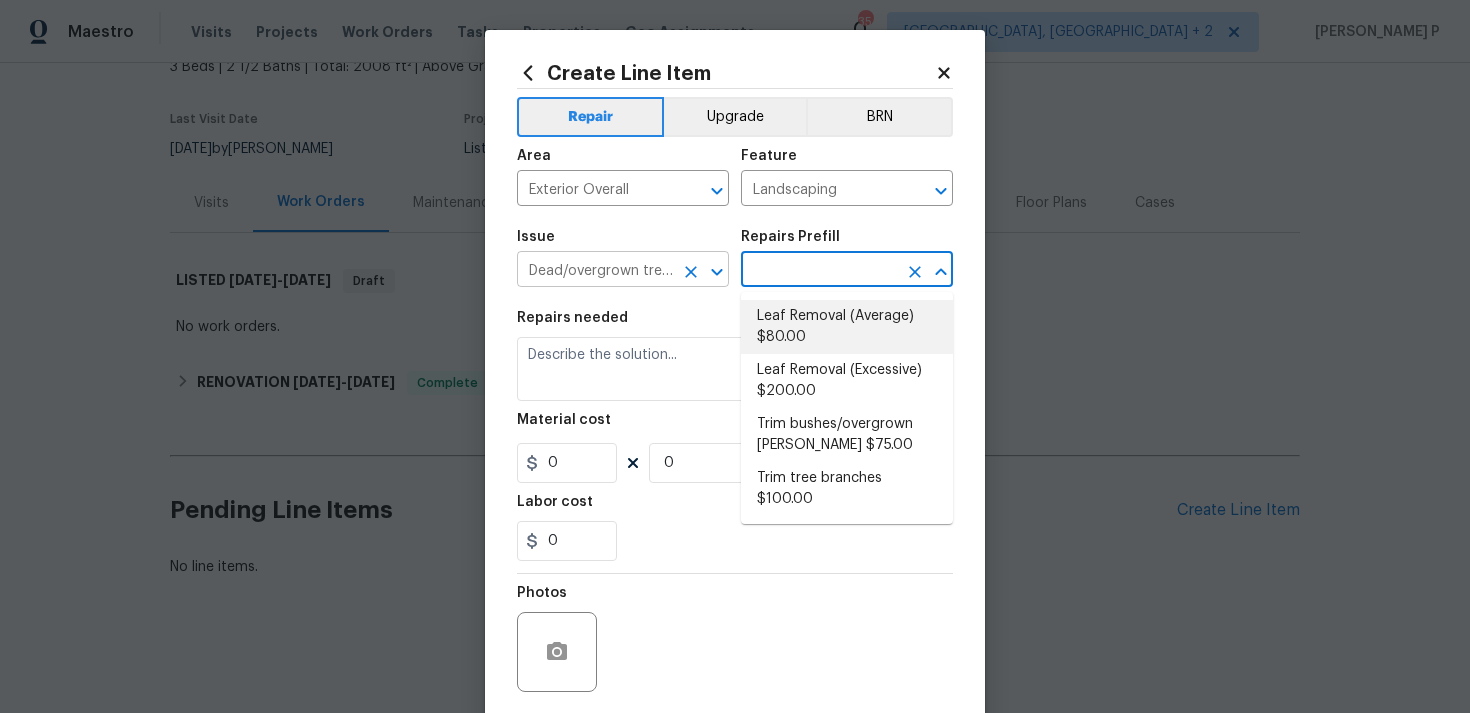click 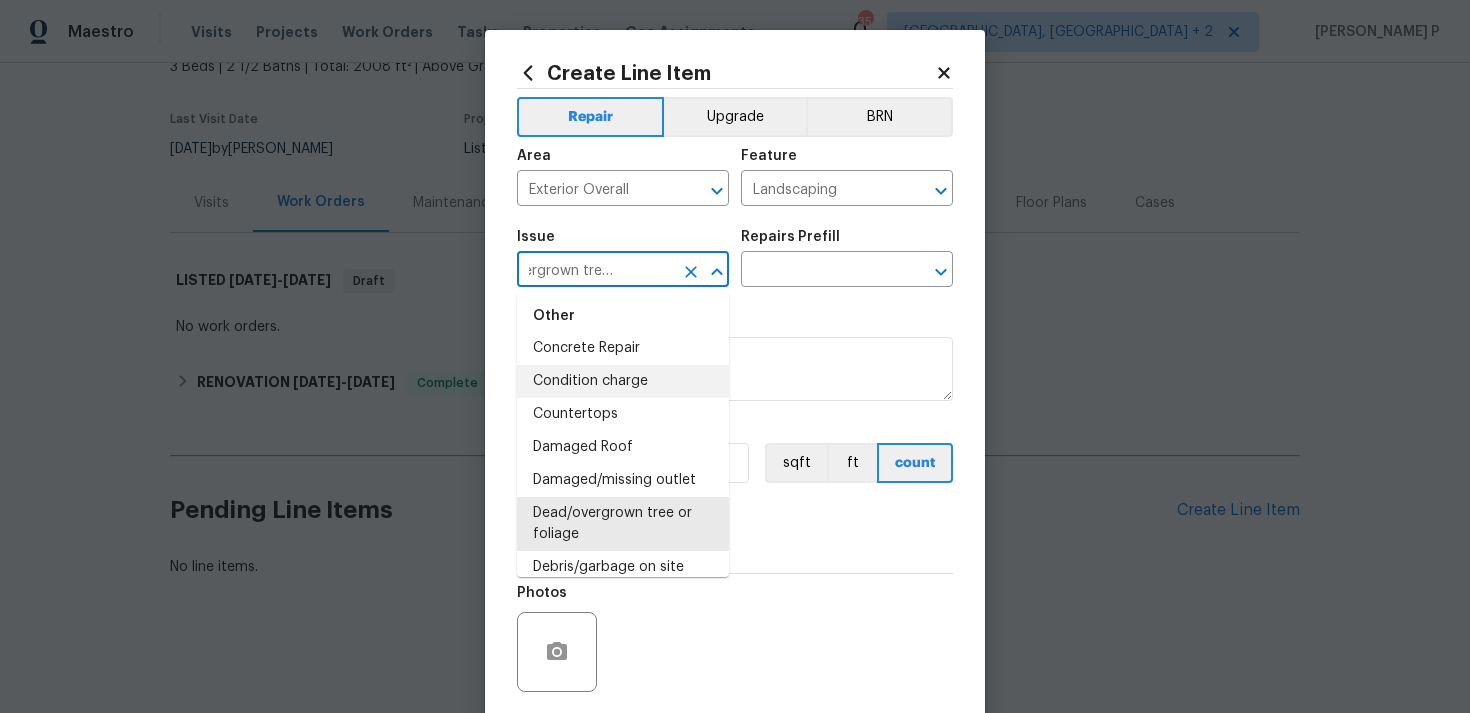 scroll, scrollTop: 713, scrollLeft: 0, axis: vertical 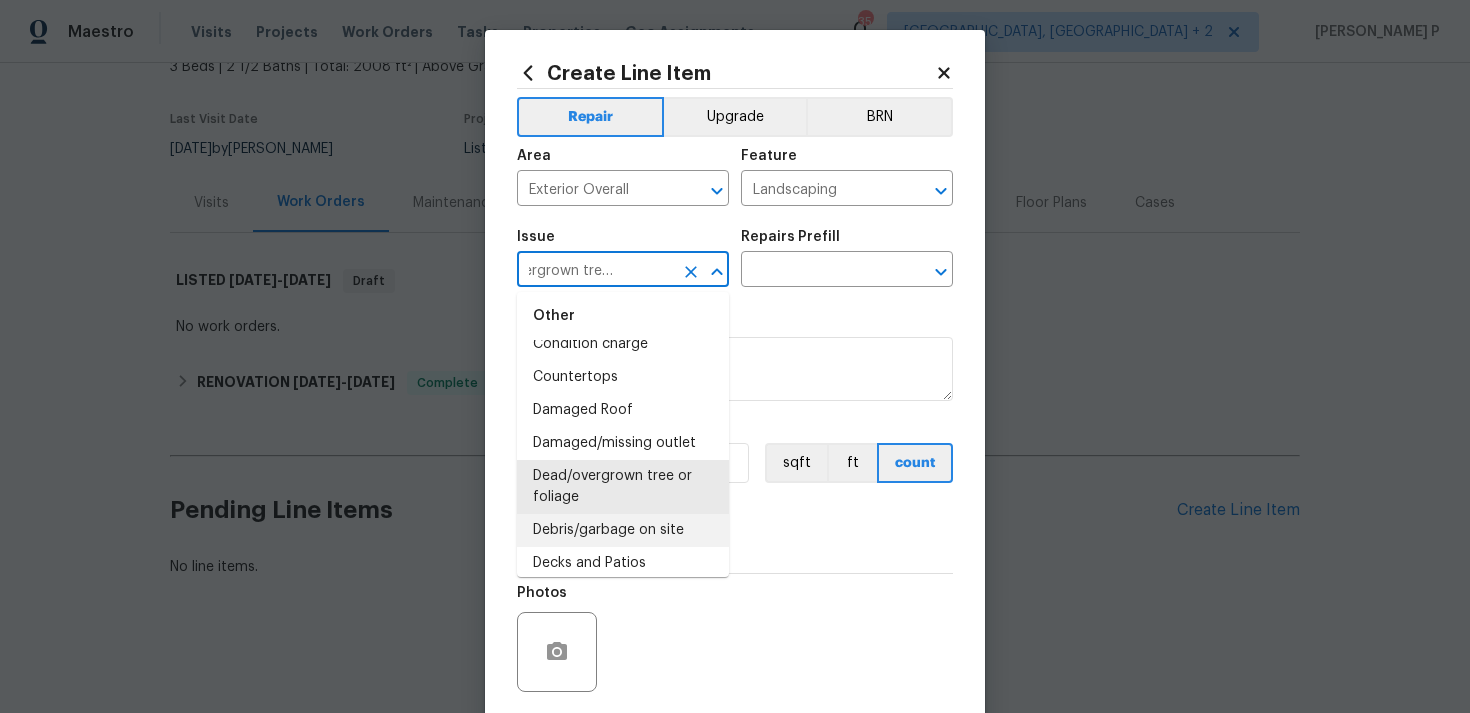 click on "Debris/garbage on site" at bounding box center [623, 530] 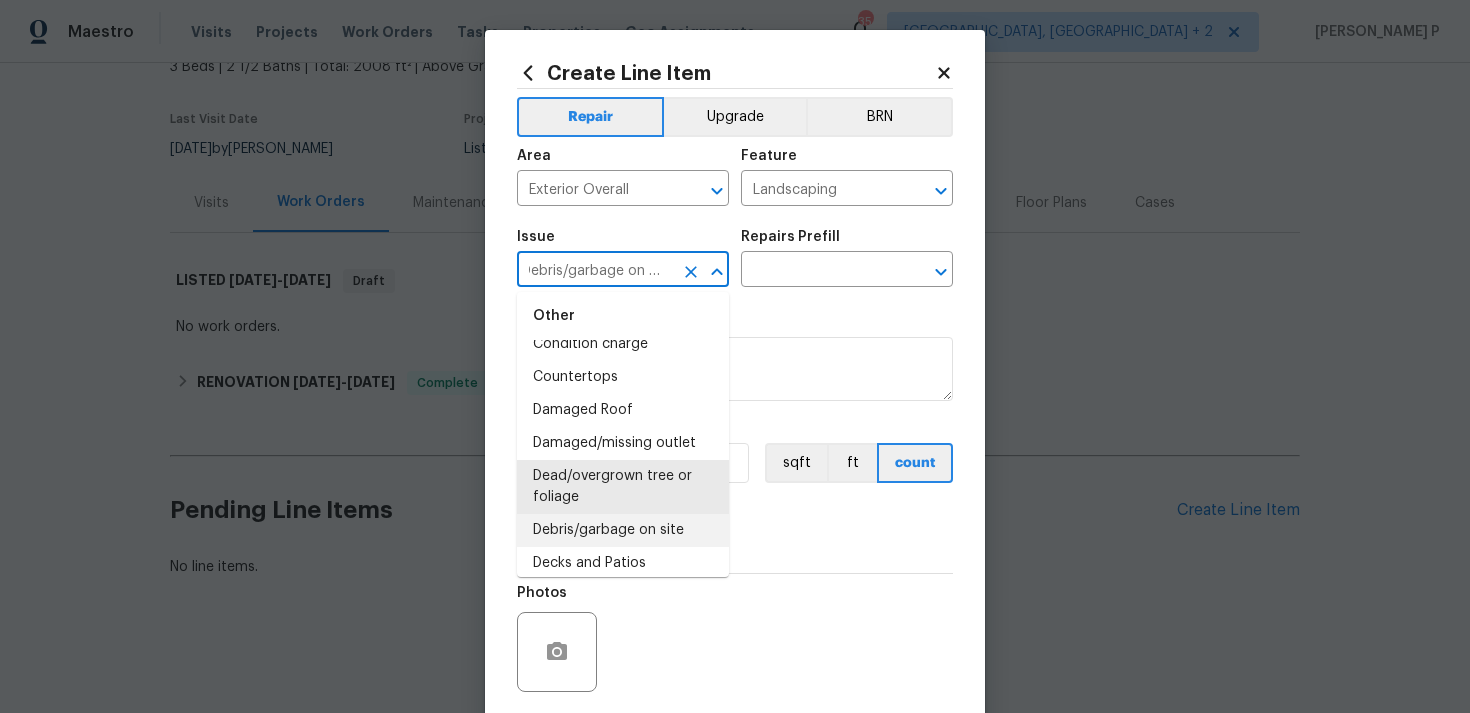 scroll, scrollTop: 0, scrollLeft: 5, axis: horizontal 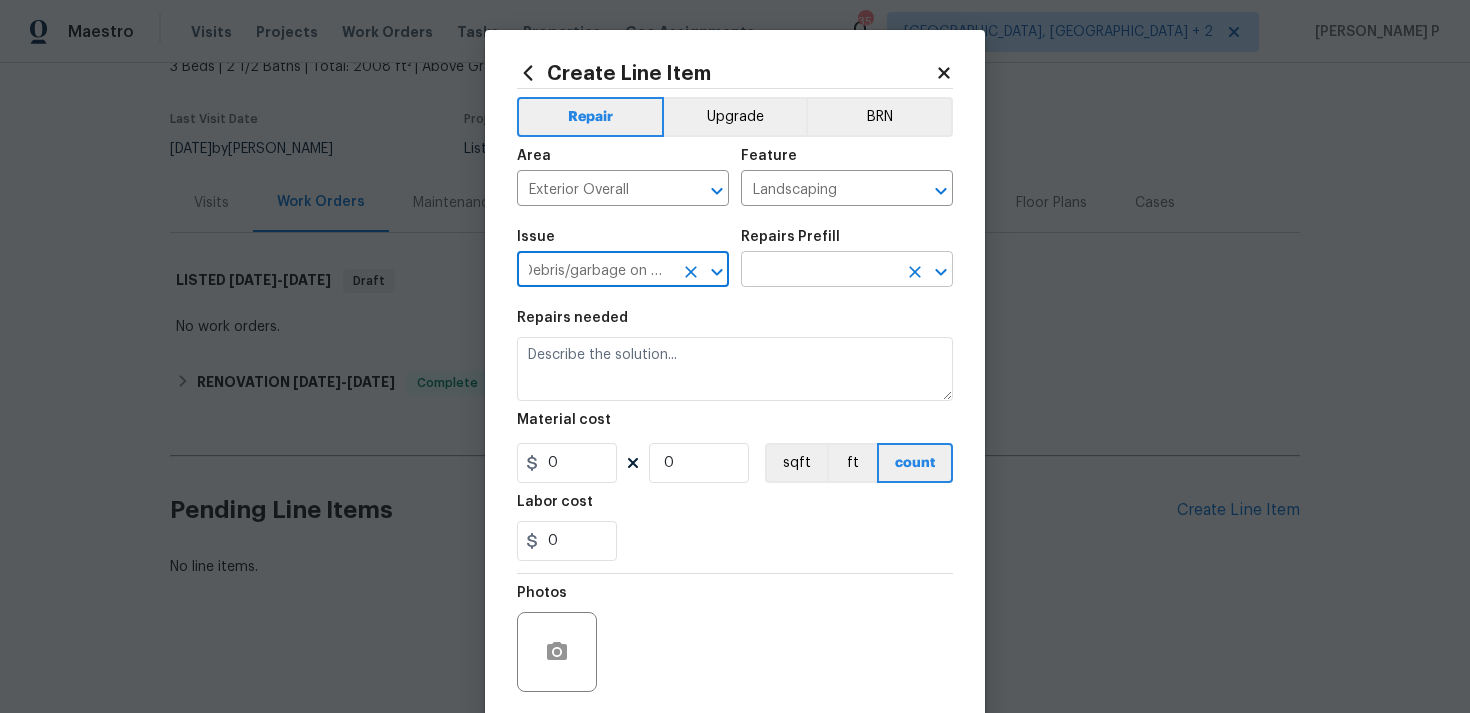 click at bounding box center [819, 271] 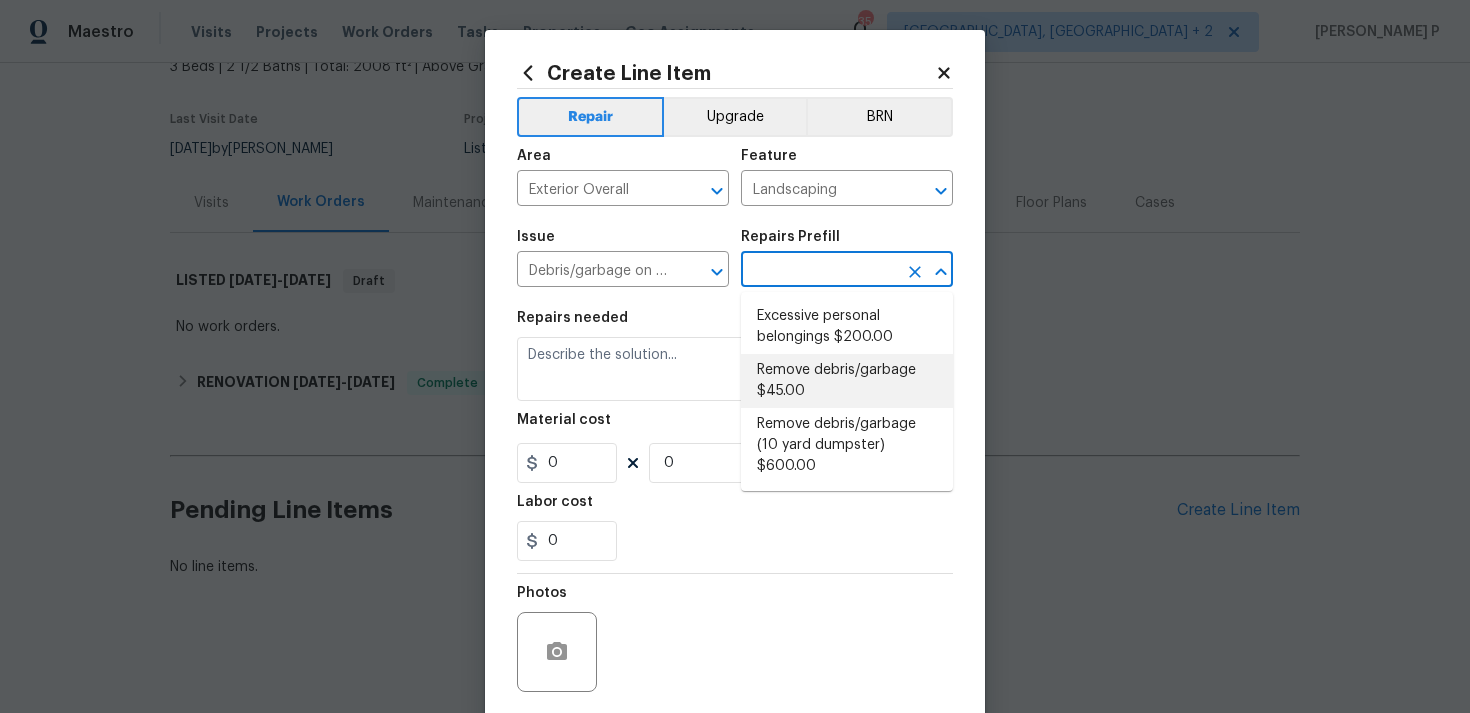click on "Remove debris/garbage $45.00" at bounding box center [847, 381] 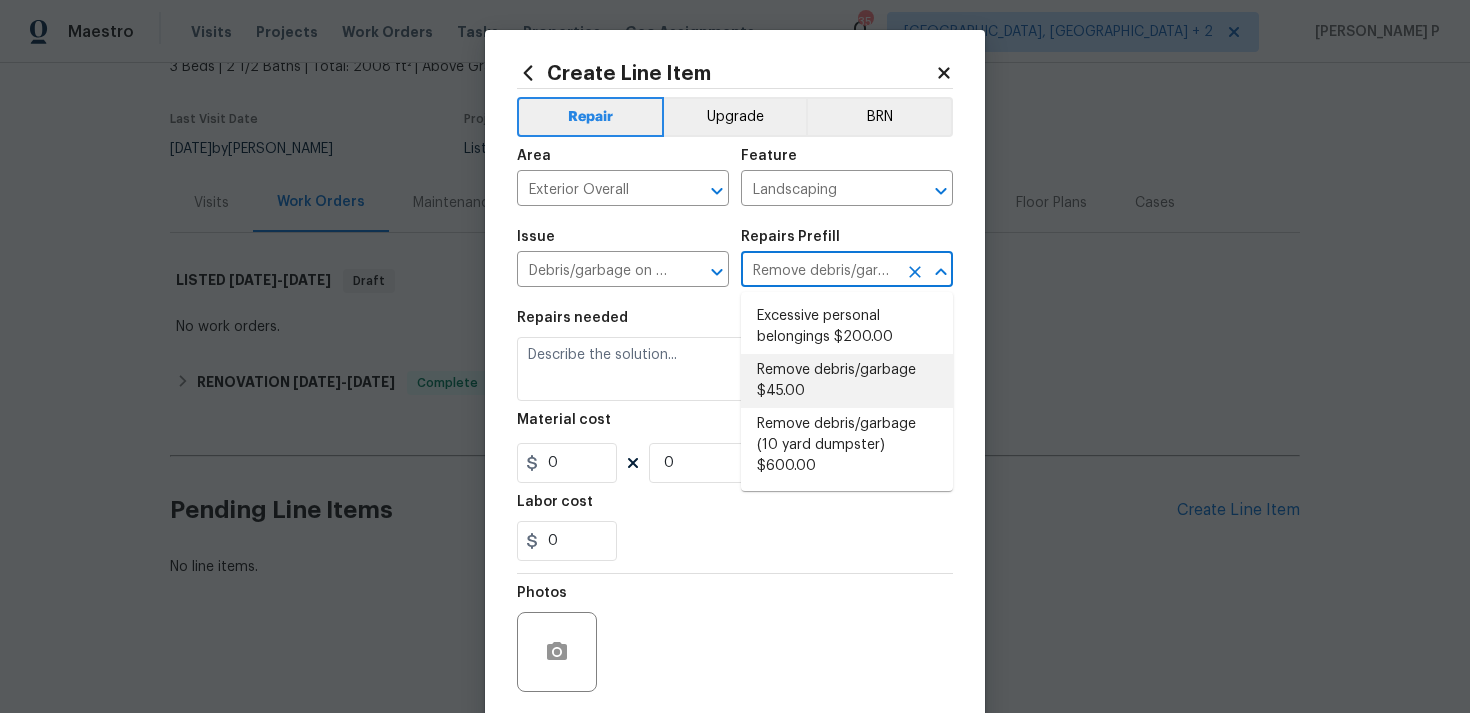 type on "Remove, haul off, and properly dispose of any debris left by seller to offsite location. Cost estimated per cubic yard." 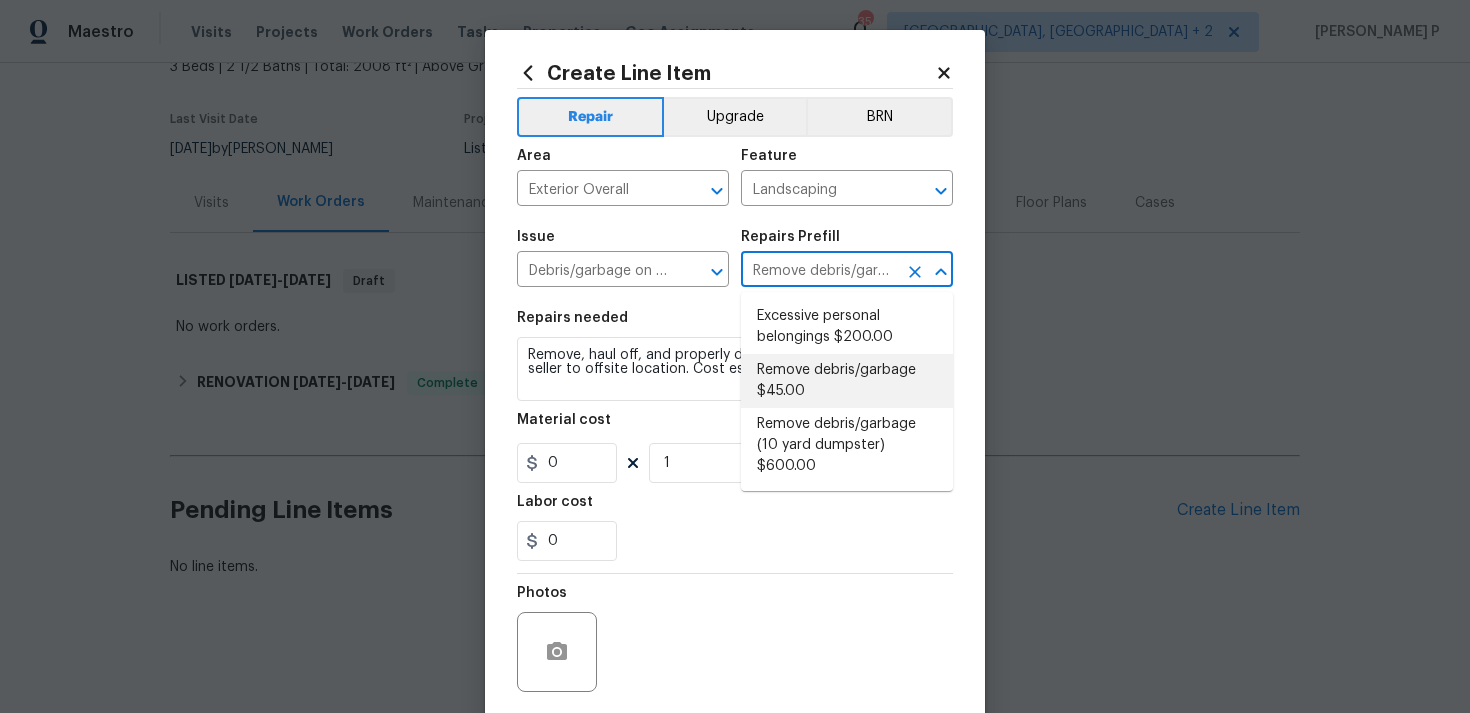 type on "45" 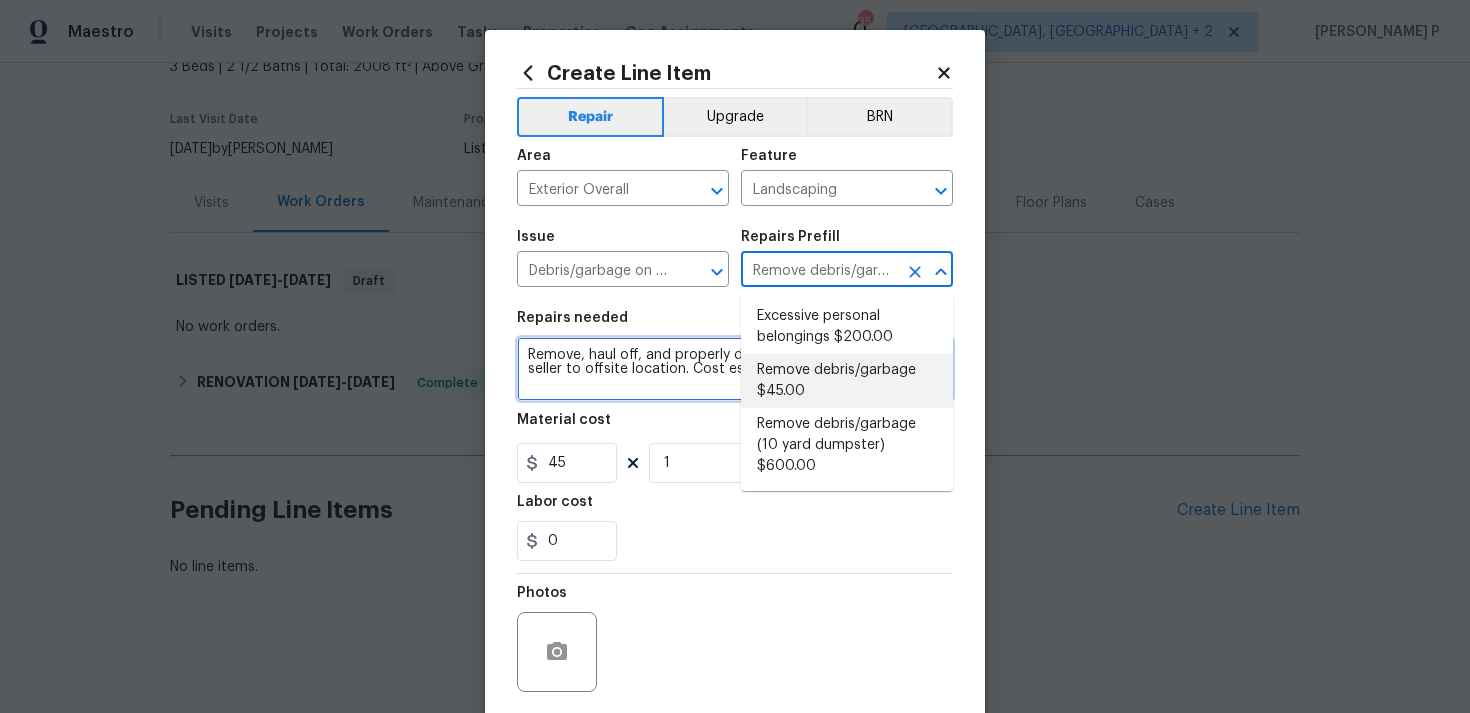 click on "Remove, haul off, and properly dispose of any debris left by seller to offsite location. Cost estimated per cubic yard." at bounding box center (735, 369) 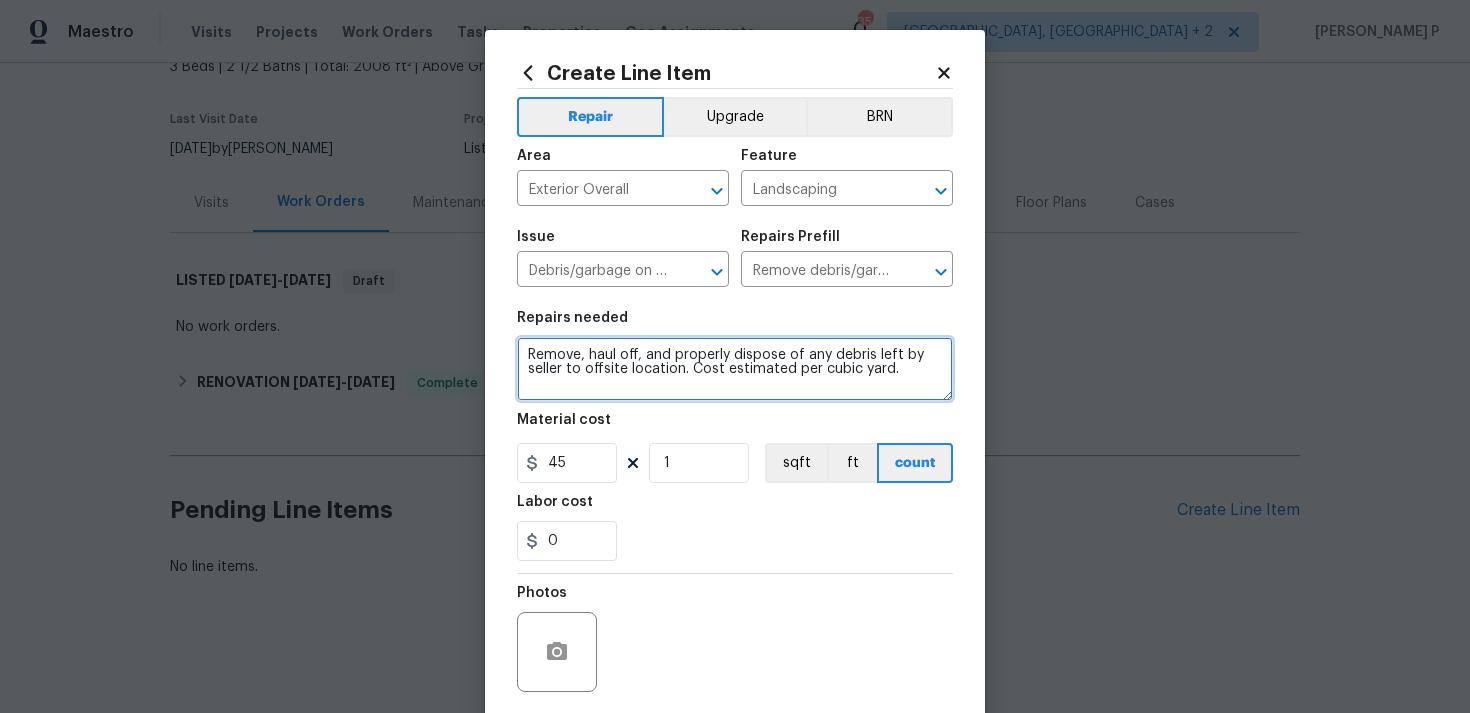 click on "Remove, haul off, and properly dispose of any debris left by seller to offsite location. Cost estimated per cubic yard." at bounding box center (735, 369) 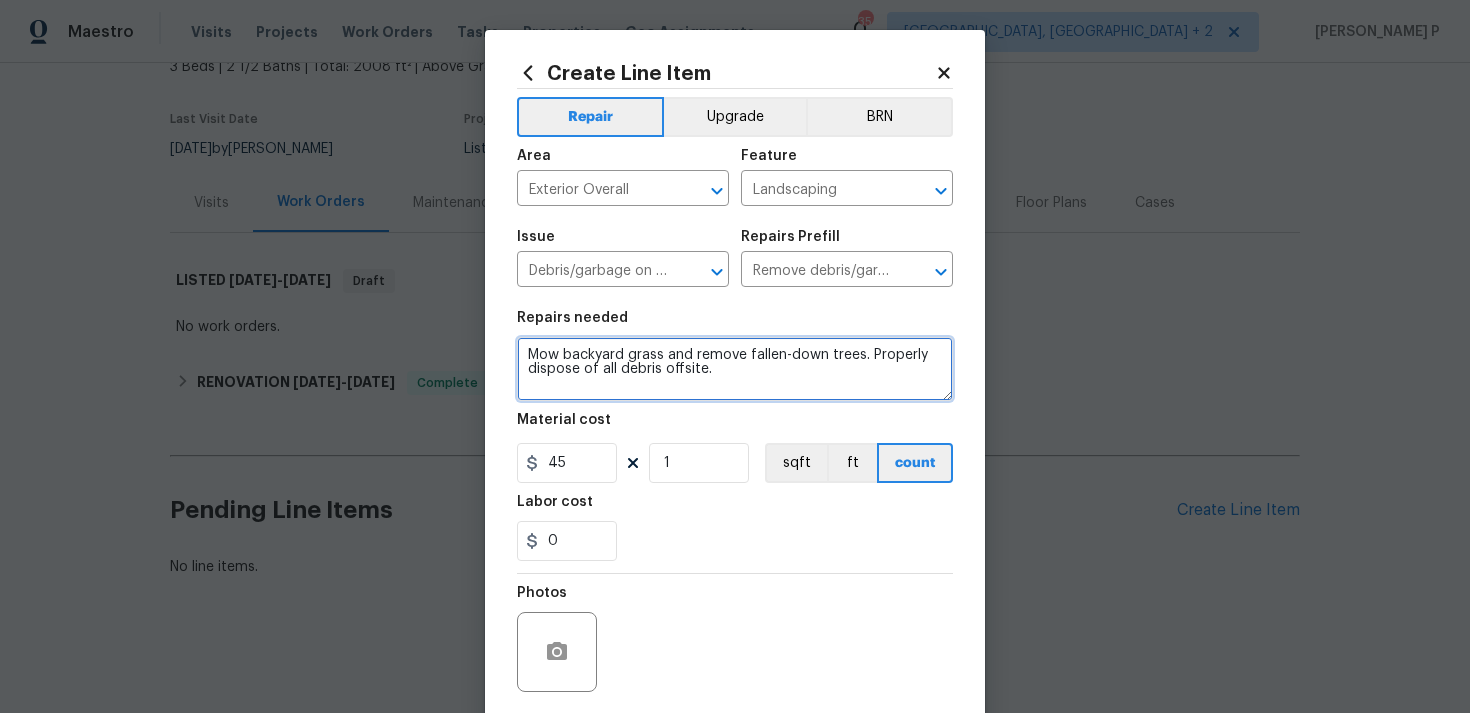 type on "Mow backyard grass and remove fallen-down trees. Properly dispose of all debris offsite." 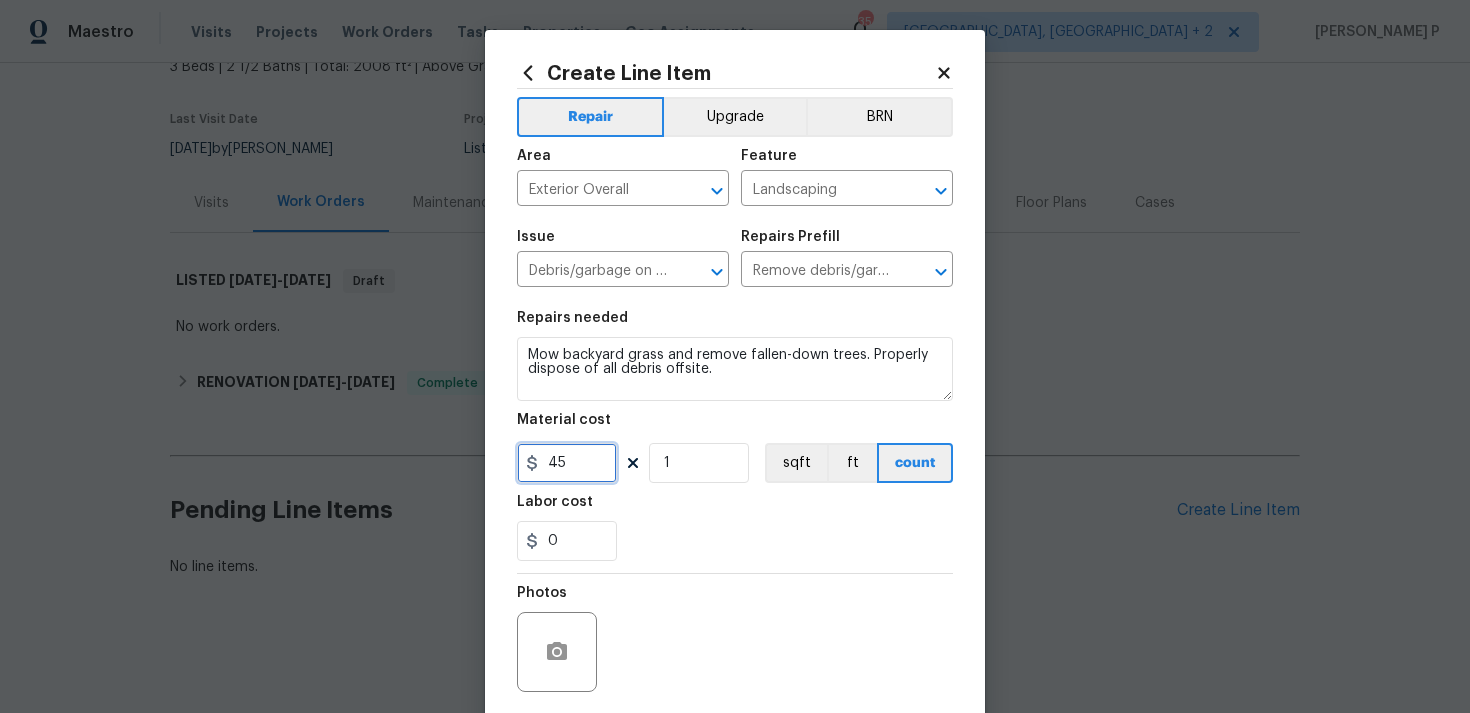 click on "45" at bounding box center [567, 463] 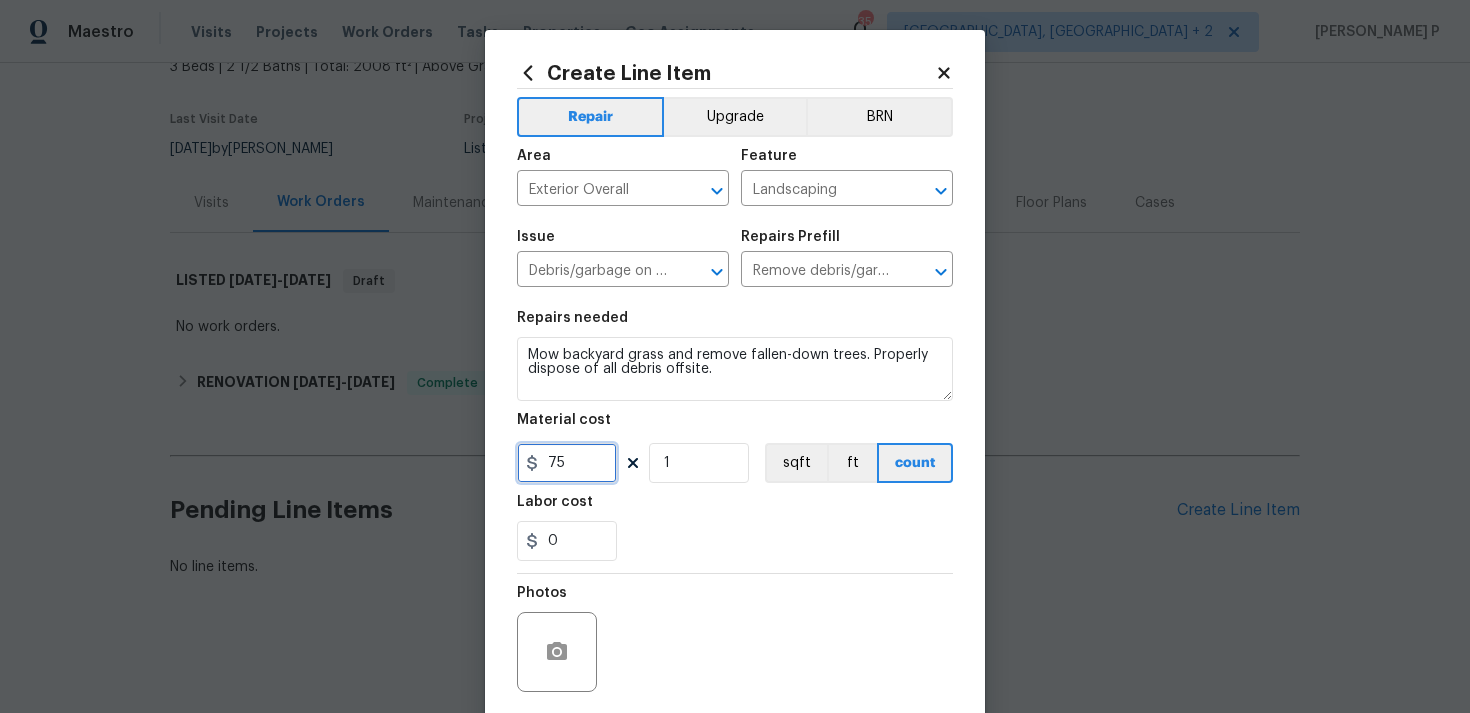 scroll, scrollTop: 149, scrollLeft: 0, axis: vertical 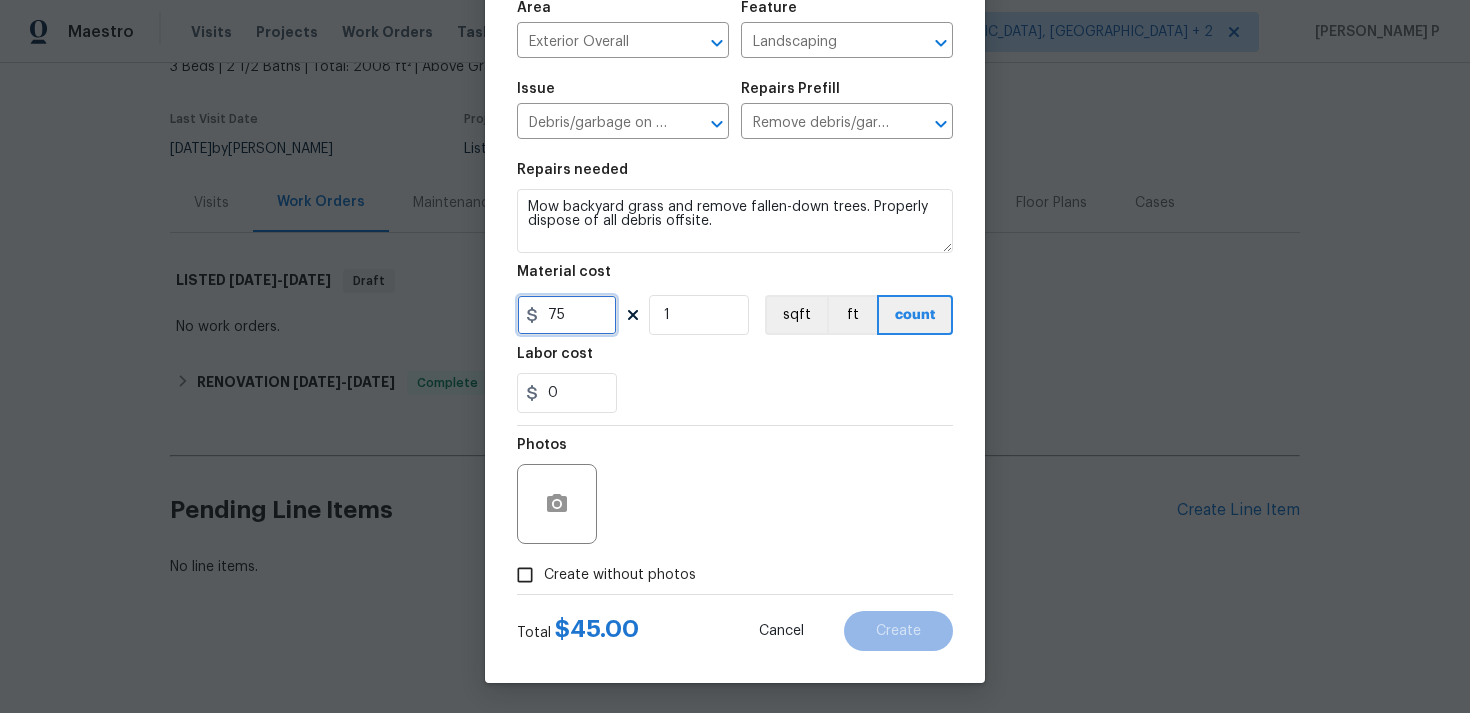 type on "75" 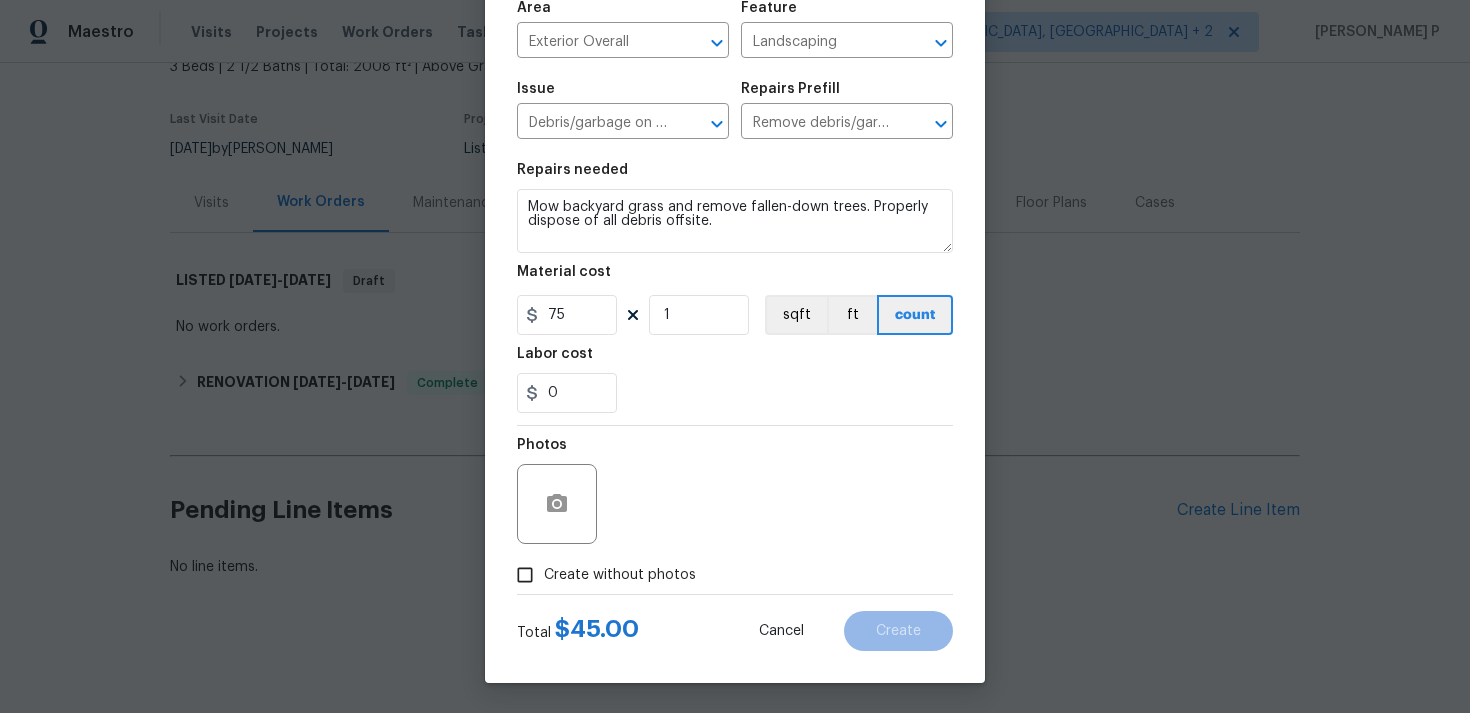 click at bounding box center (735, 594) 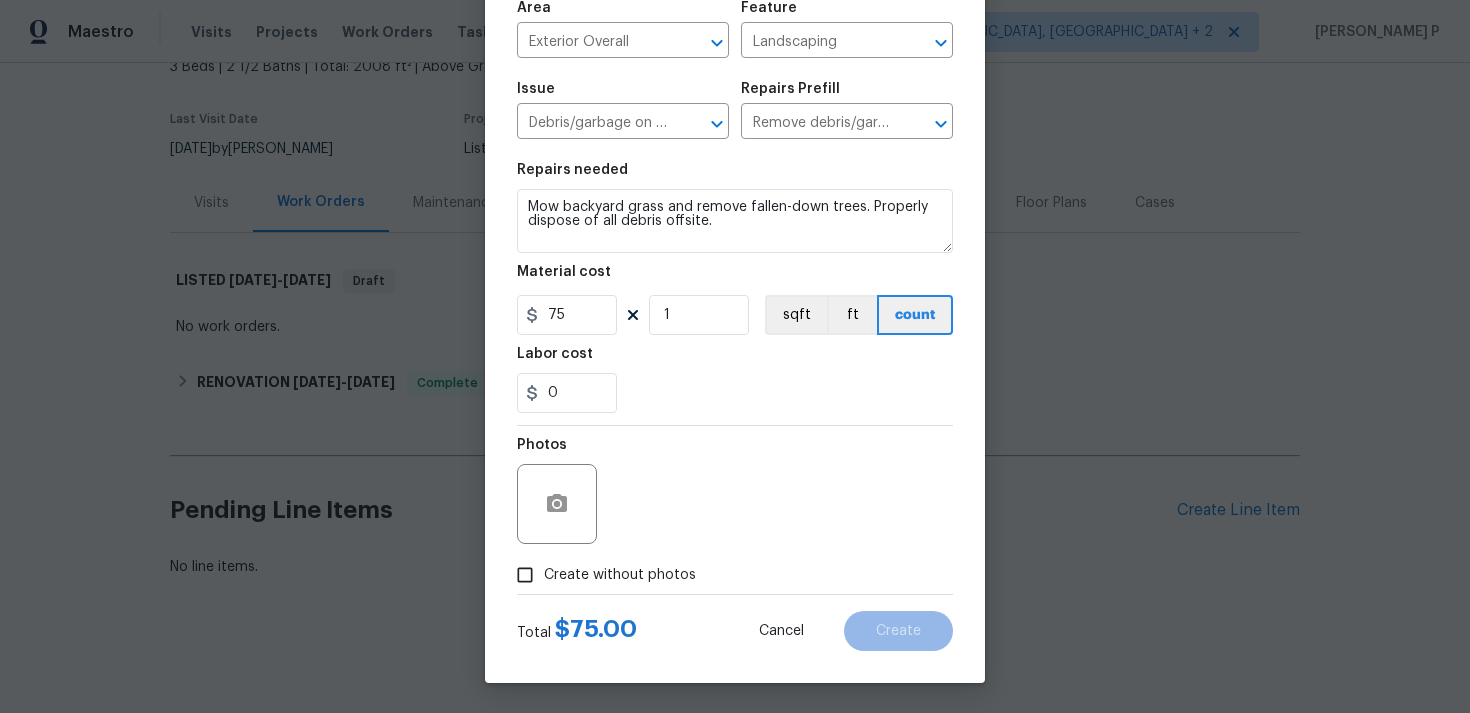 click on "Create without photos" at bounding box center (525, 575) 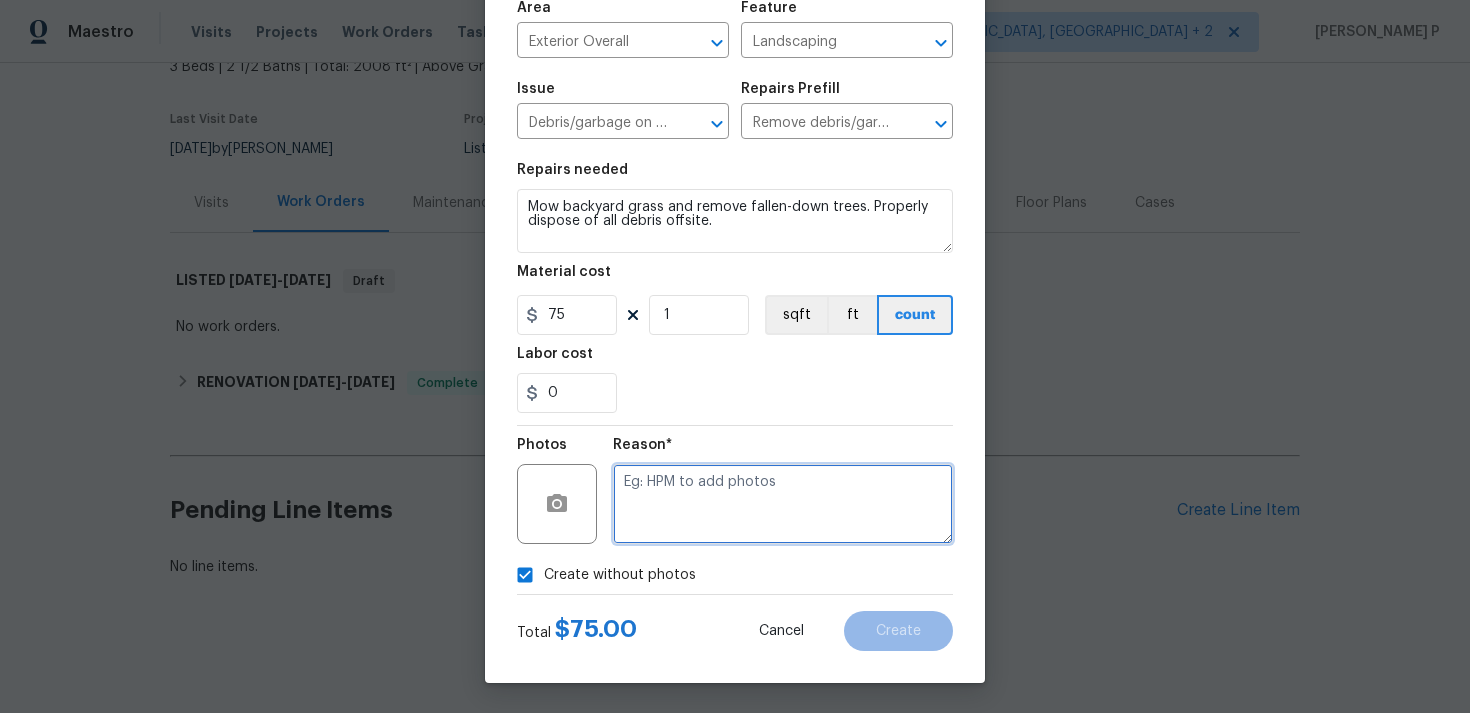 click at bounding box center (783, 504) 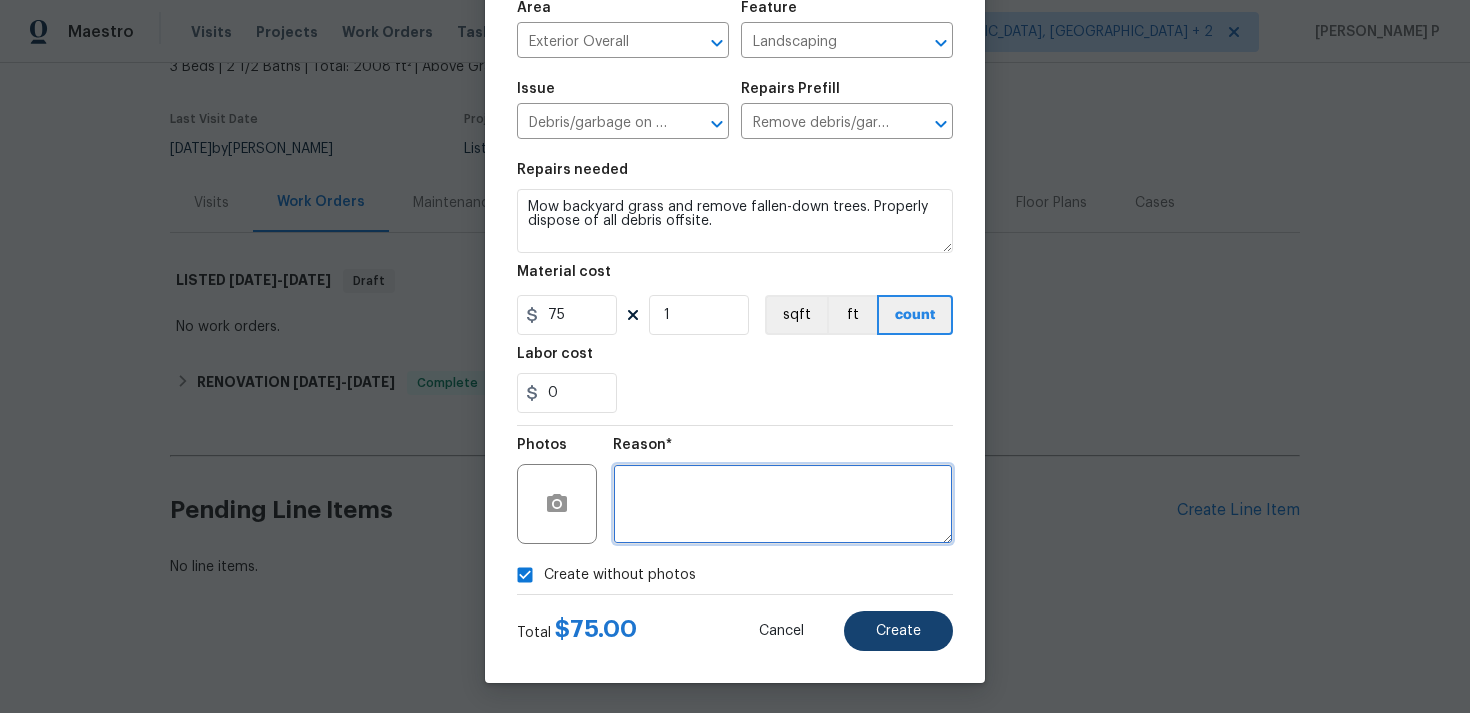 type 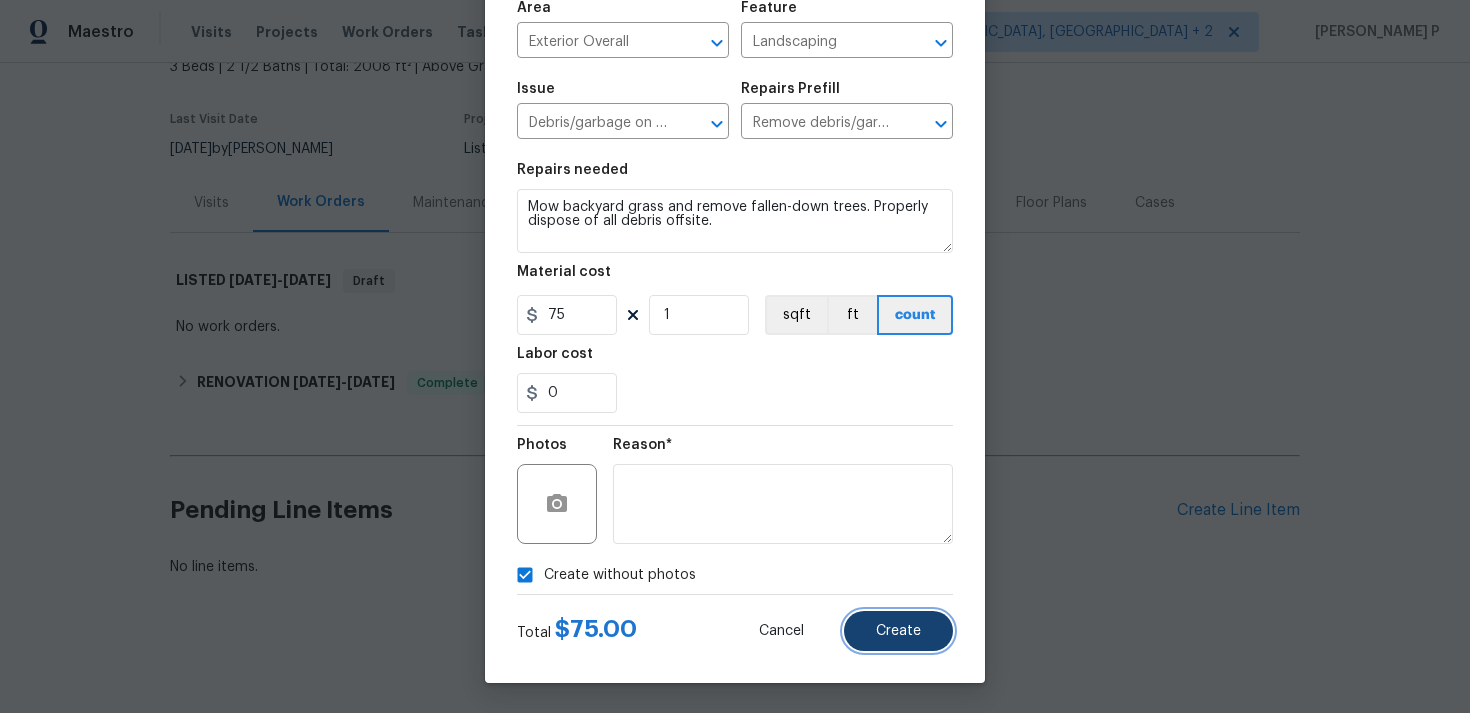click on "Create" at bounding box center (898, 631) 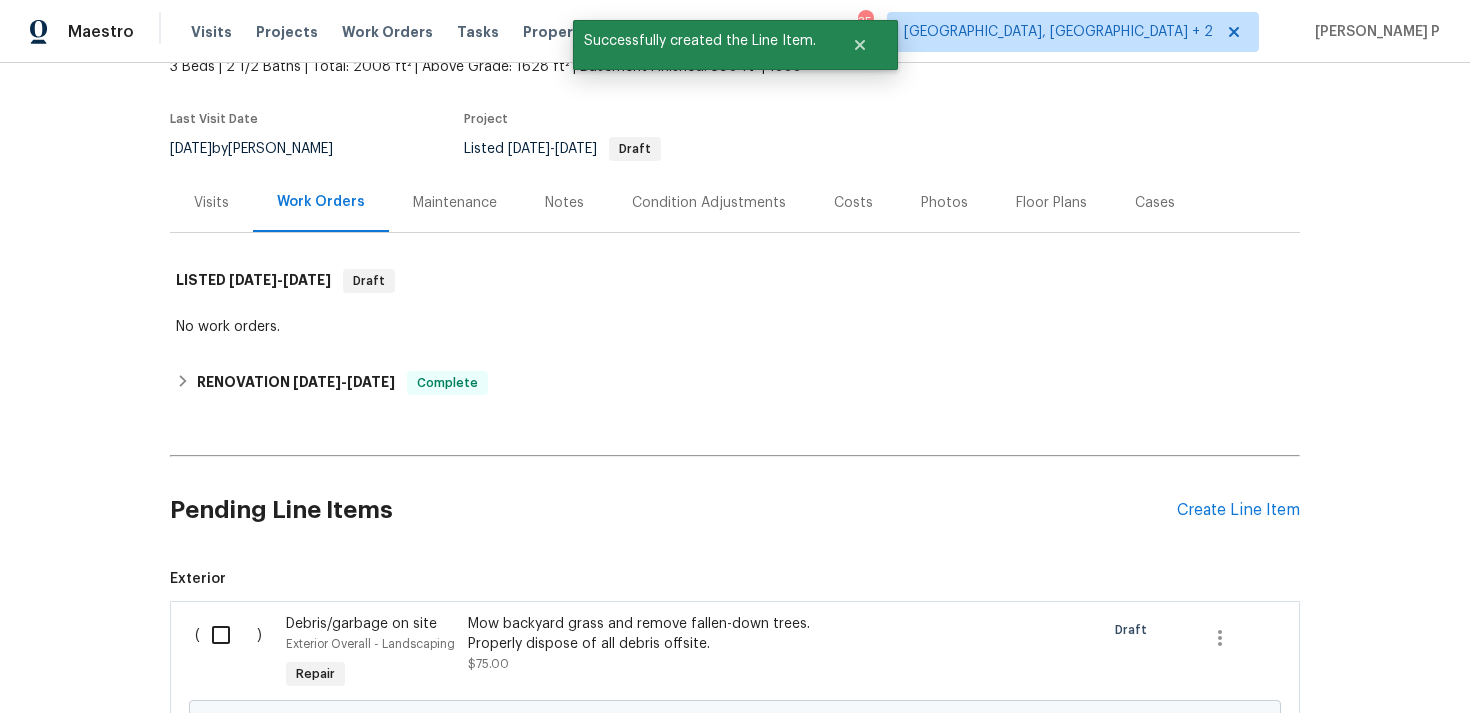 click at bounding box center [228, 635] 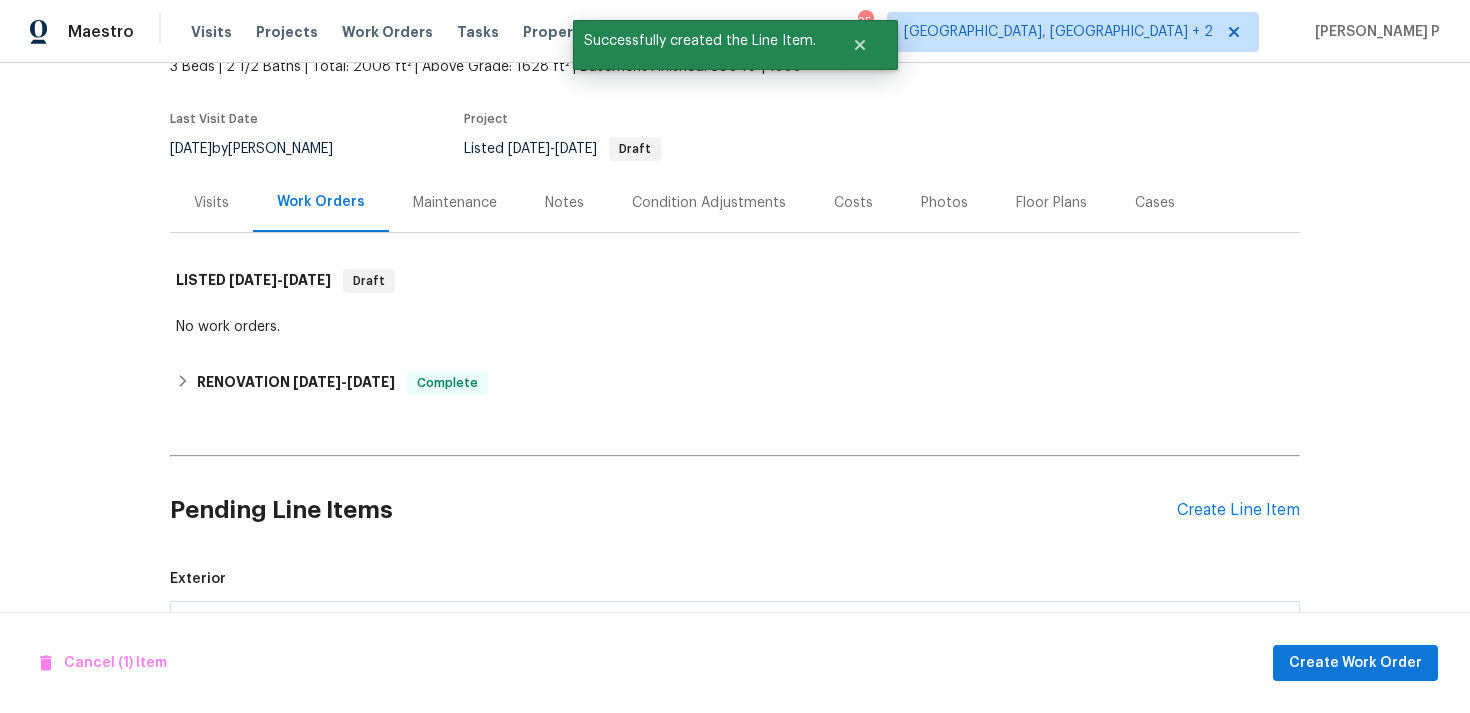 click at bounding box center [228, 635] 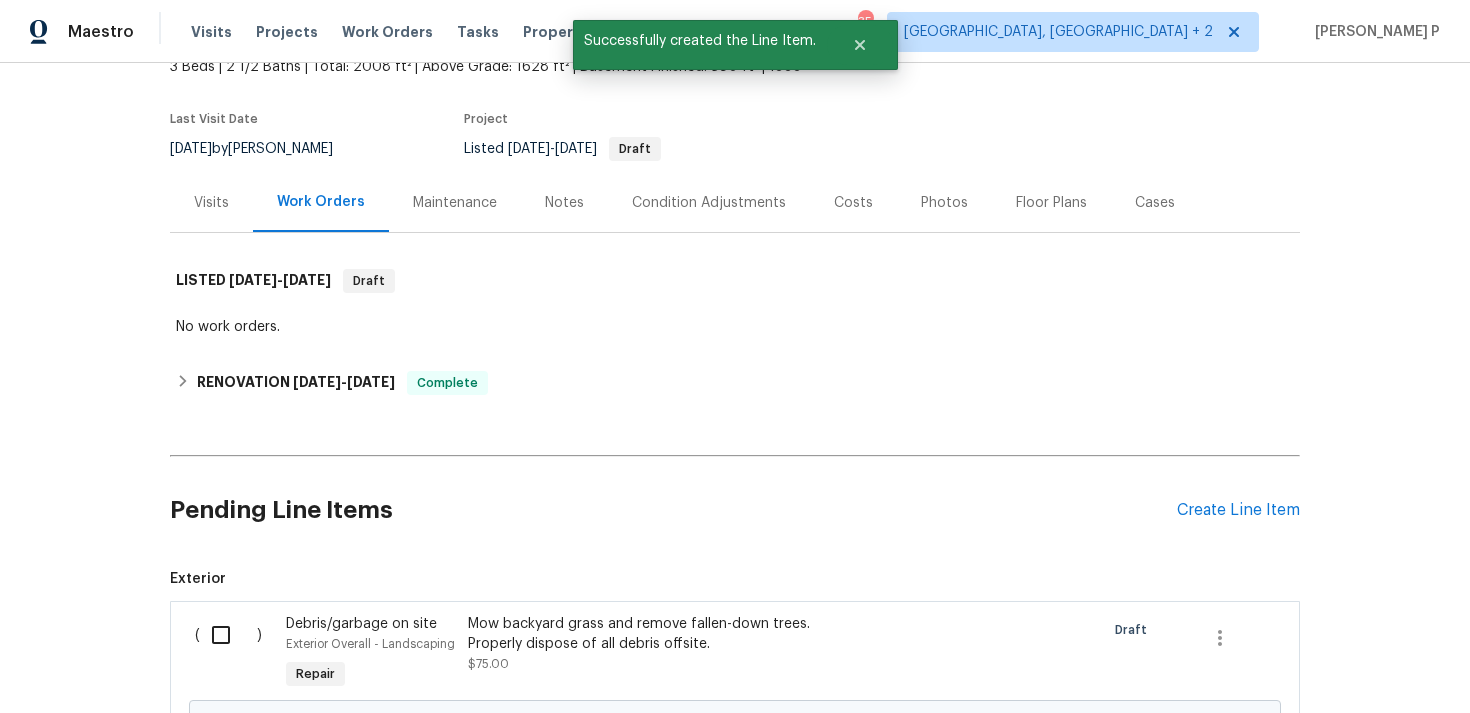 click at bounding box center [228, 635] 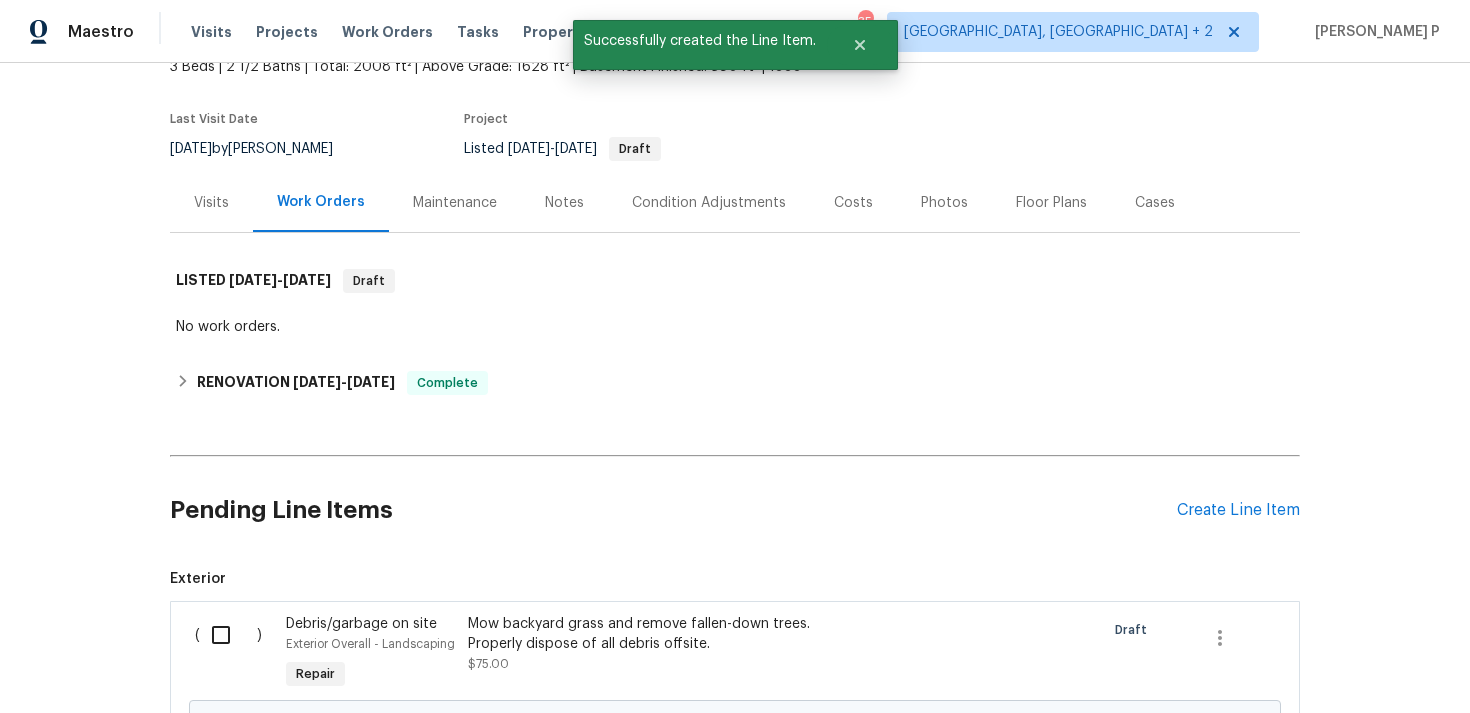 checkbox on "true" 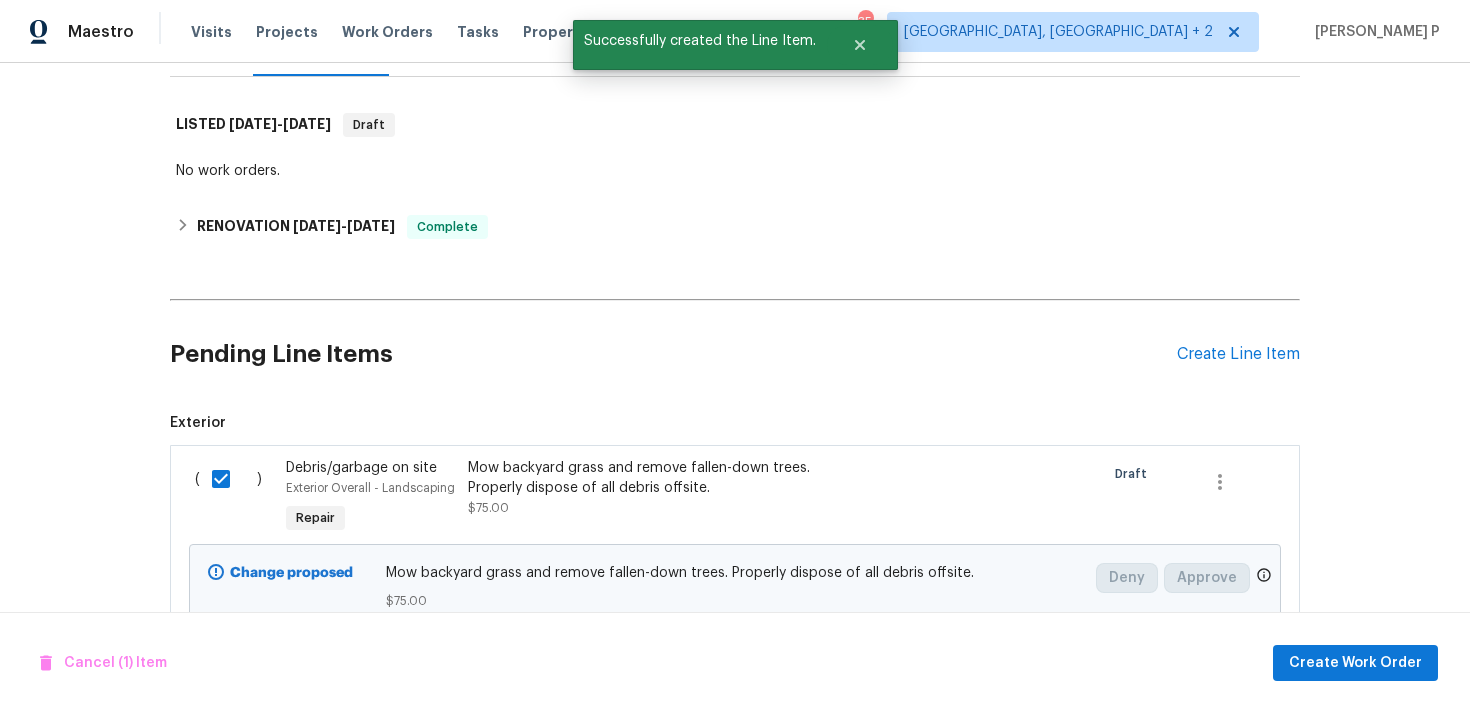 scroll, scrollTop: 358, scrollLeft: 0, axis: vertical 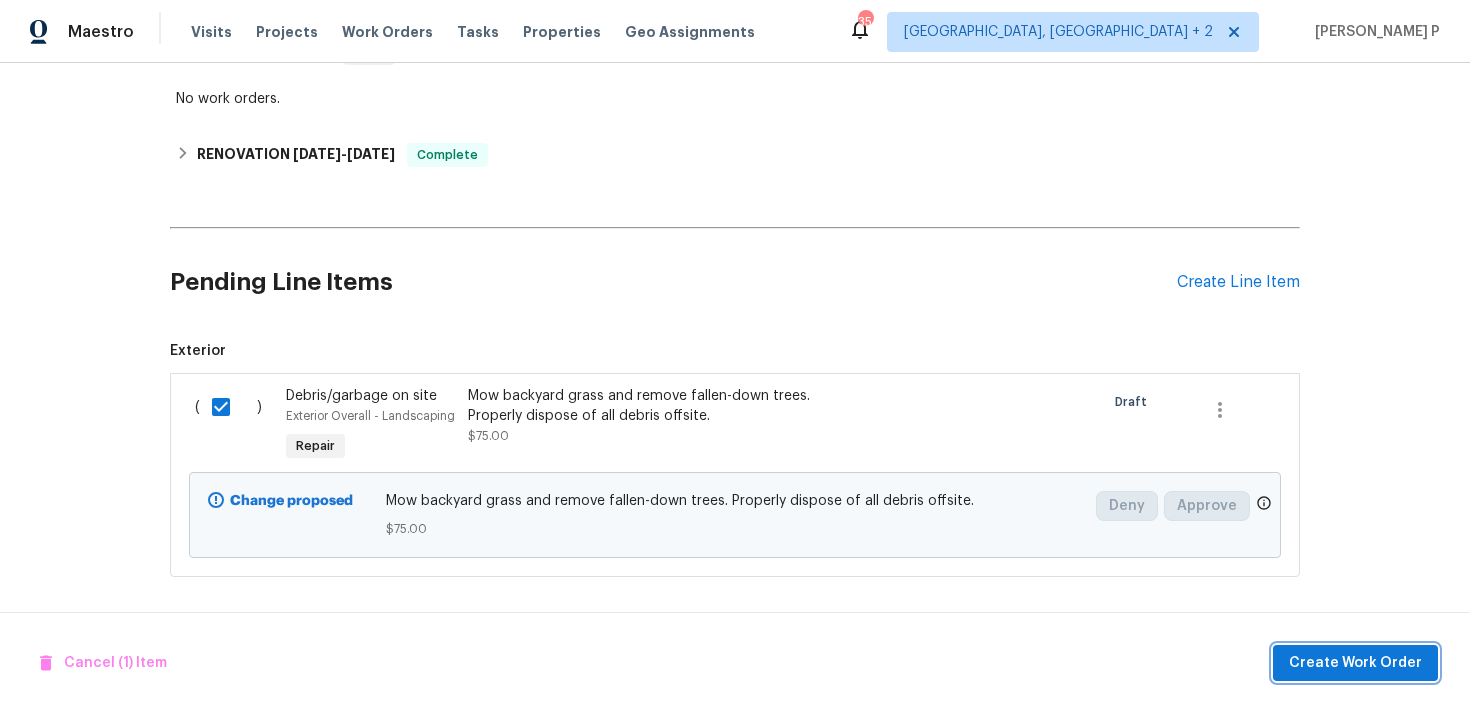 click on "Create Work Order" at bounding box center [1355, 663] 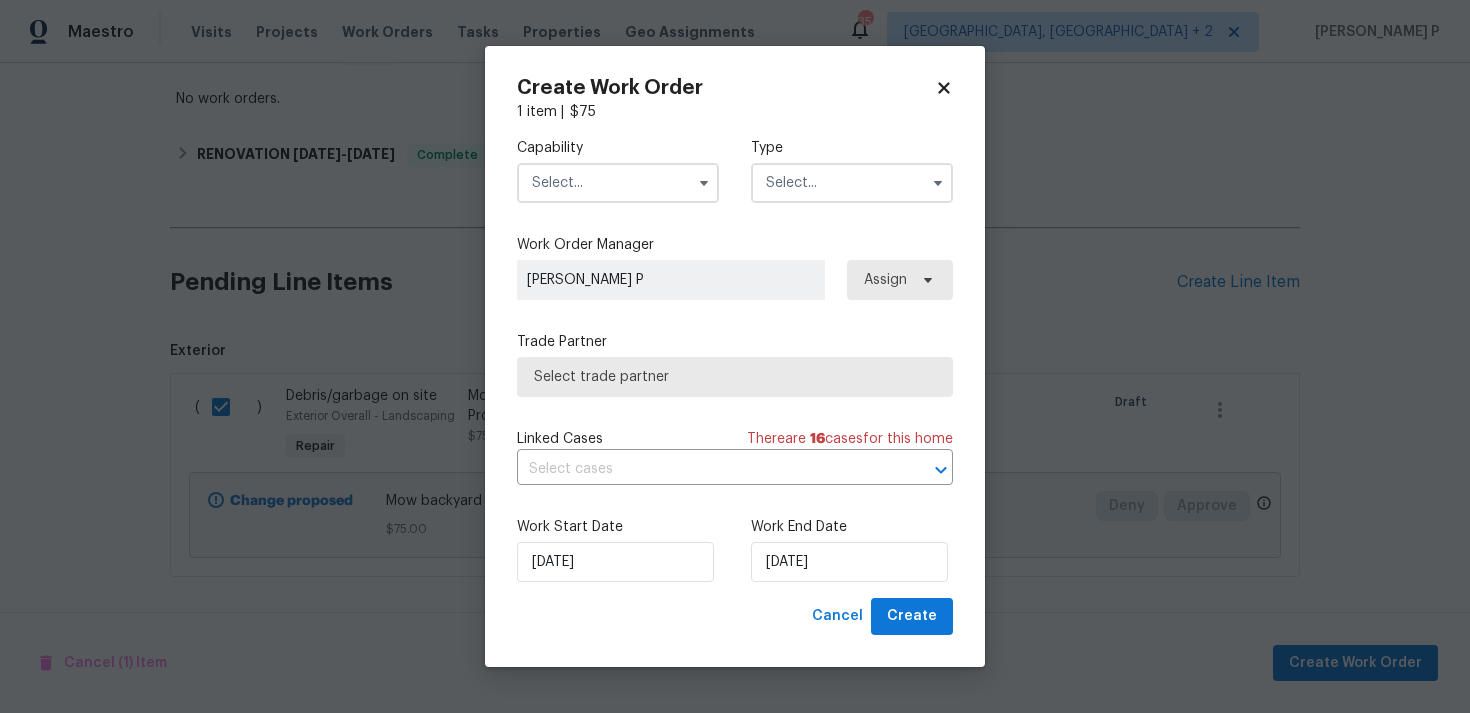 click at bounding box center [852, 183] 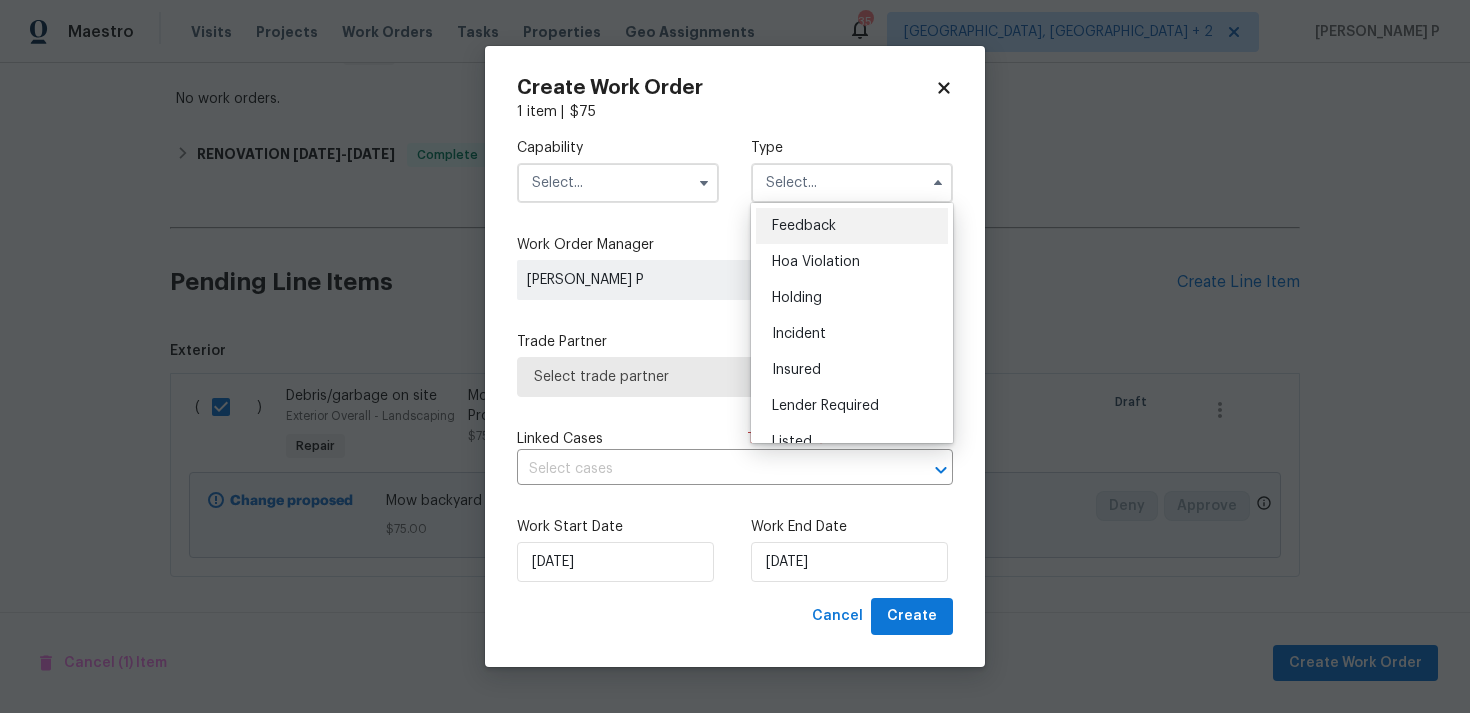 click on "Feedback" at bounding box center (852, 226) 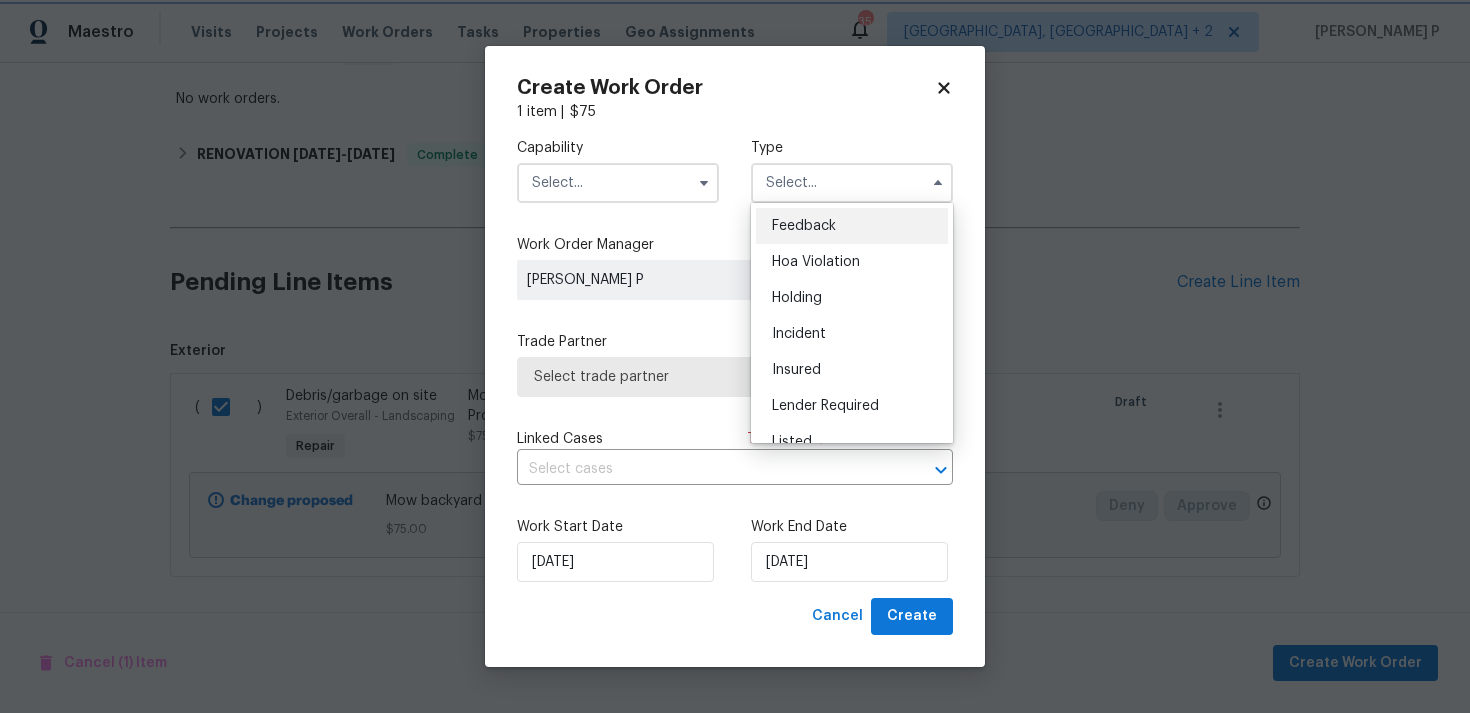 type on "Feedback" 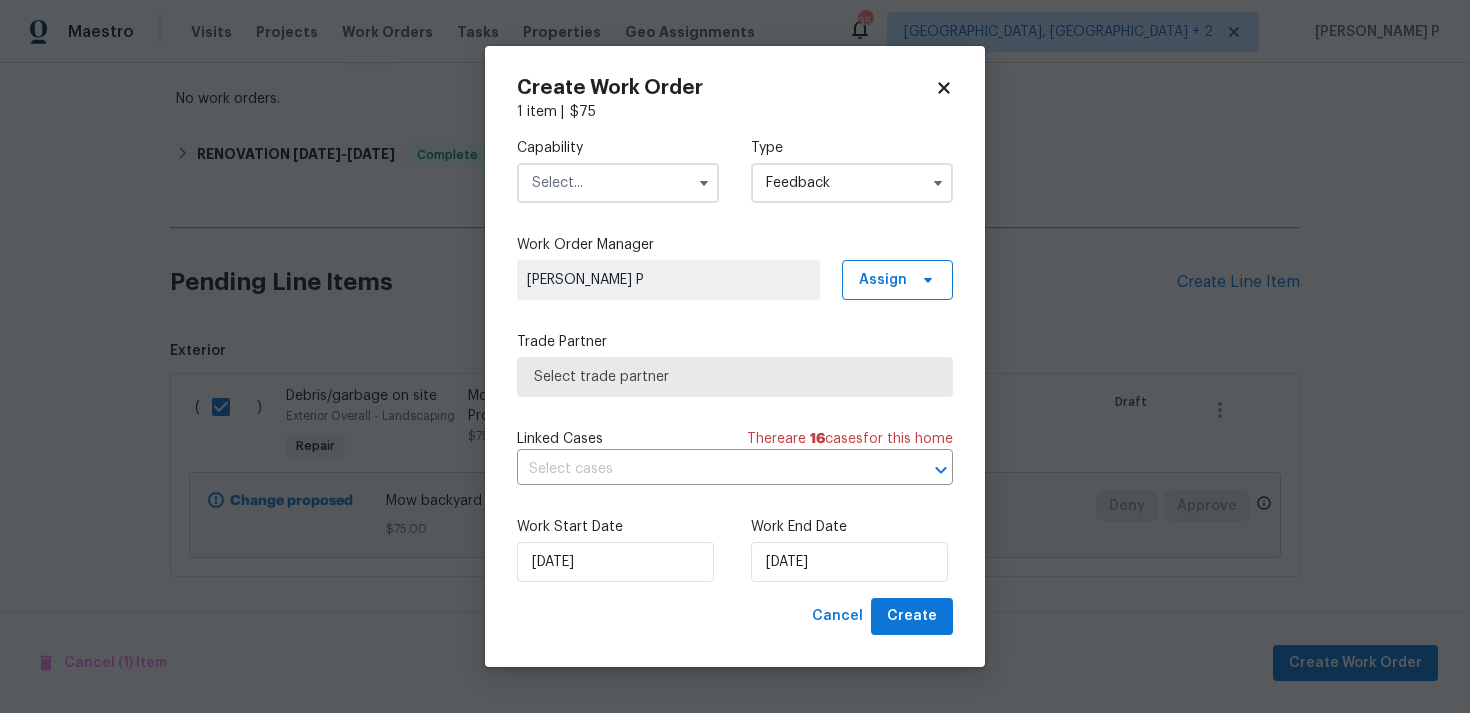 click at bounding box center (618, 183) 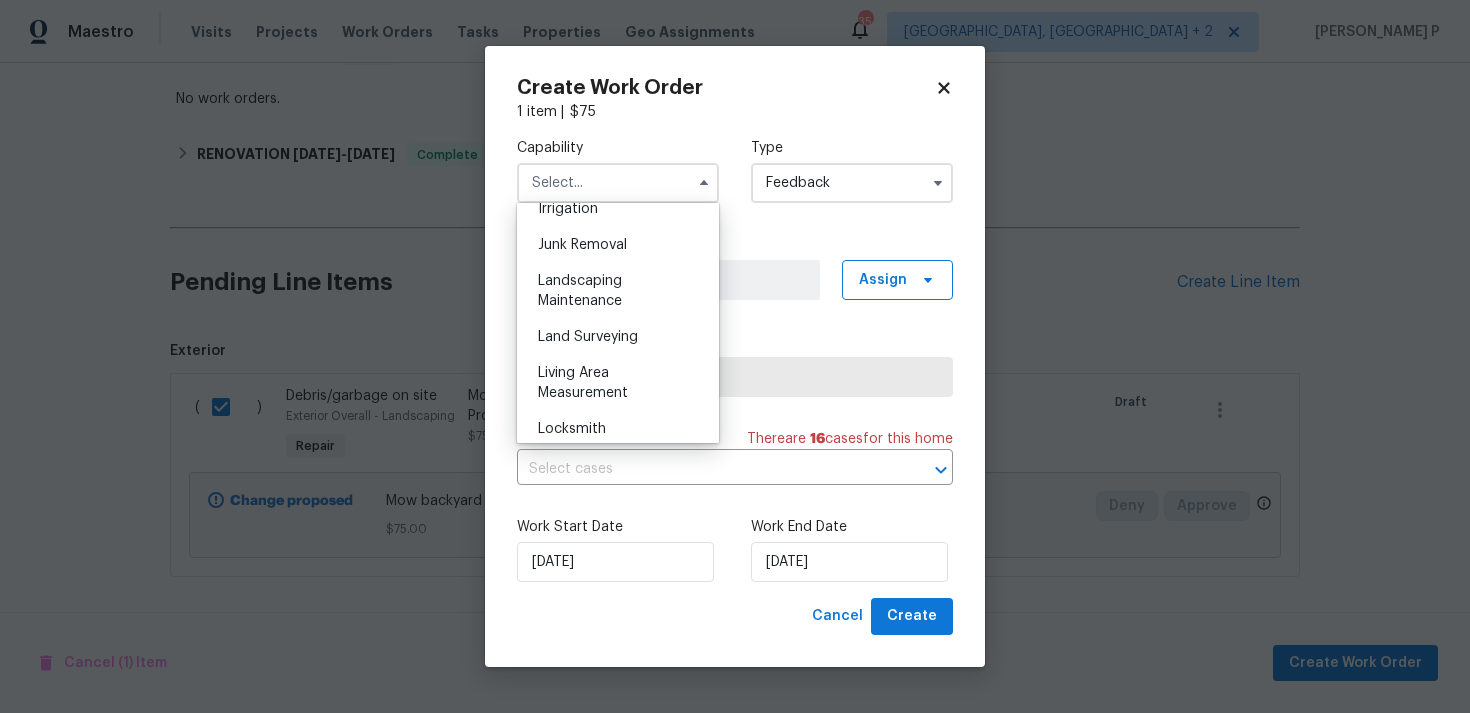 scroll, scrollTop: 1215, scrollLeft: 0, axis: vertical 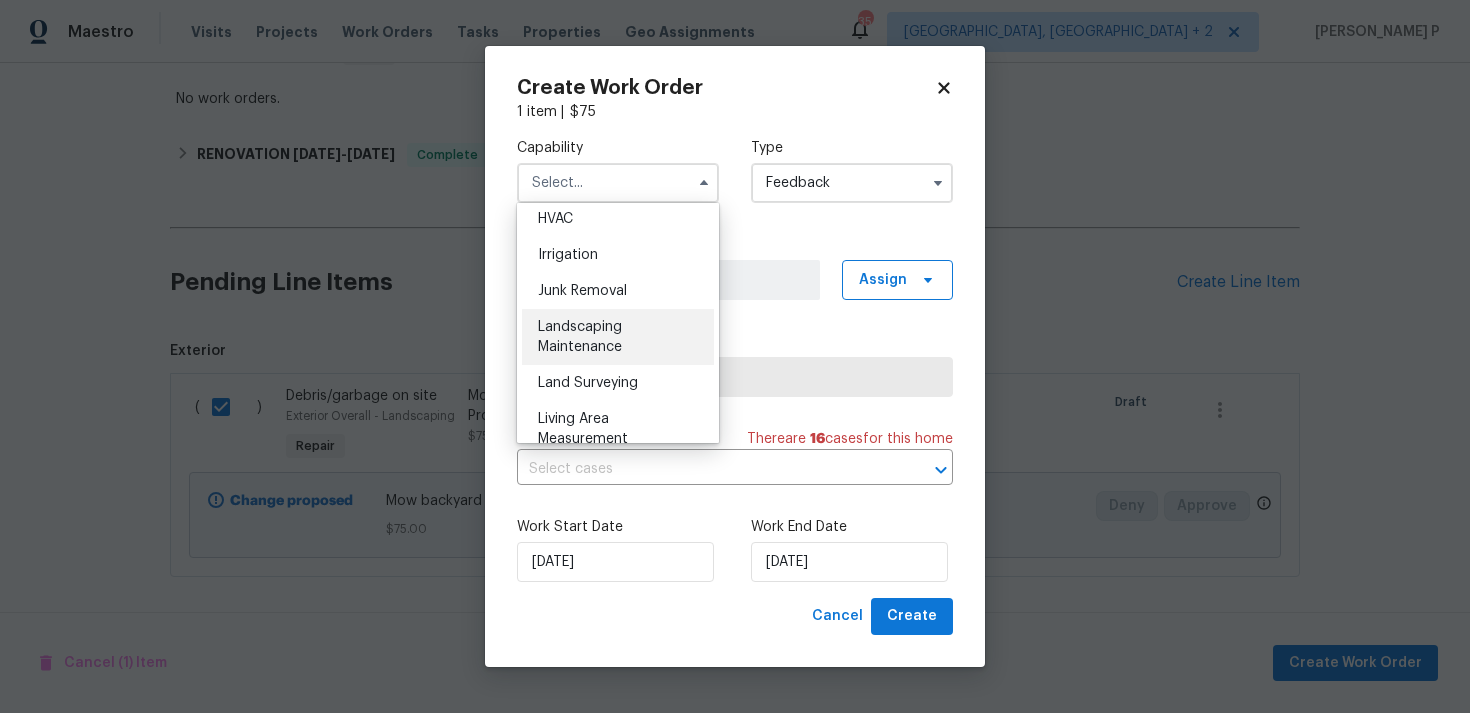 click on "Landscaping Maintenance" at bounding box center (580, 337) 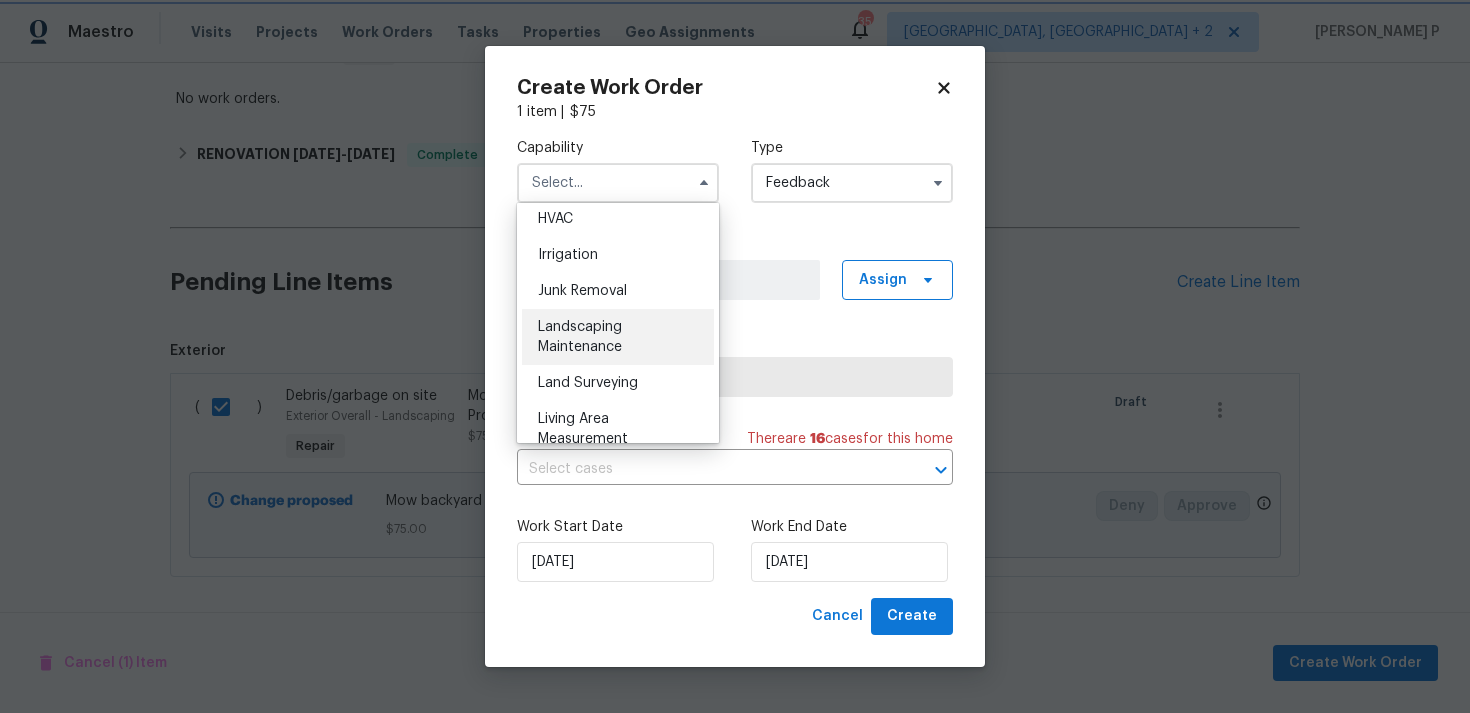 type on "Landscaping Maintenance" 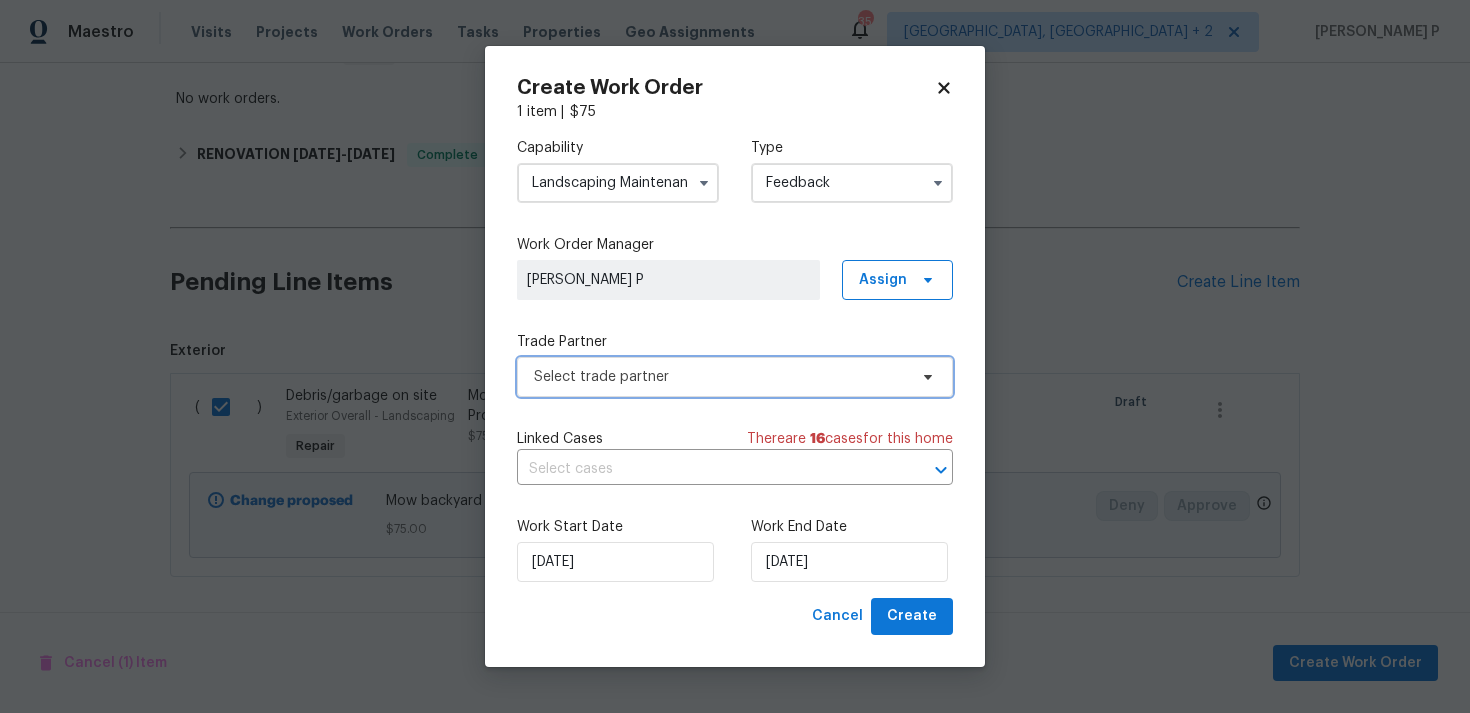 click on "Select trade partner" at bounding box center (720, 377) 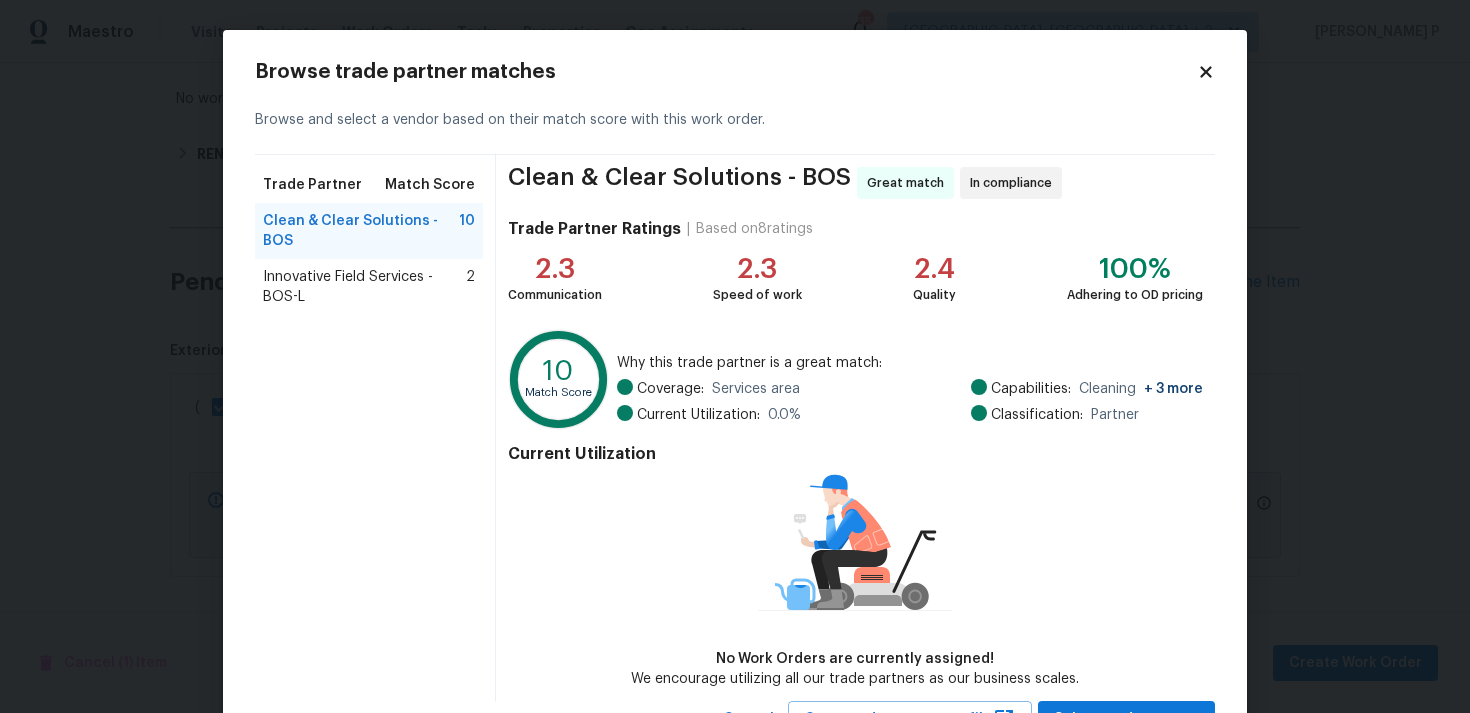 click on "Innovative Field Services - BOS-L" at bounding box center (364, 287) 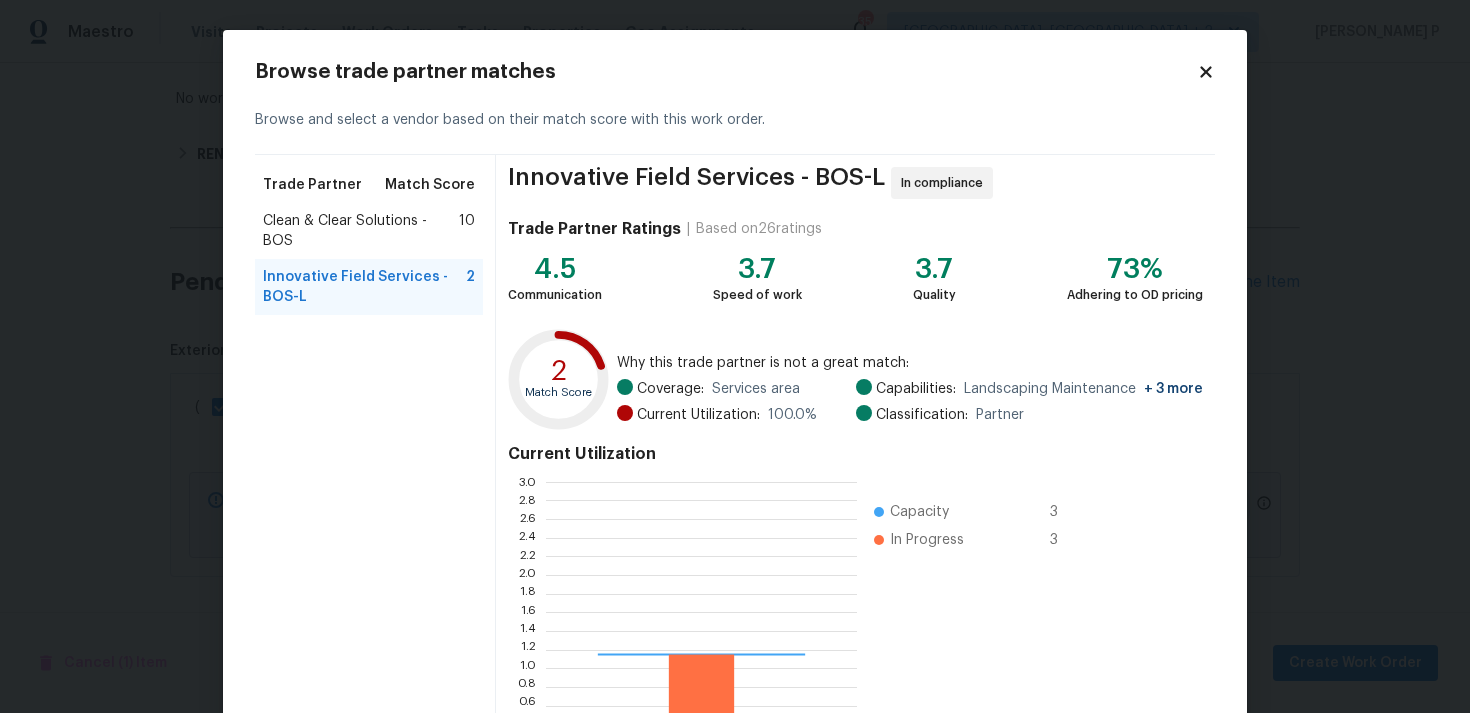 scroll, scrollTop: 2, scrollLeft: 1, axis: both 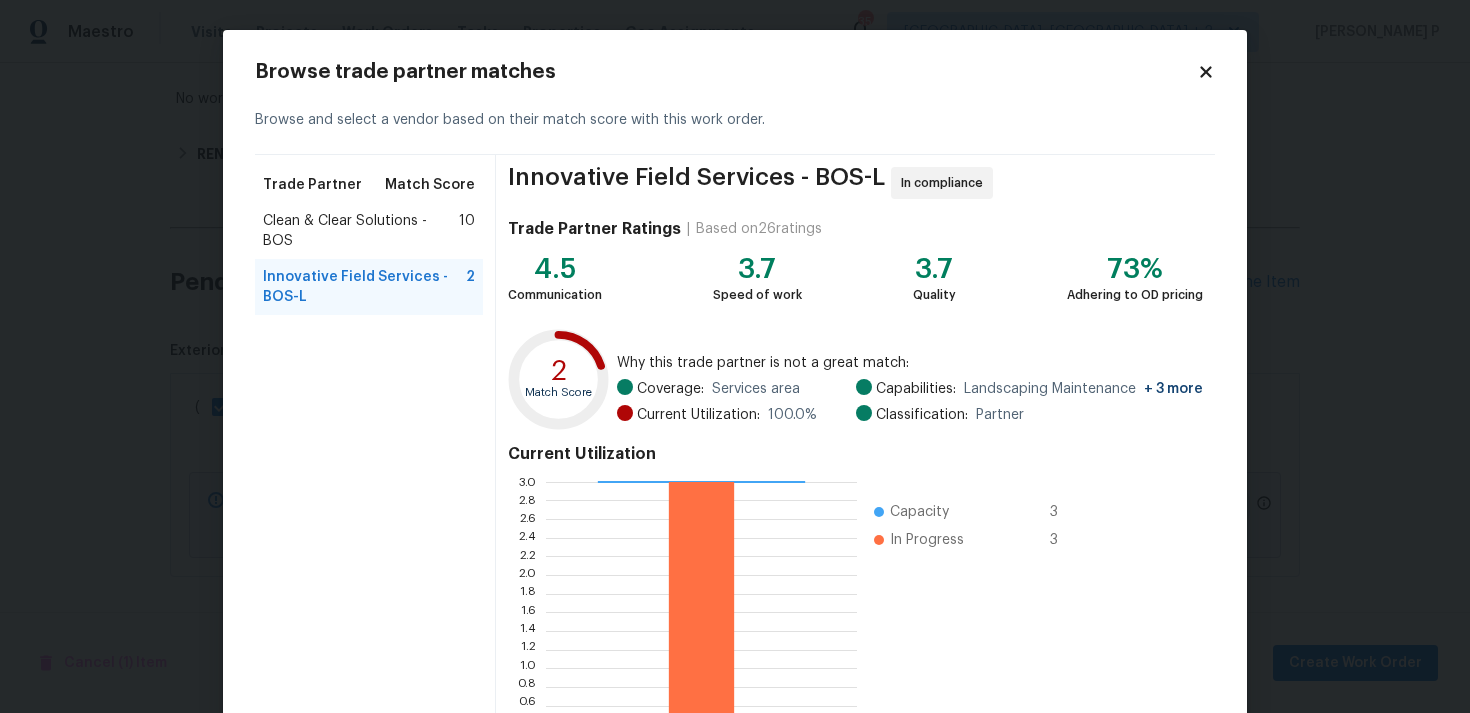 click on "Clean & Clear Solutions - BOS" at bounding box center (361, 231) 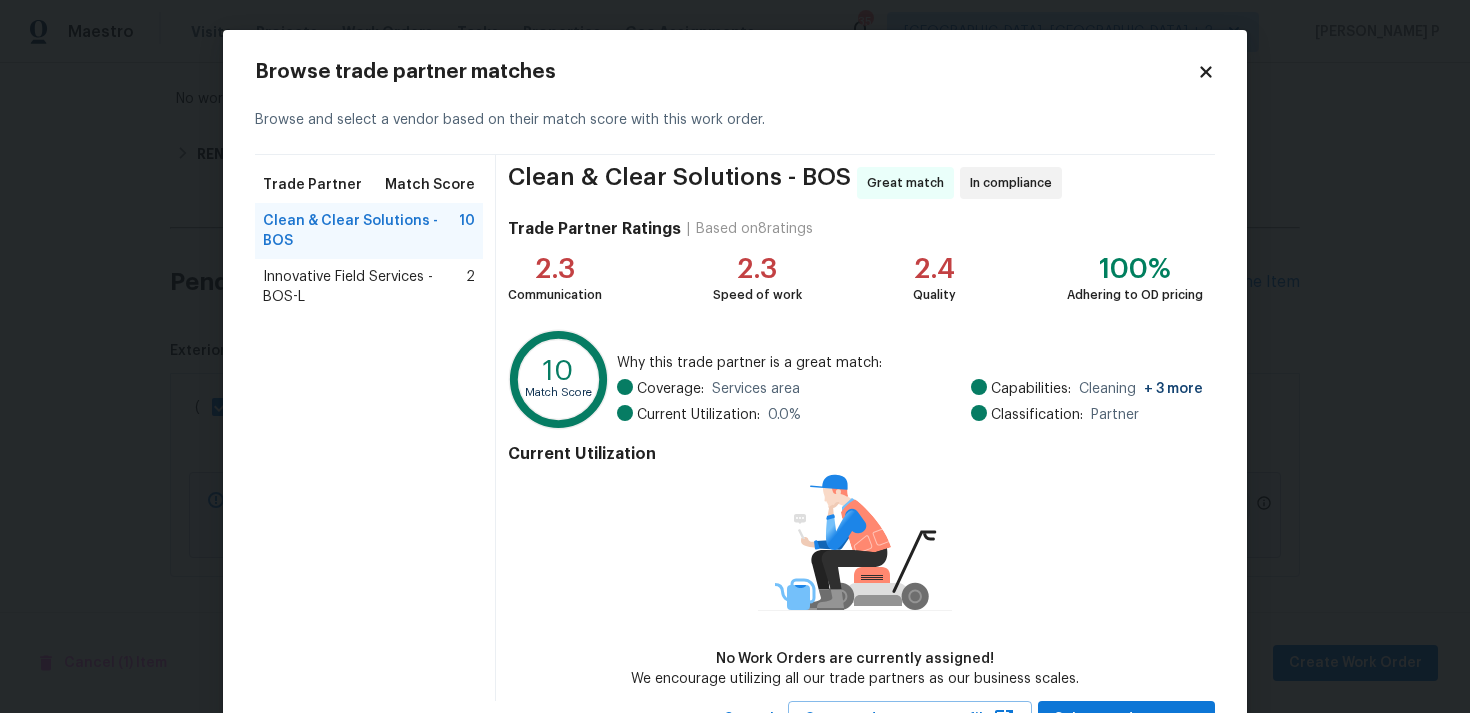 click on "Innovative Field Services - BOS-L" at bounding box center [364, 287] 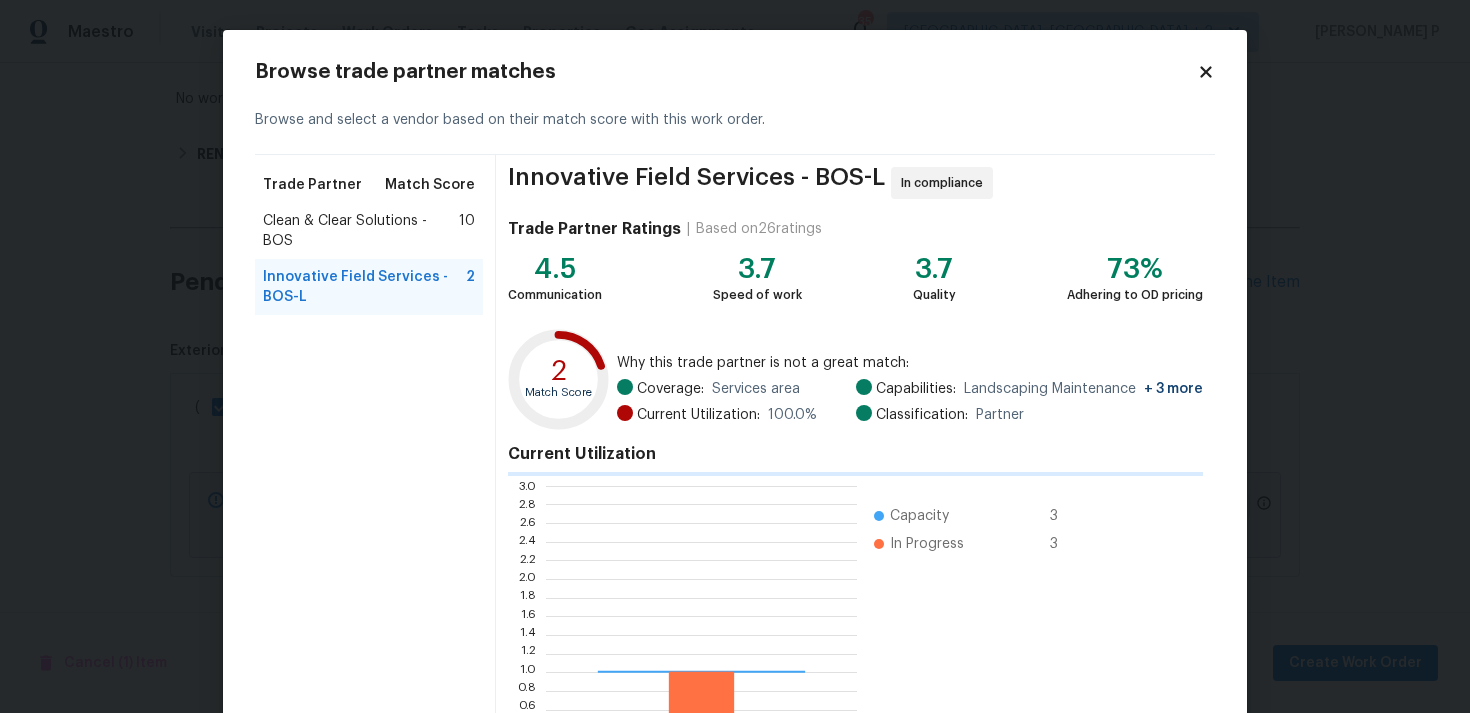 scroll, scrollTop: 2, scrollLeft: 1, axis: both 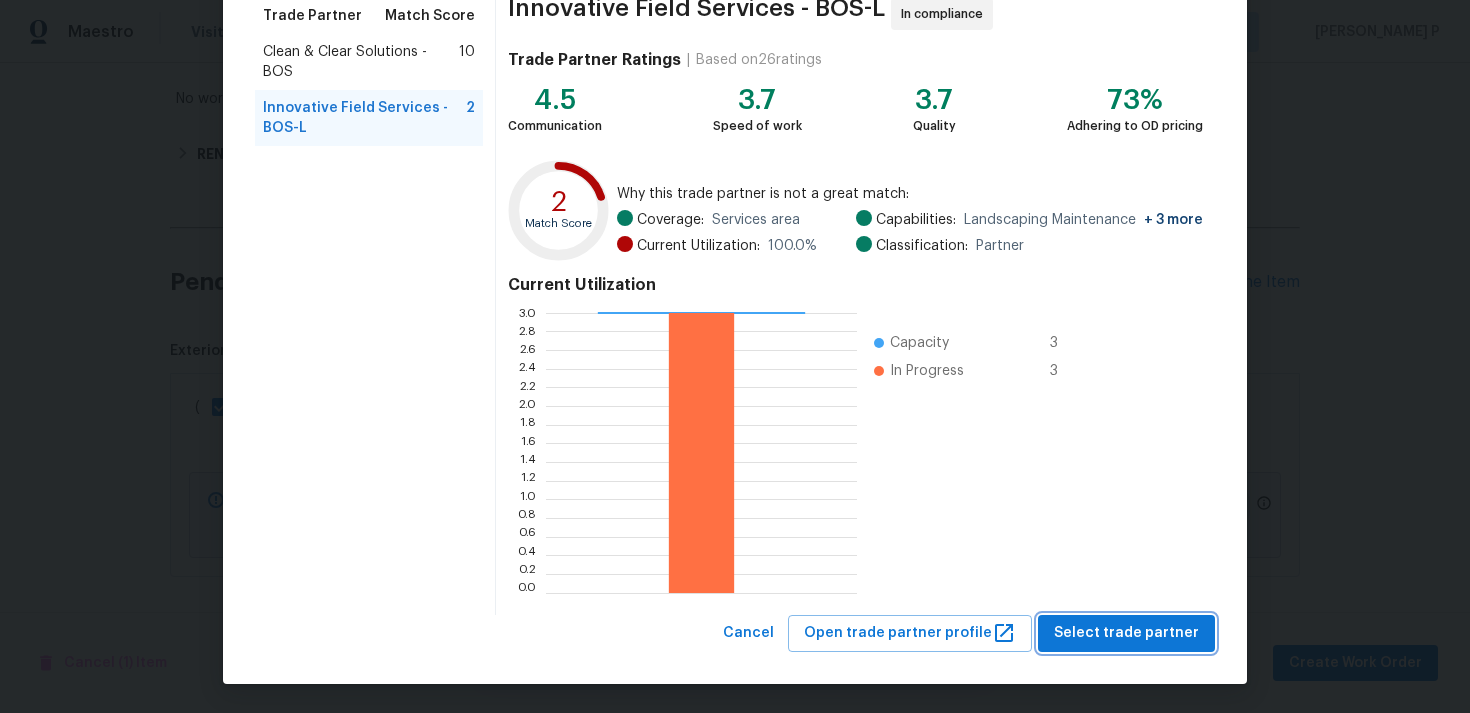 click on "Select trade partner" at bounding box center [1126, 633] 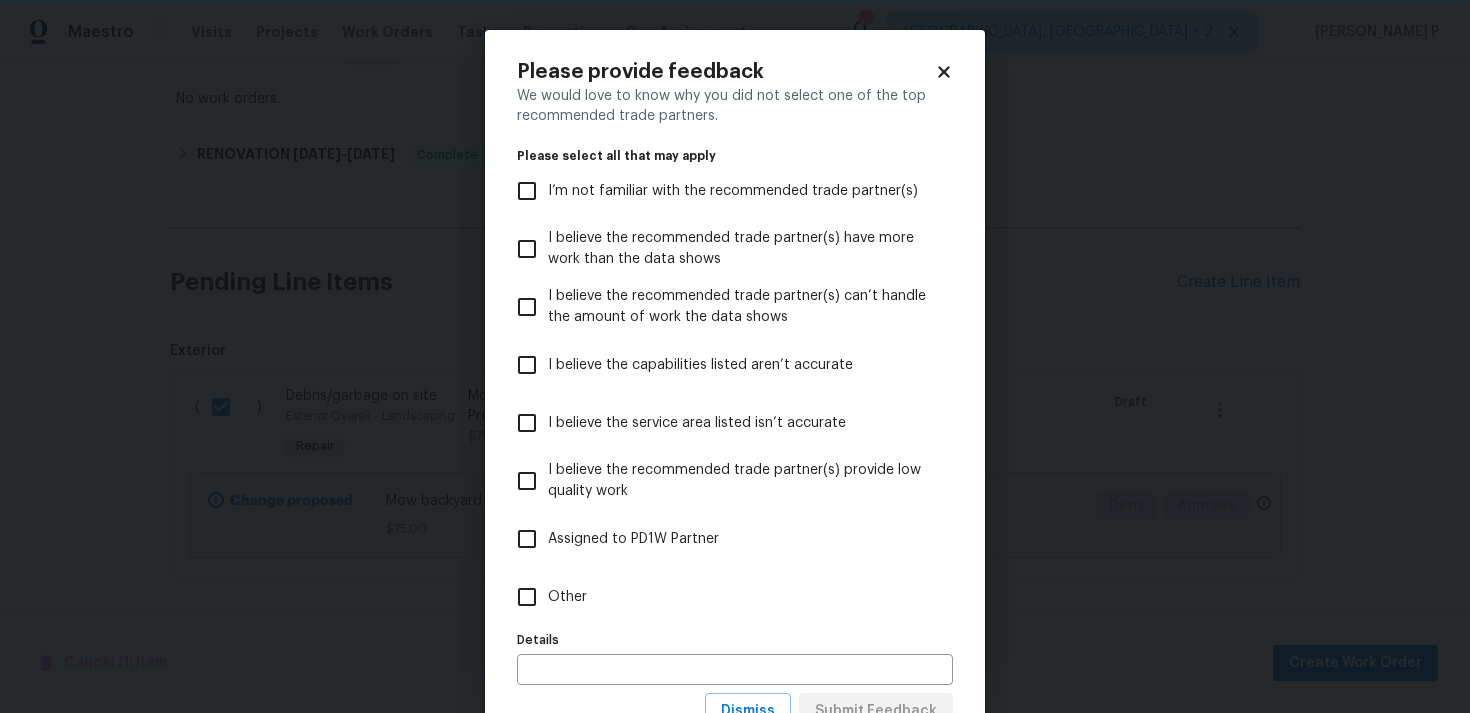 scroll, scrollTop: 0, scrollLeft: 0, axis: both 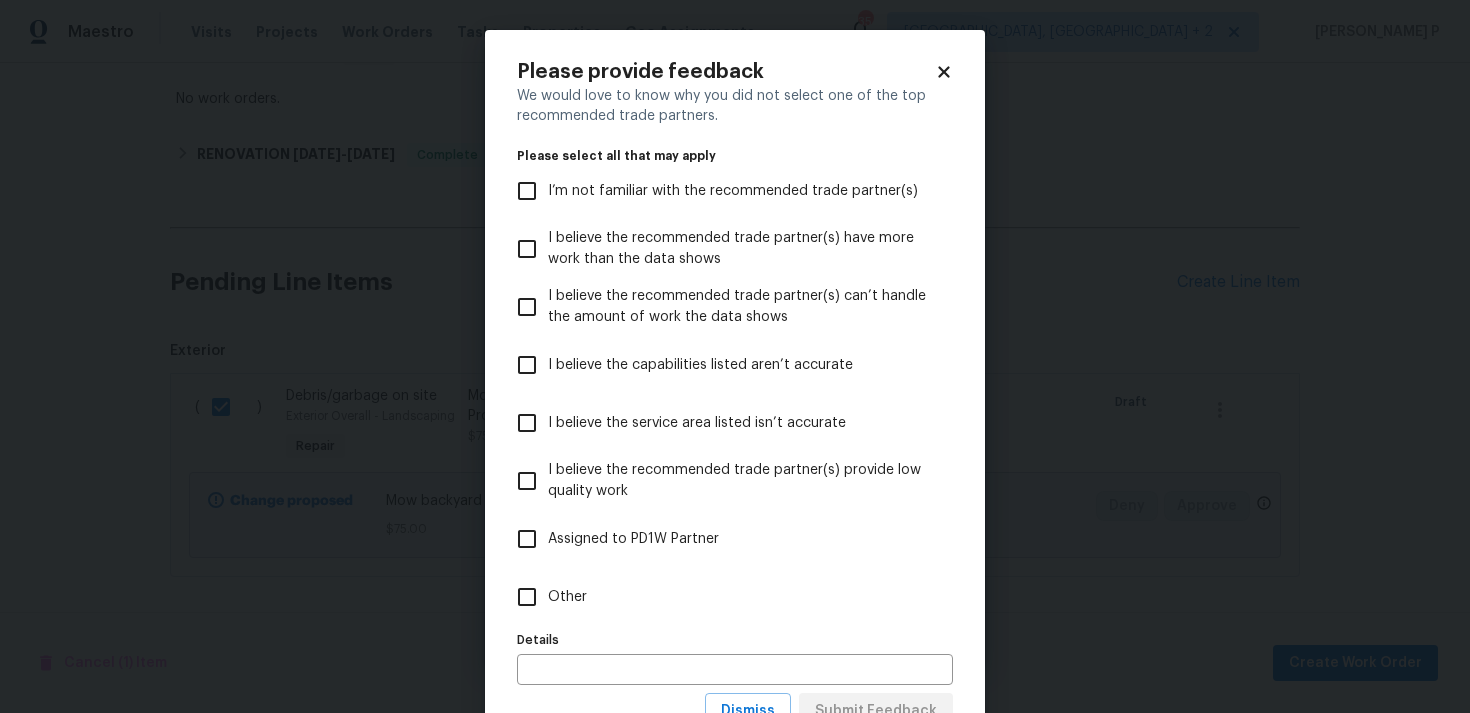click on "Other" at bounding box center (721, 597) 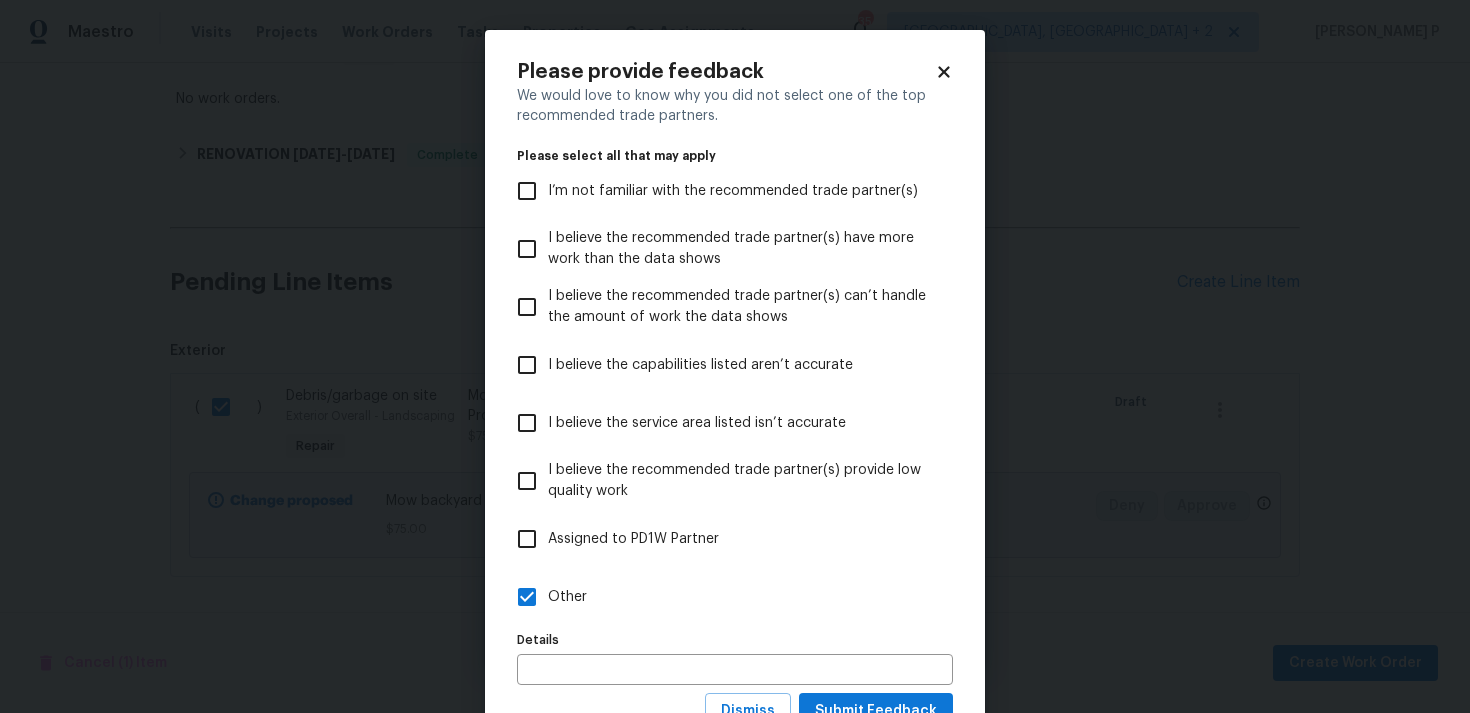 scroll, scrollTop: 79, scrollLeft: 0, axis: vertical 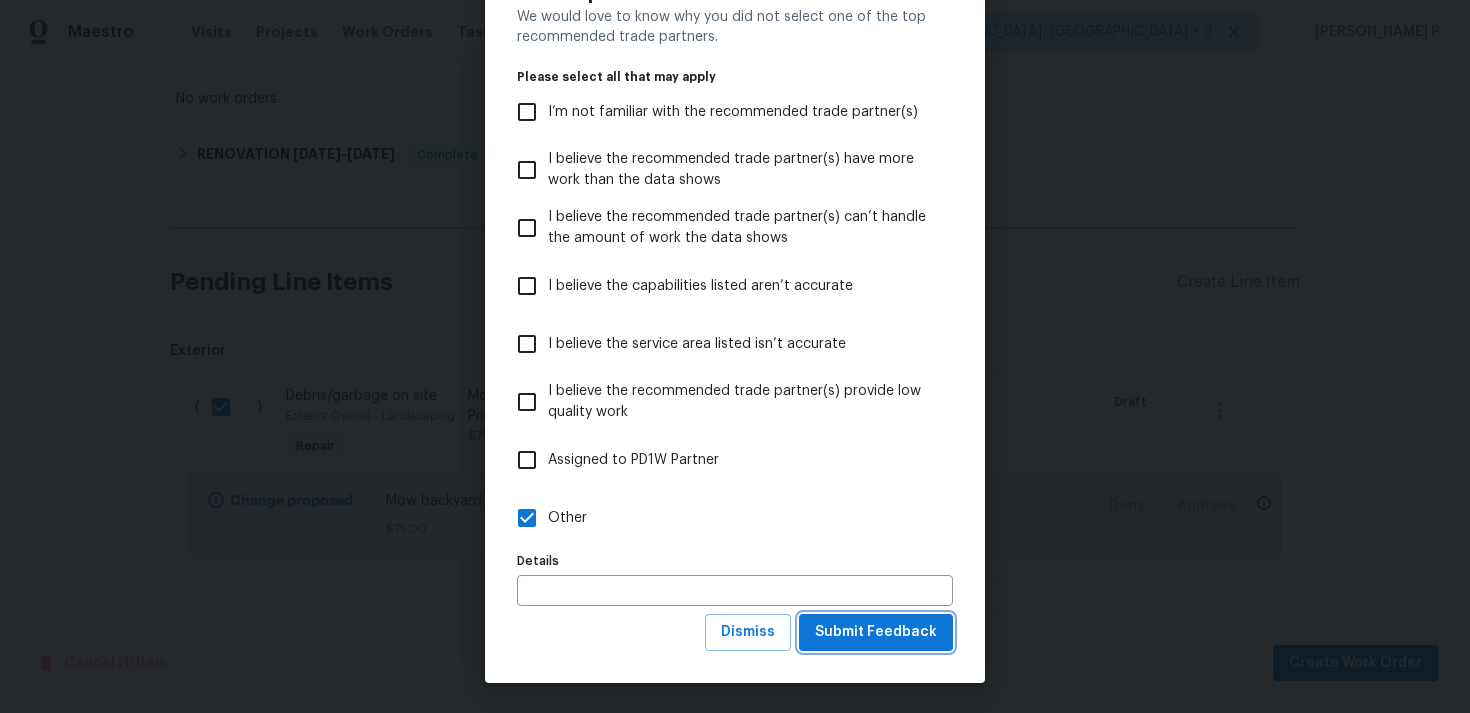click on "Submit Feedback" at bounding box center [876, 632] 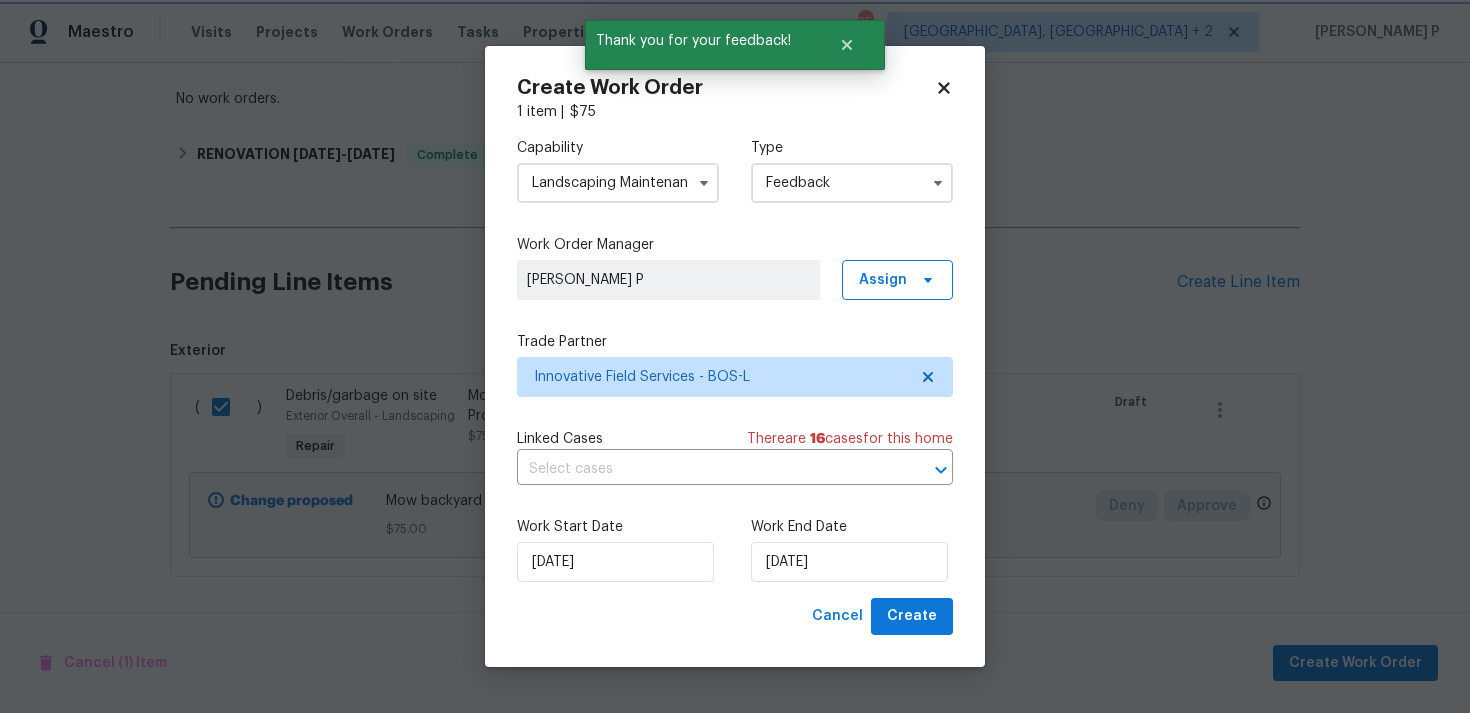 scroll, scrollTop: 0, scrollLeft: 0, axis: both 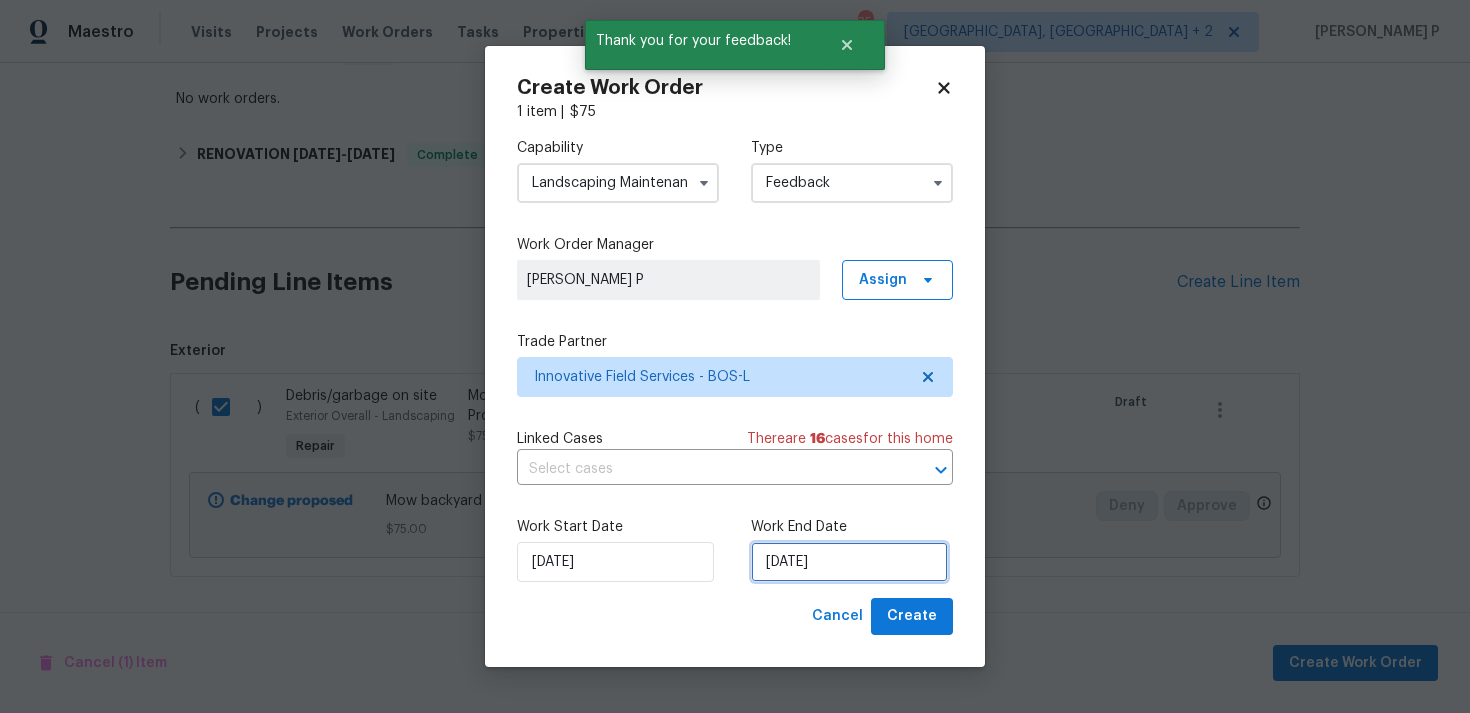click on "[DATE]" at bounding box center [849, 562] 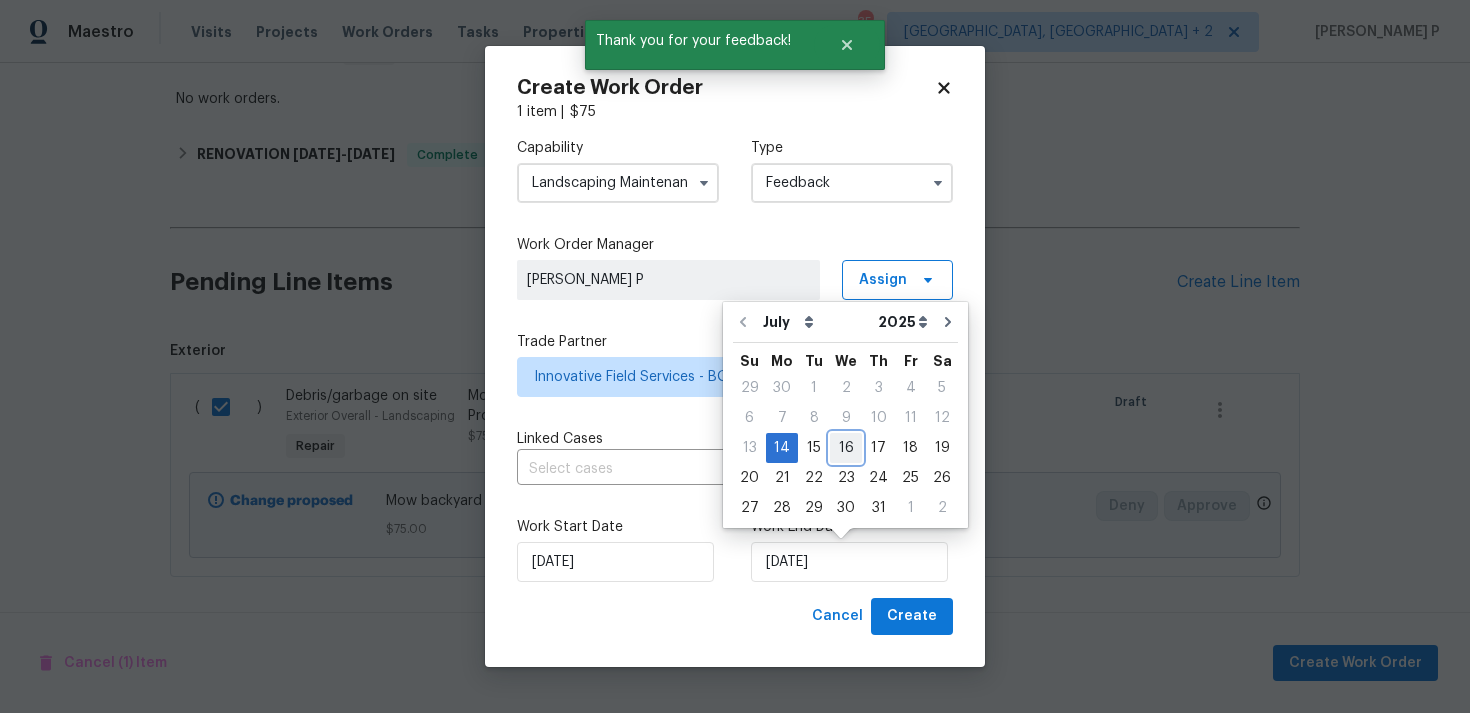 click on "16" at bounding box center [846, 448] 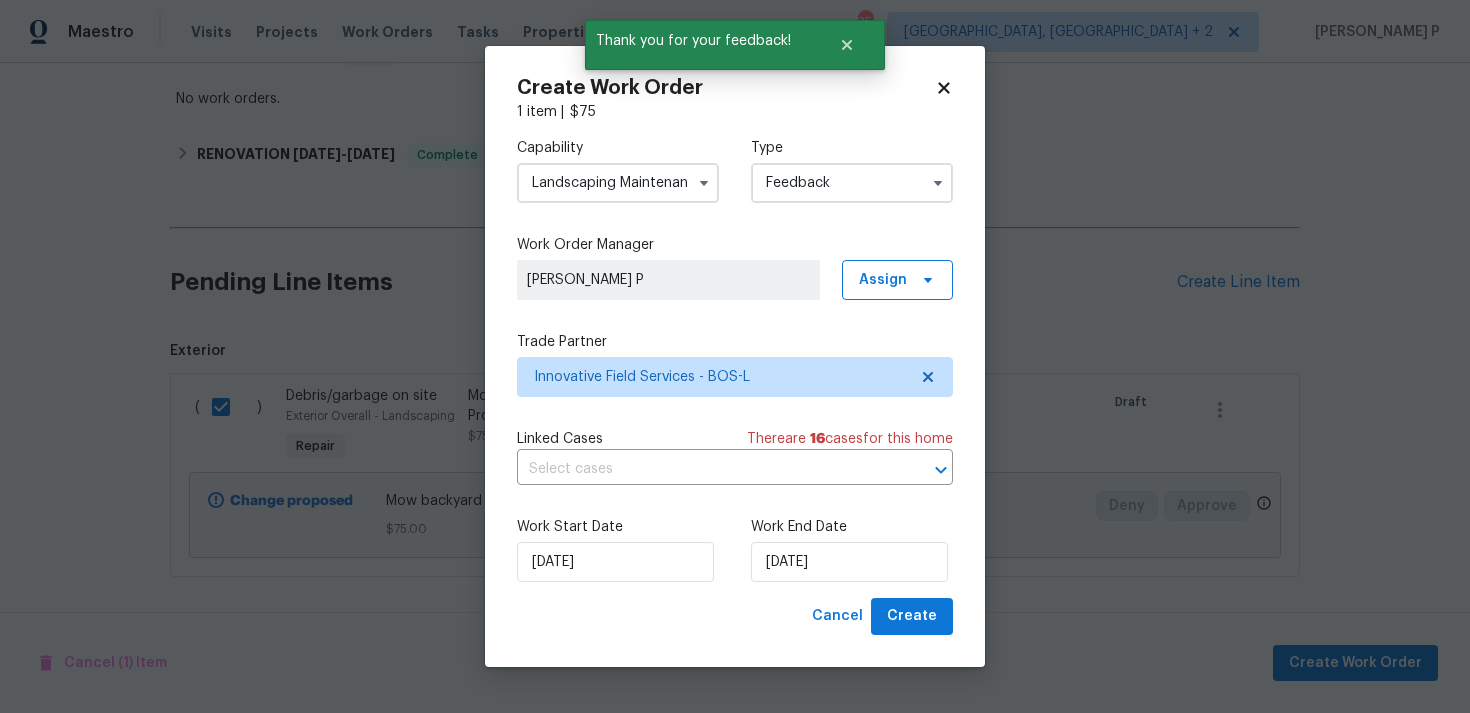 click on "Work Start Date   [DATE] Work End Date   [DATE]" at bounding box center [735, 549] 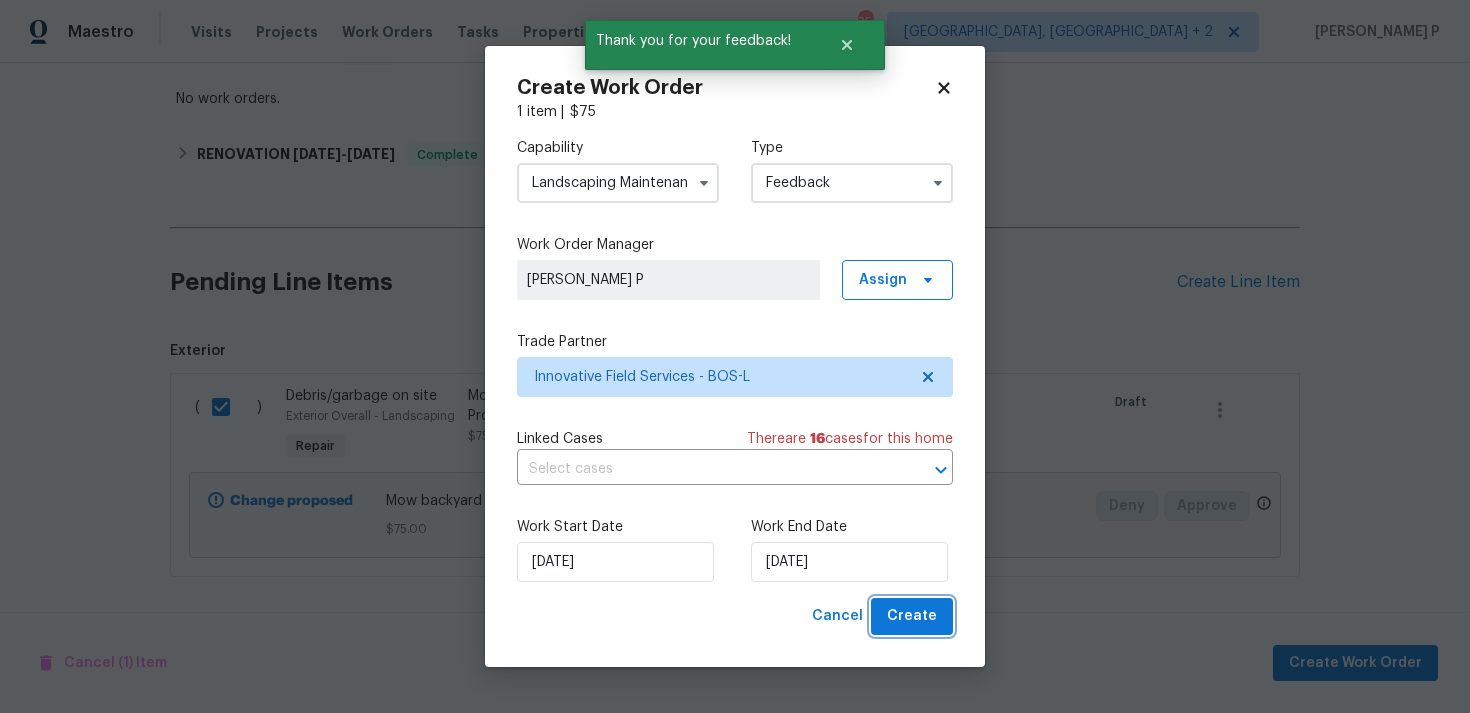 click on "Create" at bounding box center (912, 616) 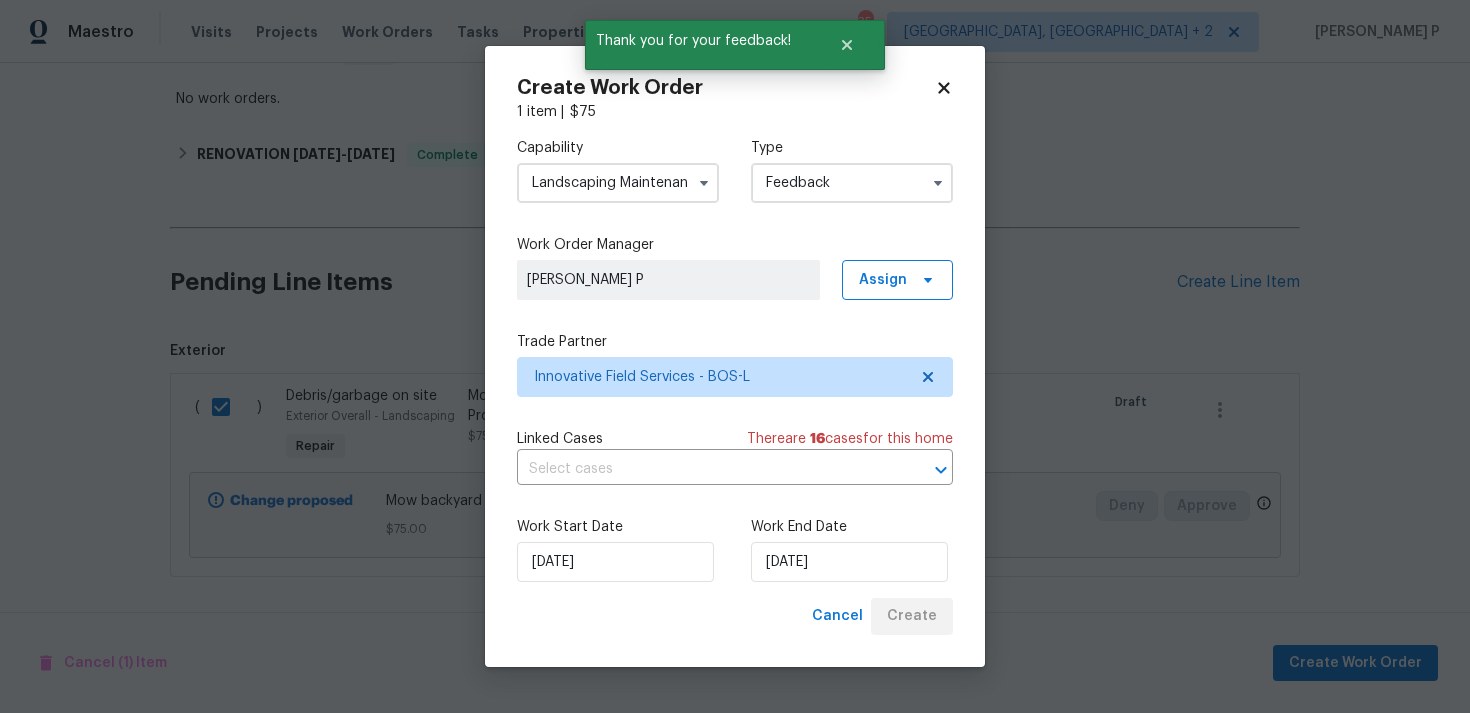 checkbox on "false" 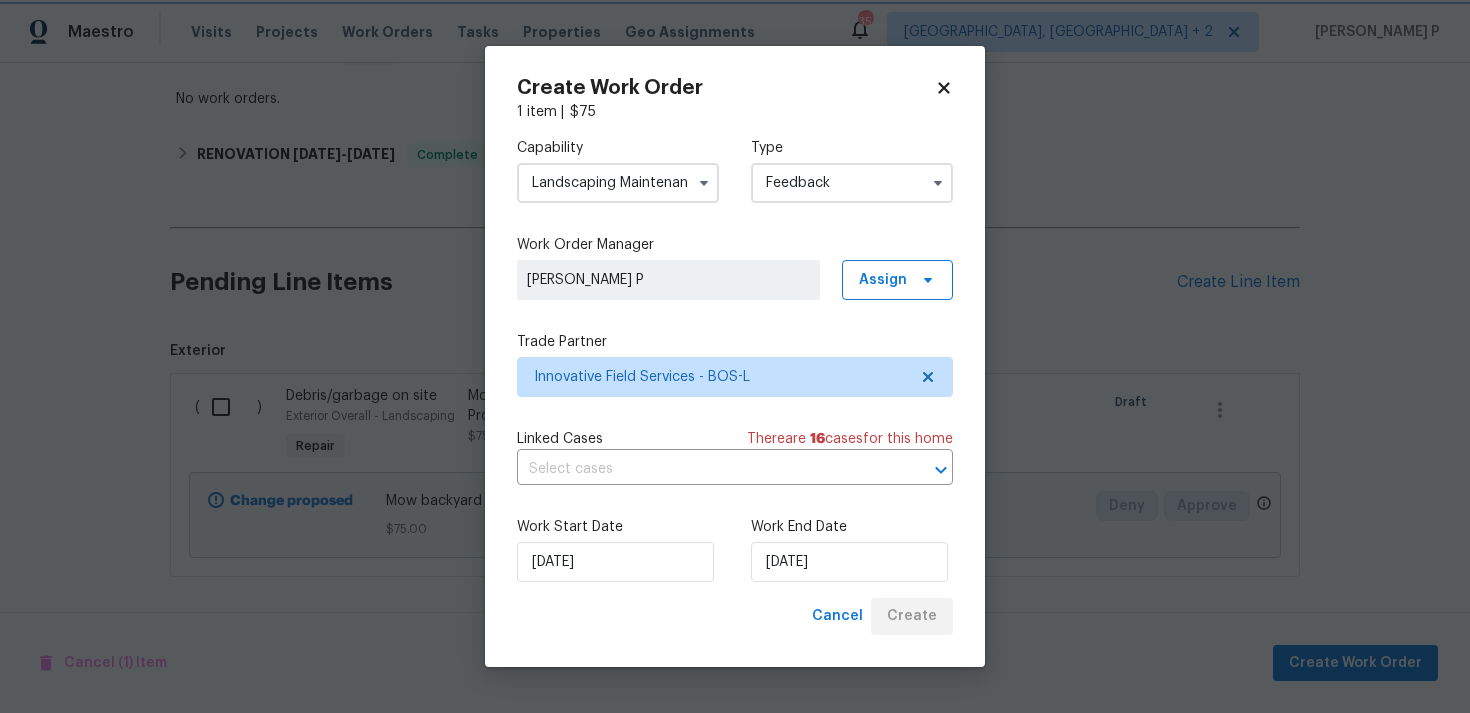 scroll, scrollTop: 183, scrollLeft: 0, axis: vertical 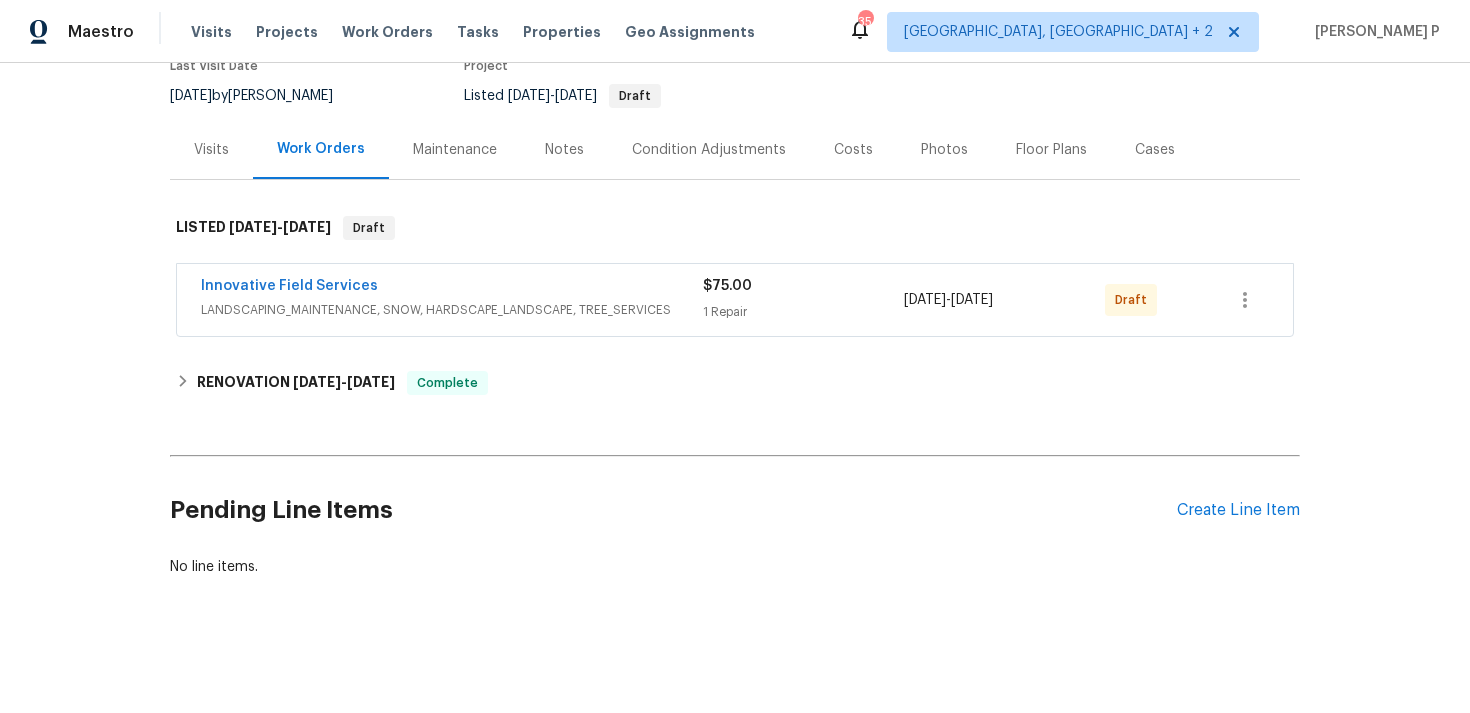 click on "Innovative Field Services" at bounding box center [289, 286] 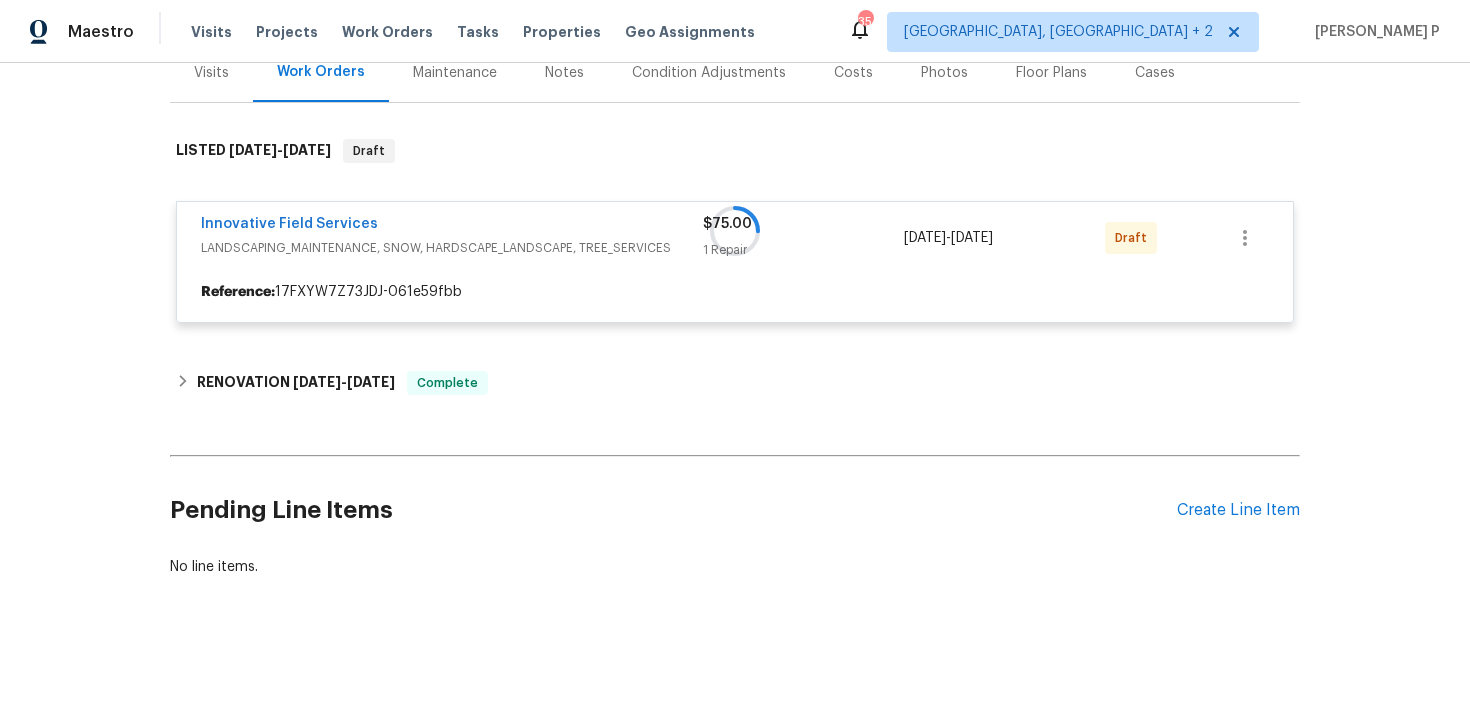 scroll, scrollTop: 358, scrollLeft: 0, axis: vertical 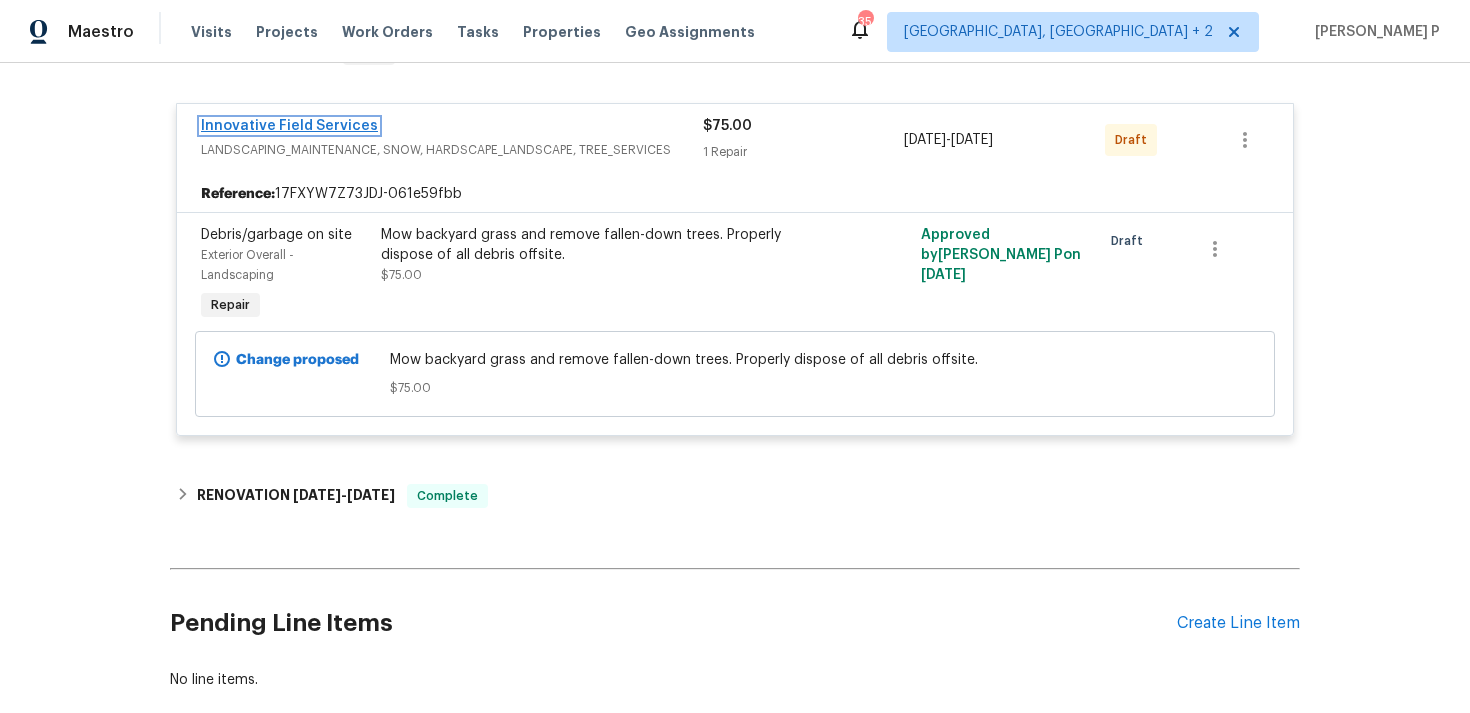 click on "Innovative Field Services" at bounding box center (289, 126) 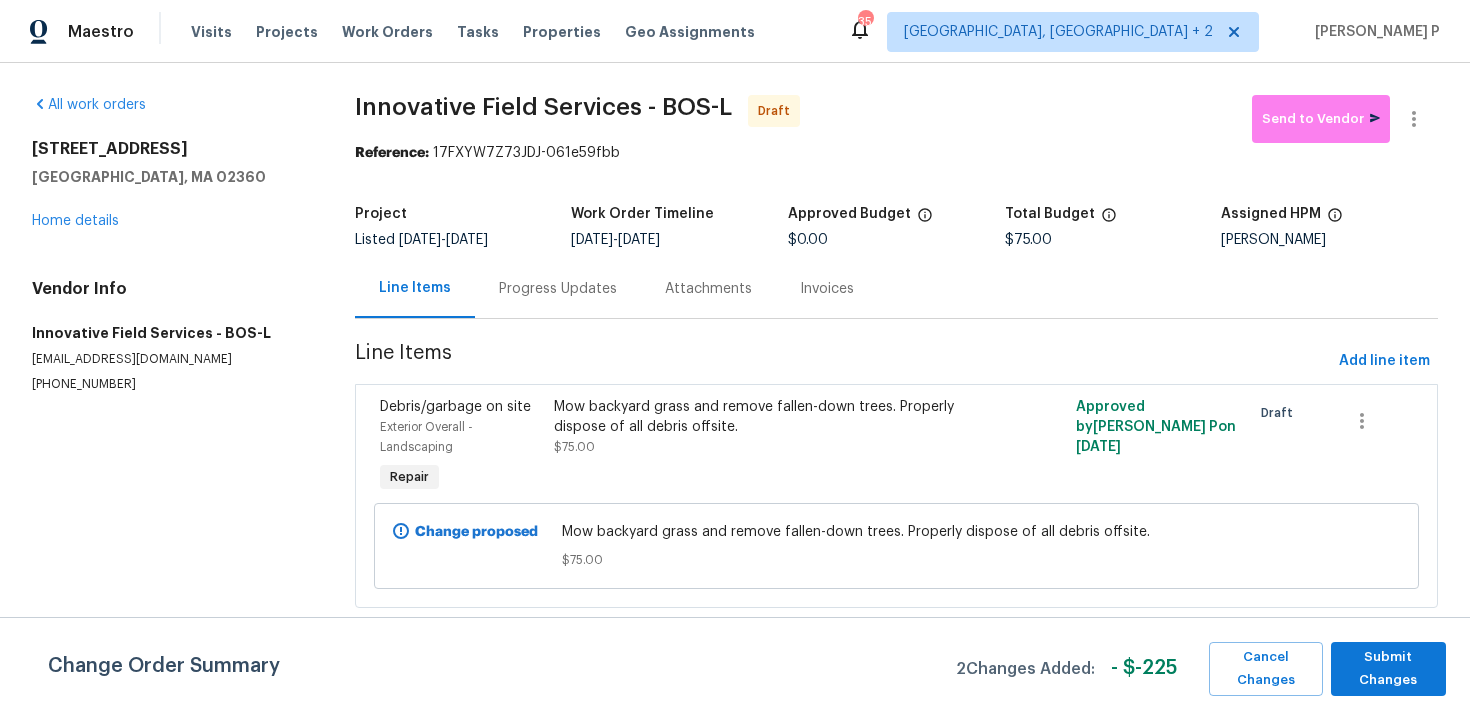 click on "Progress Updates" at bounding box center [558, 289] 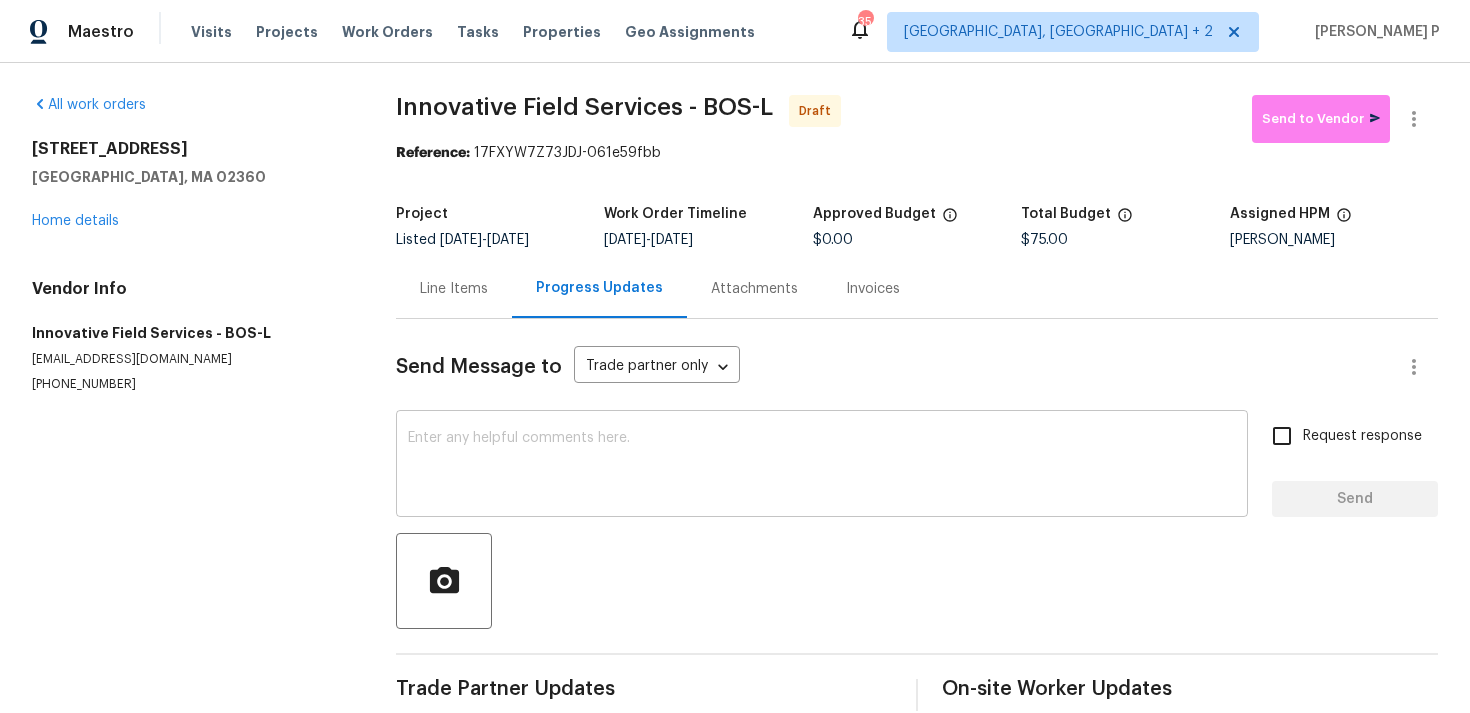 click on "x ​" at bounding box center [822, 466] 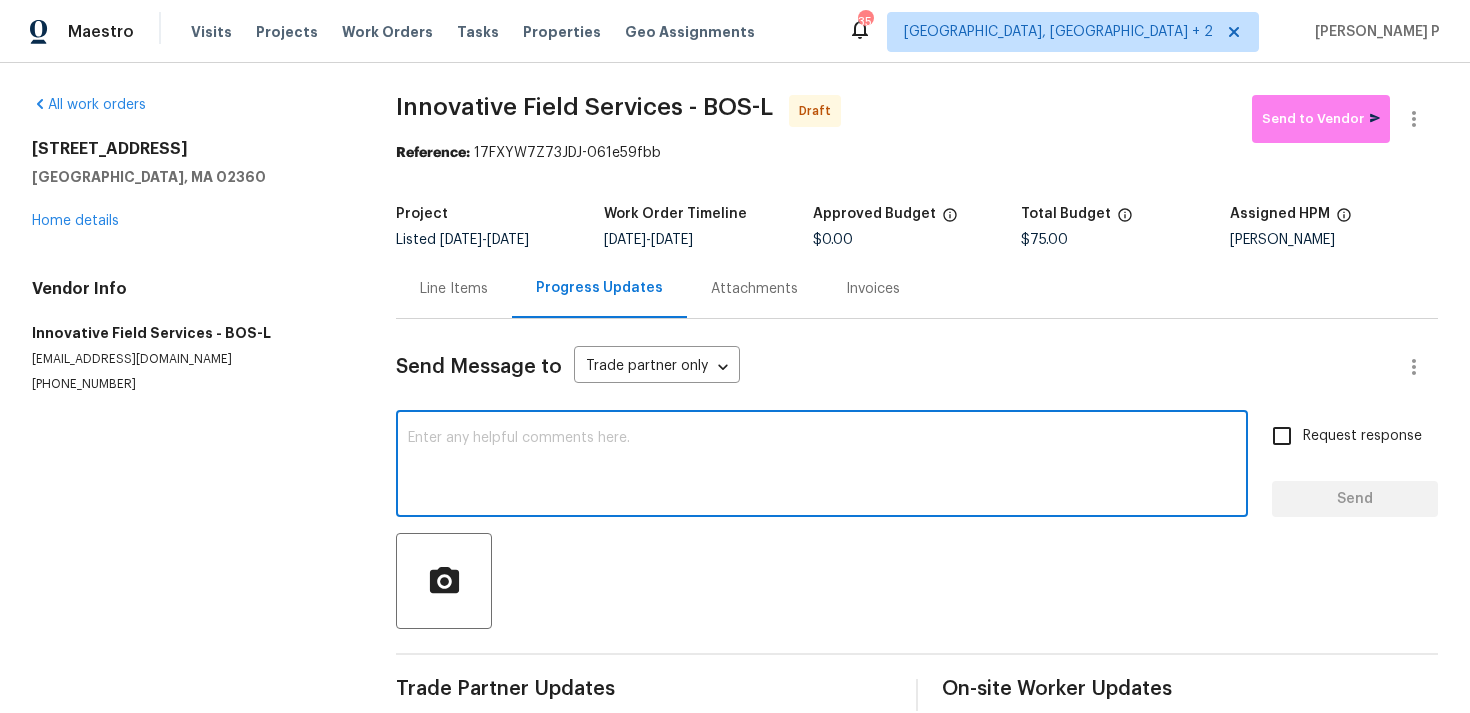 paste on "Hi, this is [PERSON_NAME] with Opendoor. I’m confirming you received the WO for the property at (Address). Please review and accept the WO within 24 hours and provide a schedule date. Please disregard the contact information for the HPM included in the WO. Our Centralised LWO Team is responsible for Listed WOs." 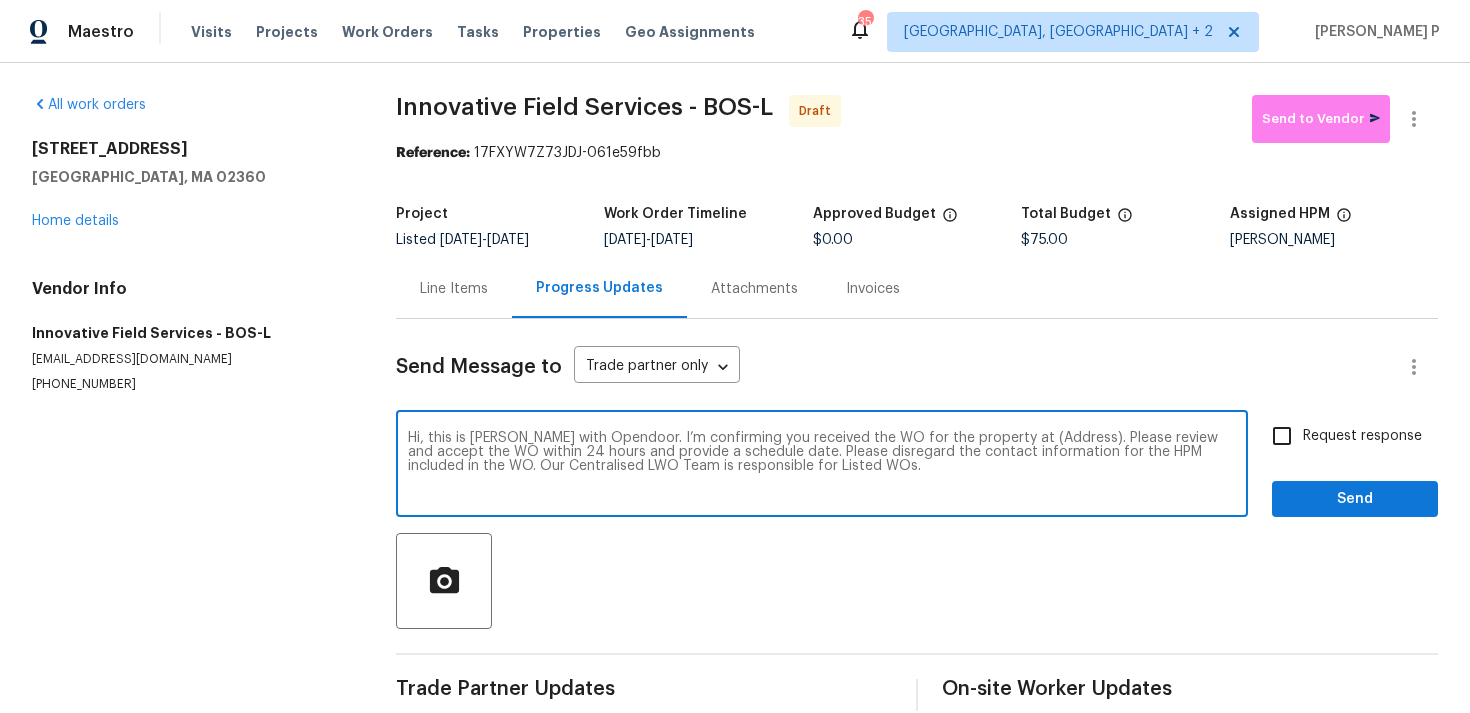 drag, startPoint x: 1003, startPoint y: 439, endPoint x: 1065, endPoint y: 434, distance: 62.201286 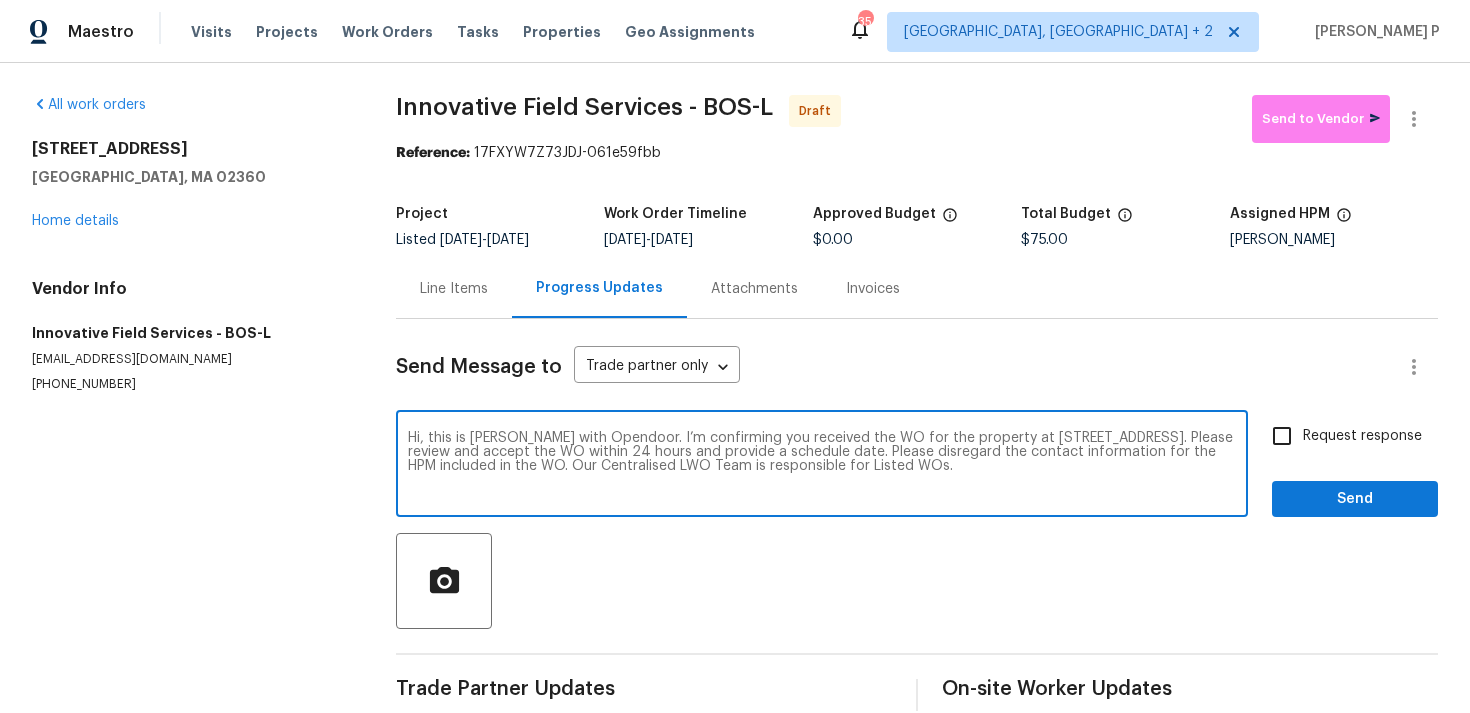 type on "Hi, this is Ramyasri with Opendoor. I’m confirming you received the WO for the property at 231 Lunns Way, Plymouth, MA 02360. Please review and accept the WO within 24 hours and provide a schedule date. Please disregard the contact information for the HPM included in the WO. Our Centralised LWO Team is responsible for Listed WOs." 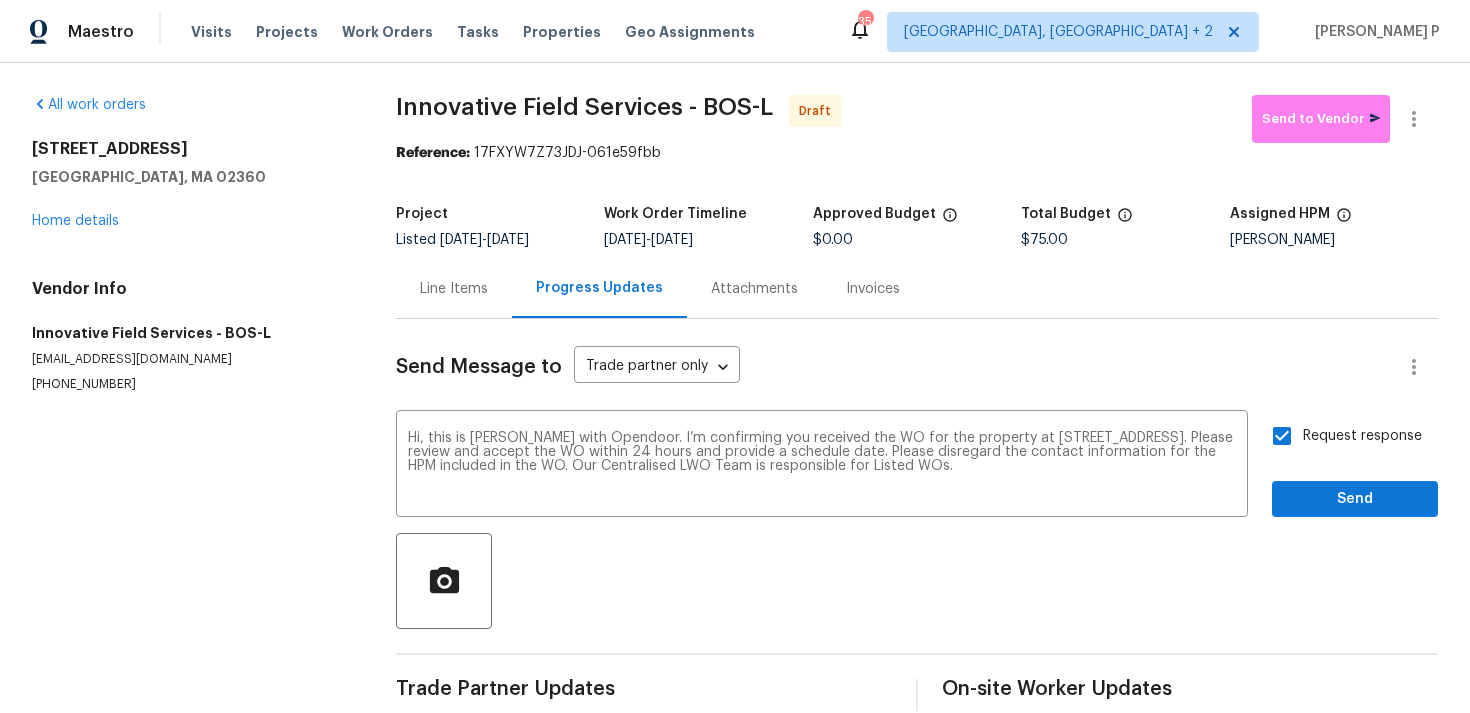 click on "Send Message to Trade partner only Trade partner only ​ Hi, this is Ramyasri with Opendoor. I’m confirming you received the WO for the property at 231 Lunns Way, Plymouth, MA 02360. Please review and accept the WO within 24 hours and provide a schedule date. Please disregard the contact information for the HPM included in the WO. Our Centralised LWO Team is responsible for Listed WOs. x ​ Request response Send Trade Partner Updates On-site Worker Updates" at bounding box center [917, 515] 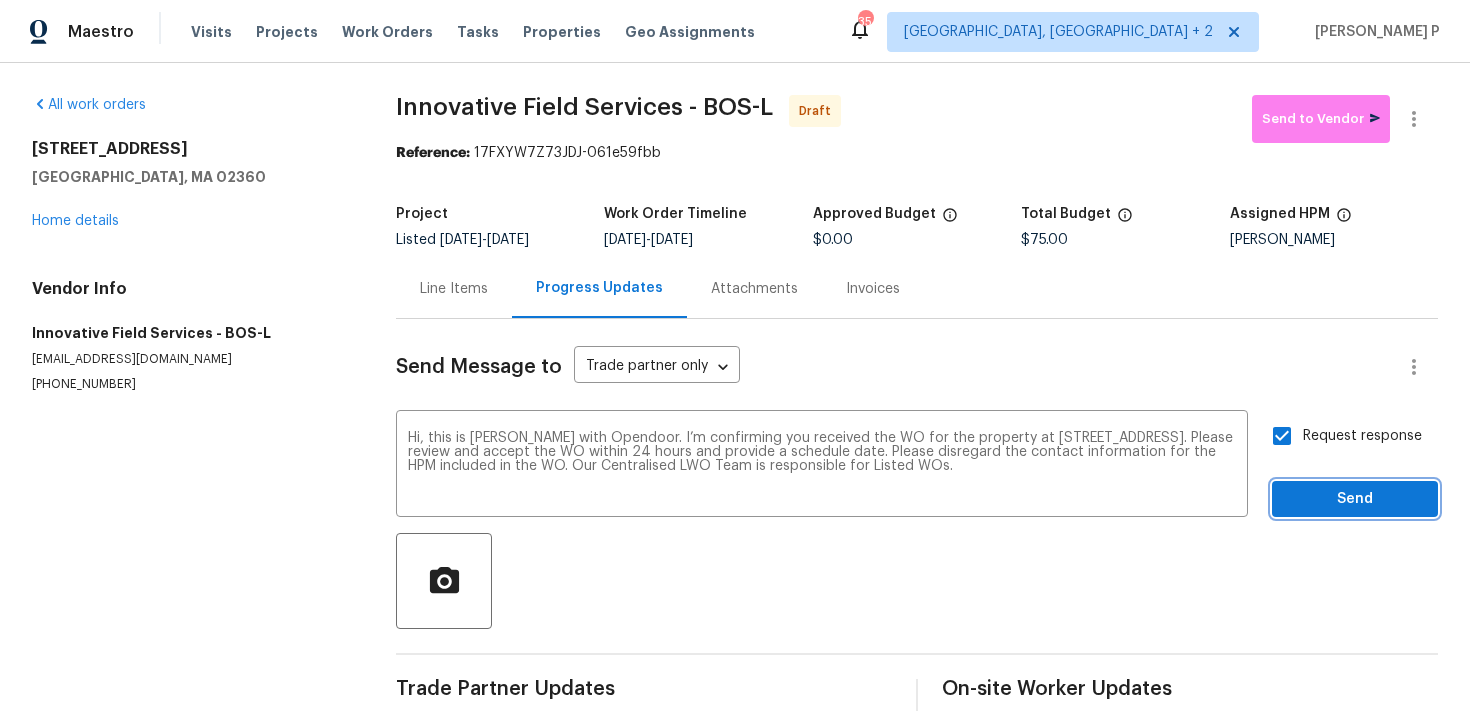 click on "Send" at bounding box center (1355, 499) 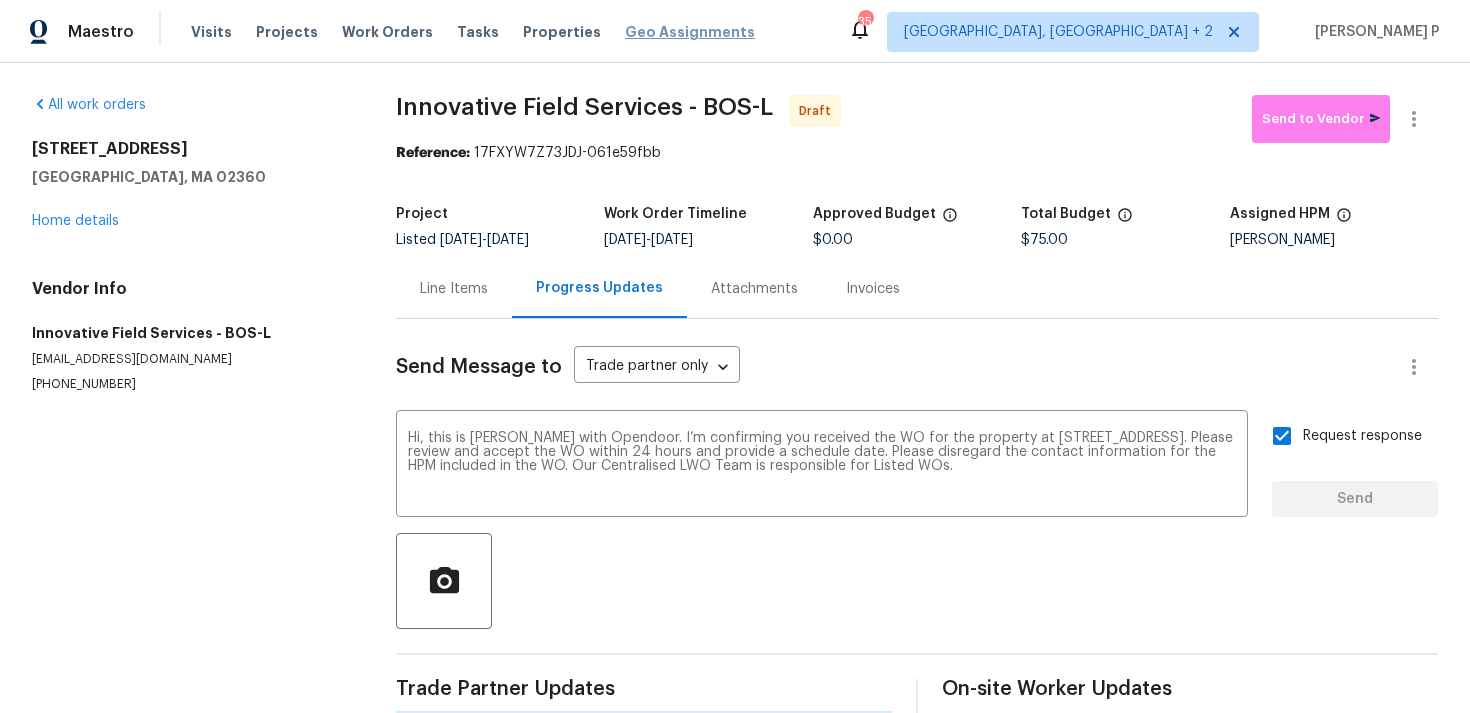type 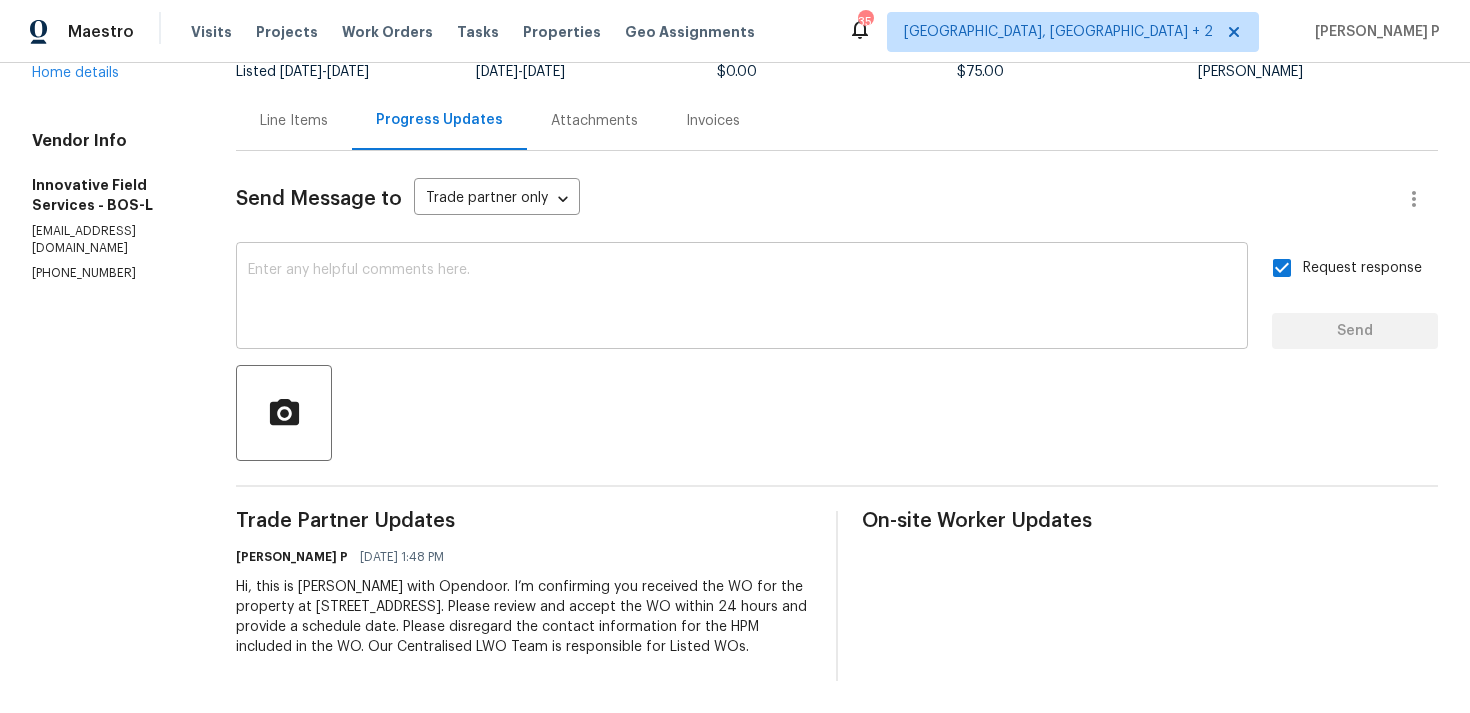 scroll, scrollTop: 0, scrollLeft: 0, axis: both 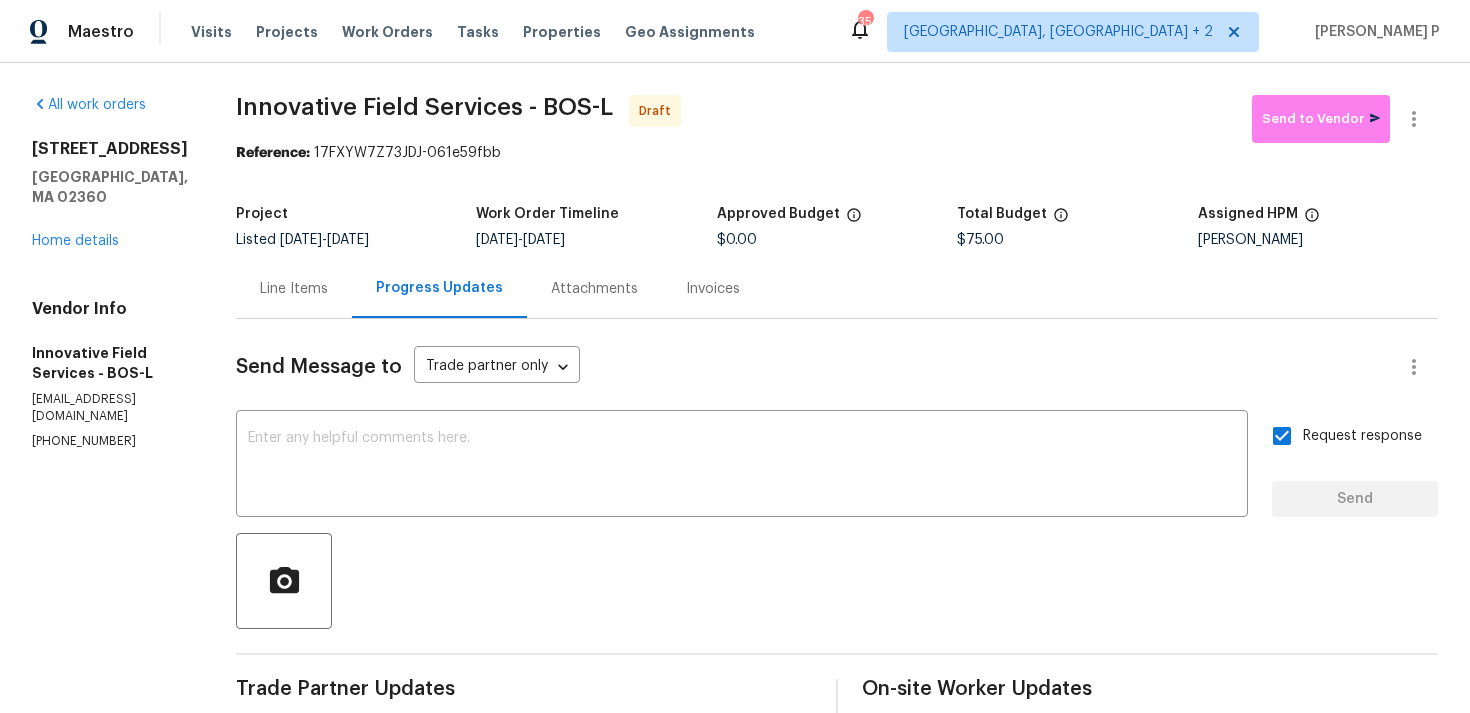 click at bounding box center (1414, 119) 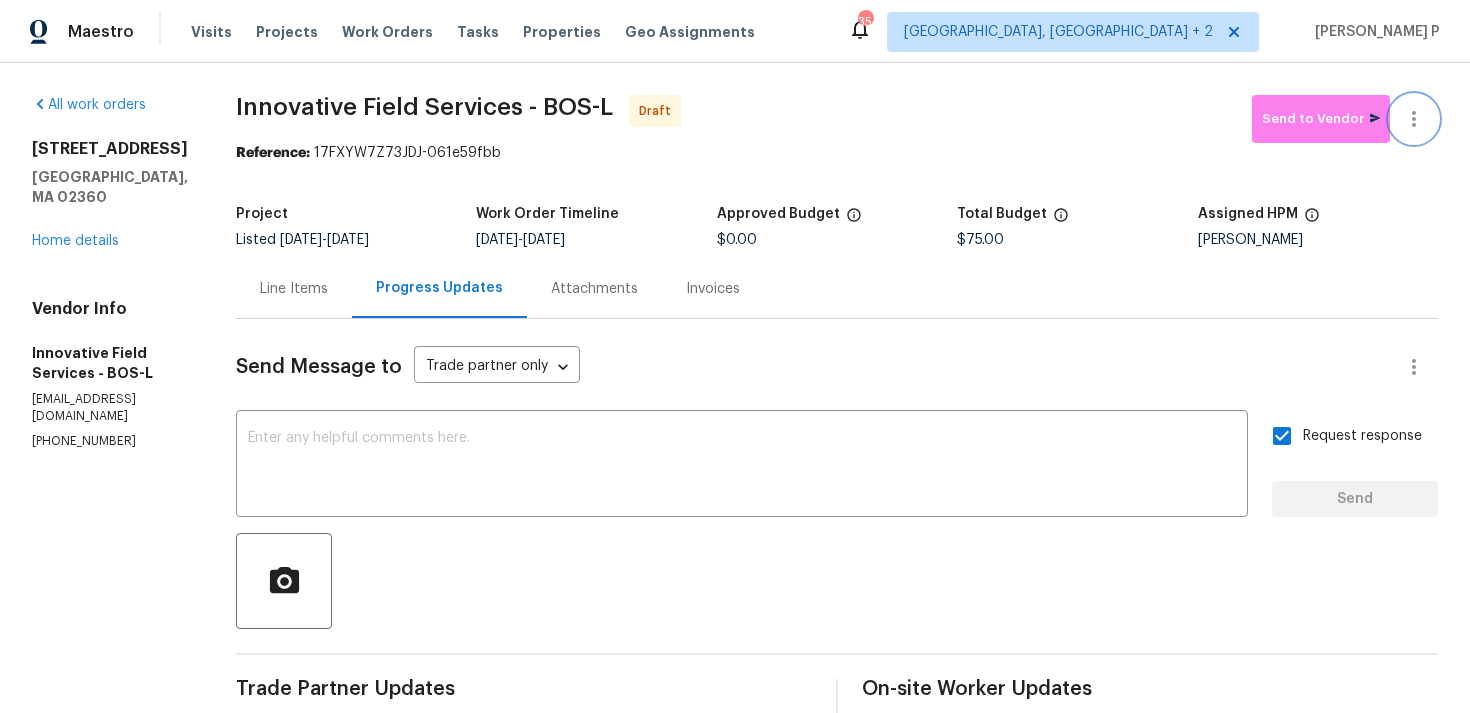 click 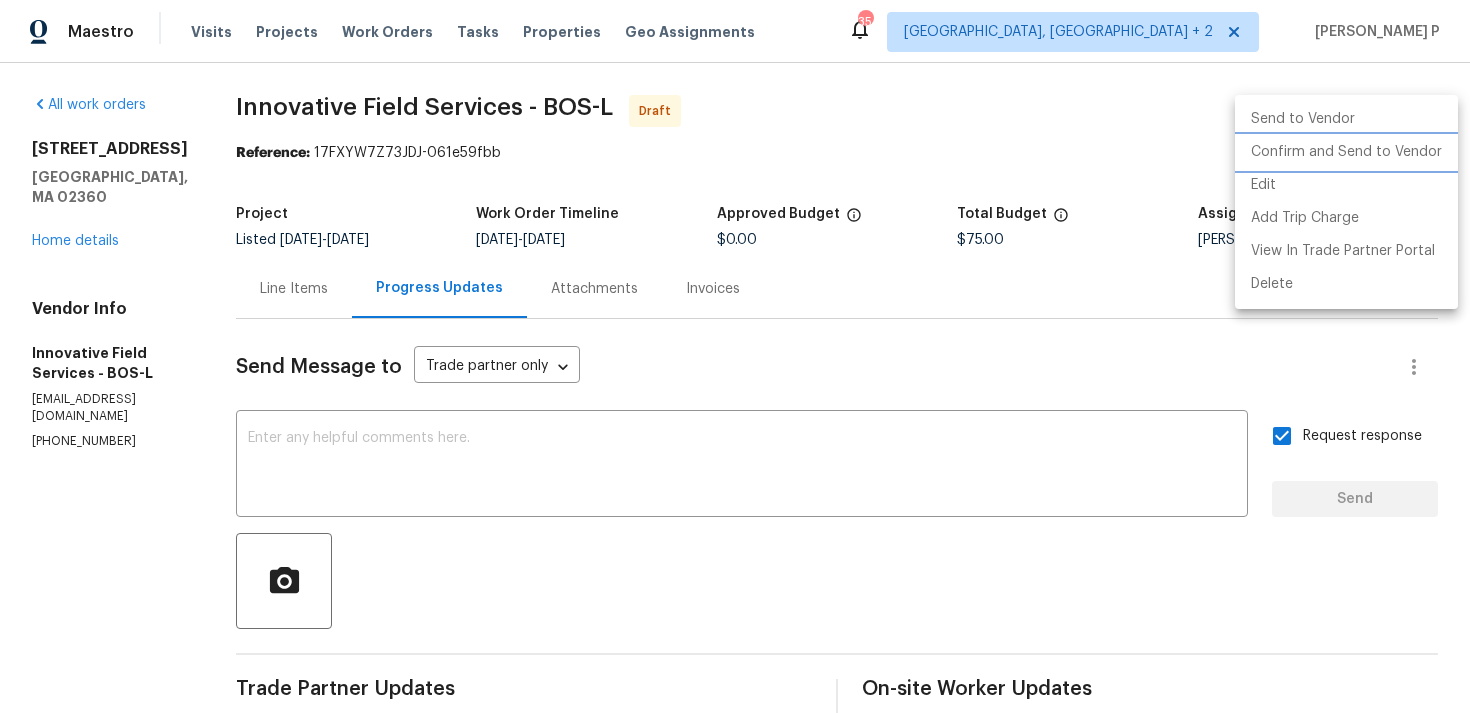 click on "Confirm and Send to Vendor" at bounding box center (1346, 152) 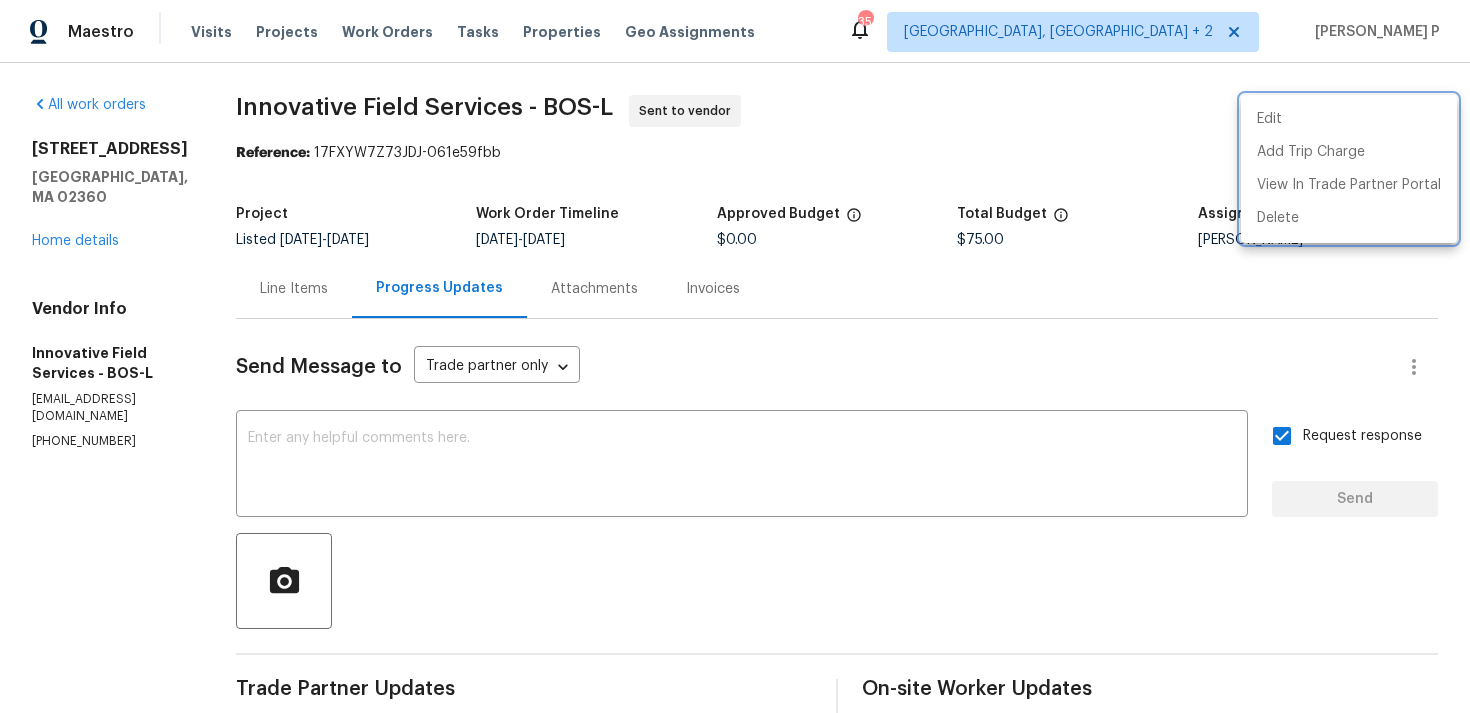 click at bounding box center [735, 356] 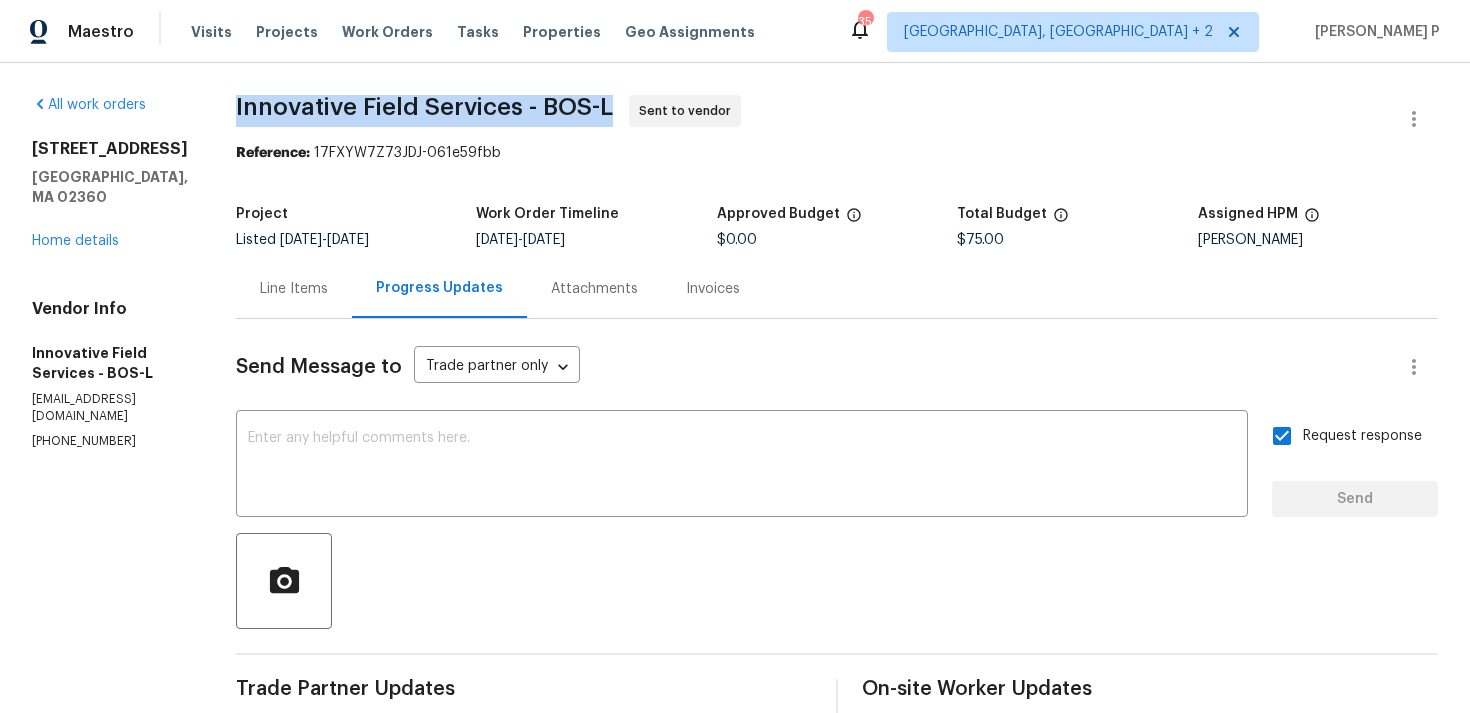 drag, startPoint x: 217, startPoint y: 101, endPoint x: 618, endPoint y: 100, distance: 401.00125 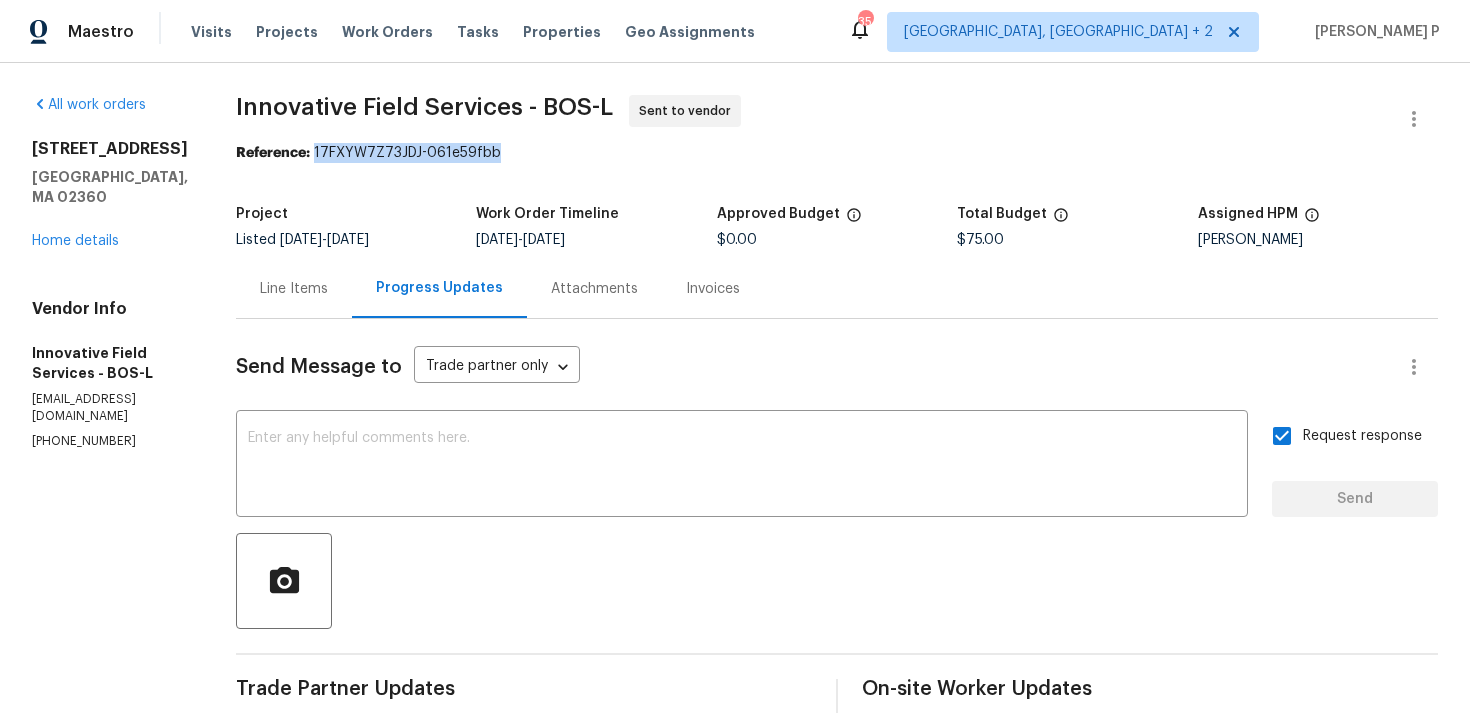 drag, startPoint x: 310, startPoint y: 151, endPoint x: 587, endPoint y: 154, distance: 277.01624 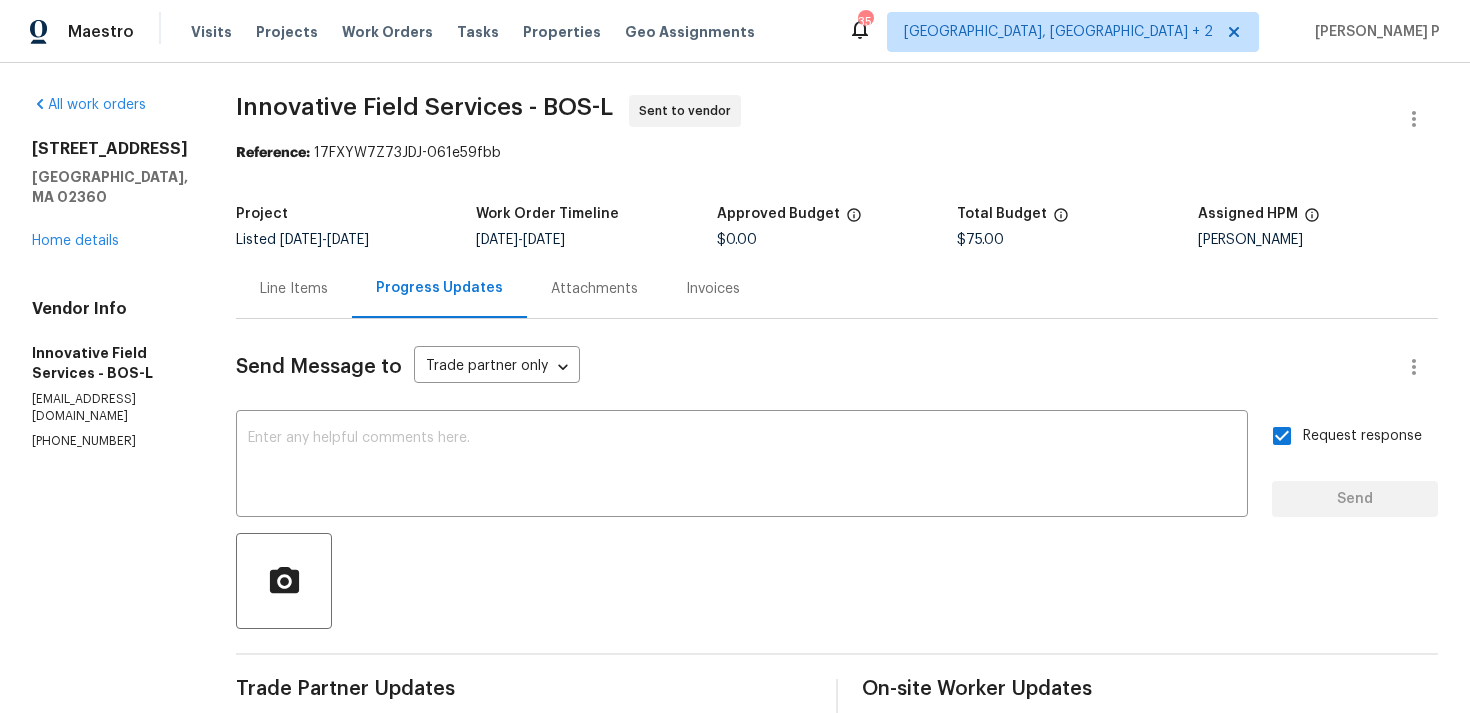 click on "6/25/2025" at bounding box center (301, 240) 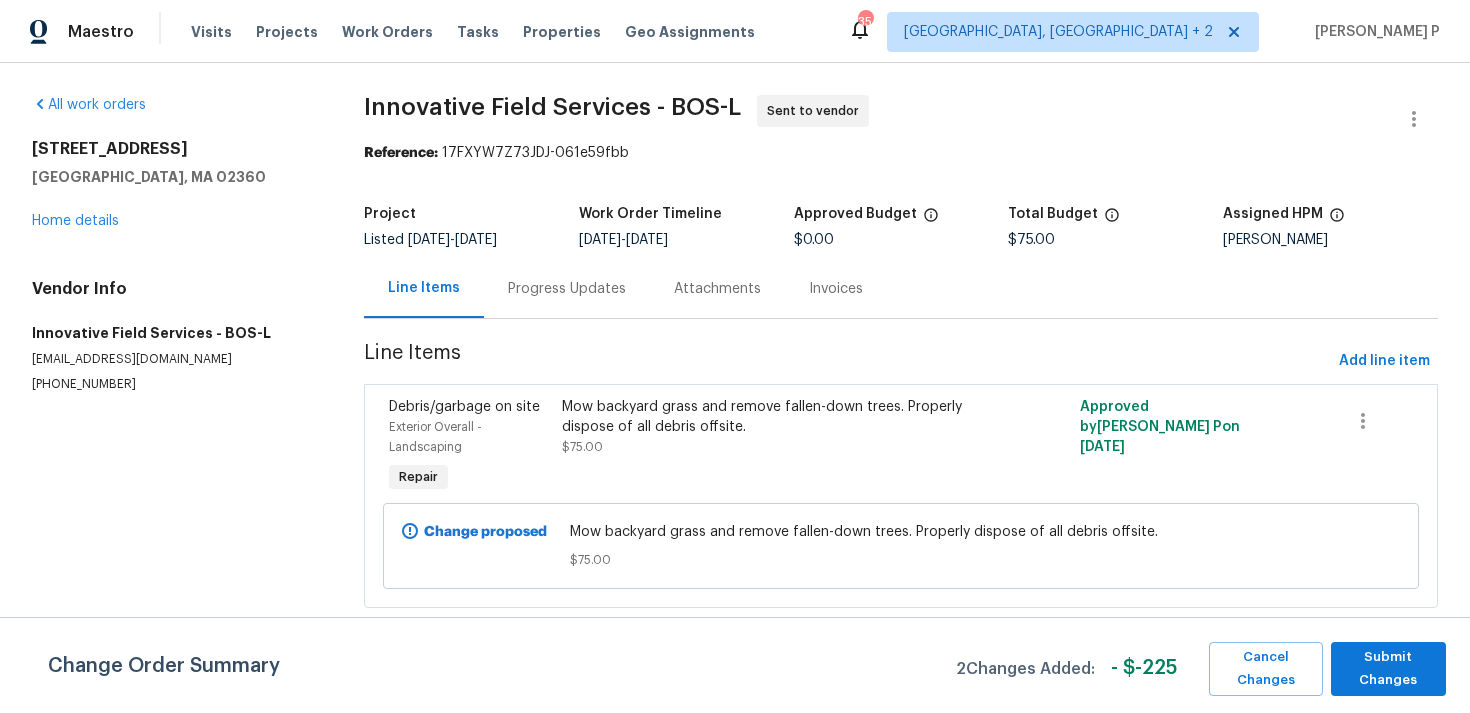 click on "Progress Updates" at bounding box center [567, 288] 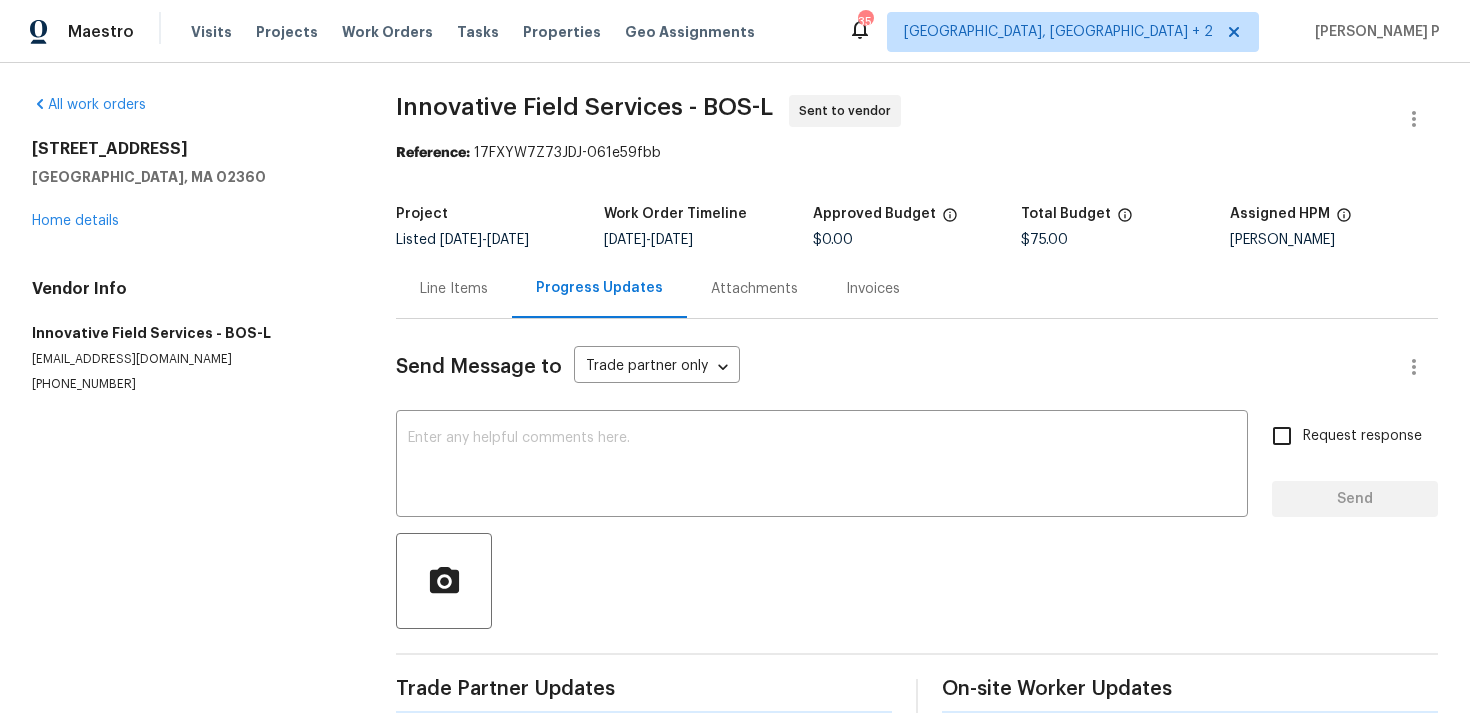 click on "Line Items" at bounding box center [454, 288] 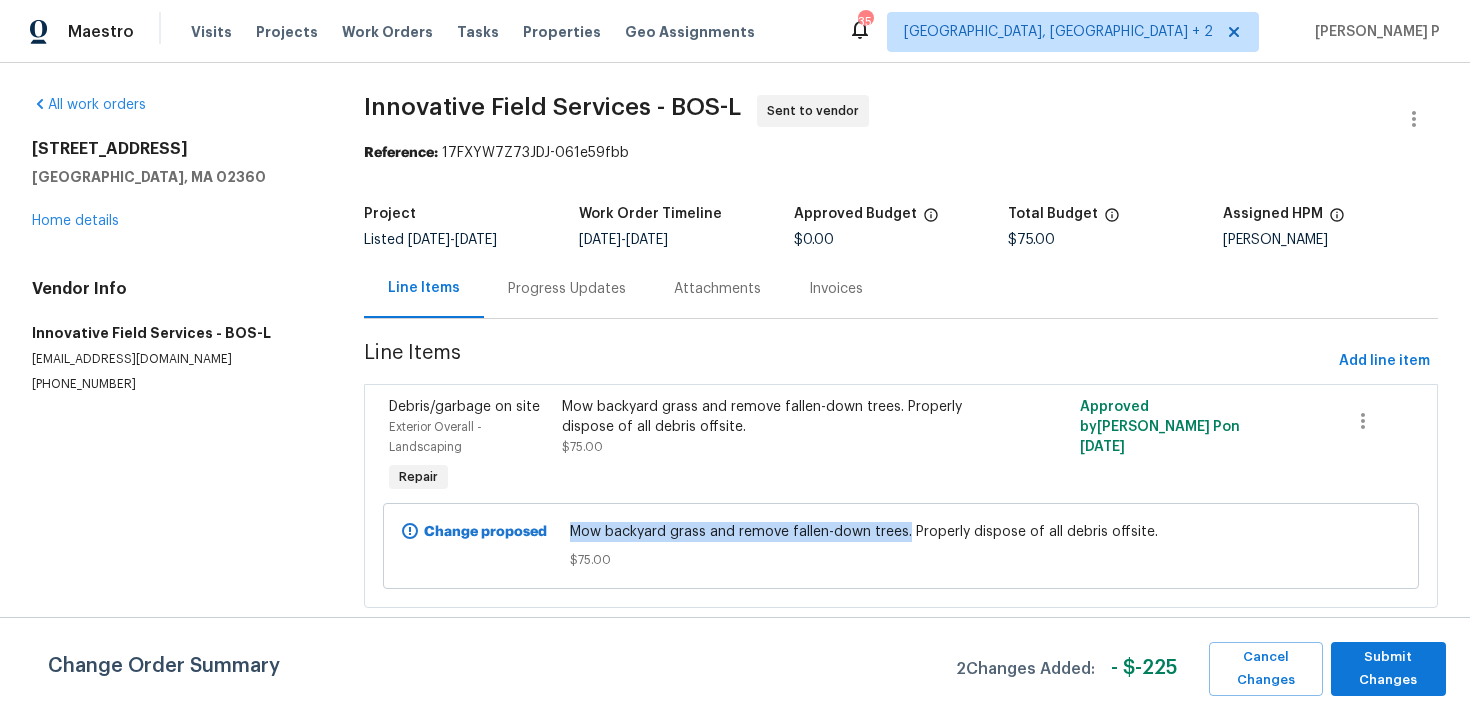 copy on "Mow backyard grass and remove fallen-down trees." 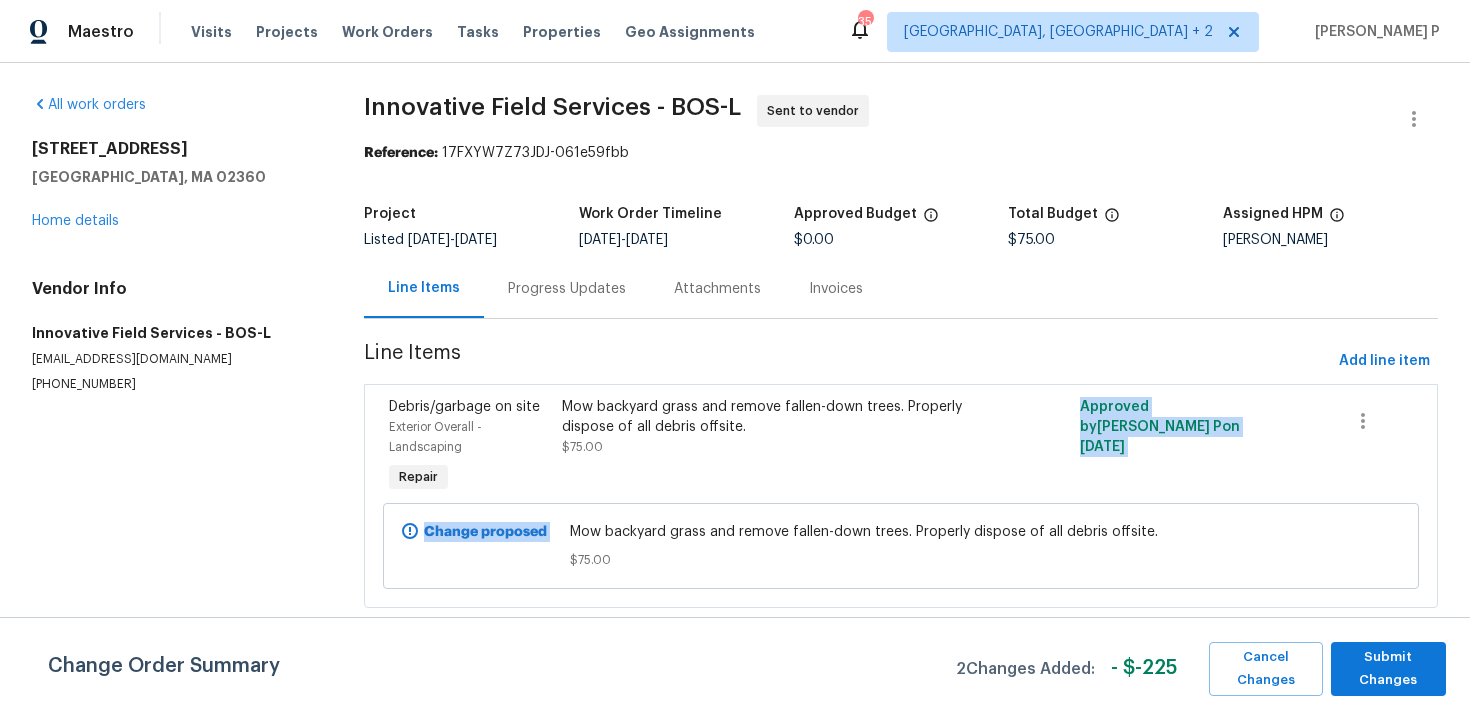 drag, startPoint x: 577, startPoint y: 535, endPoint x: 253, endPoint y: 420, distance: 343.8037 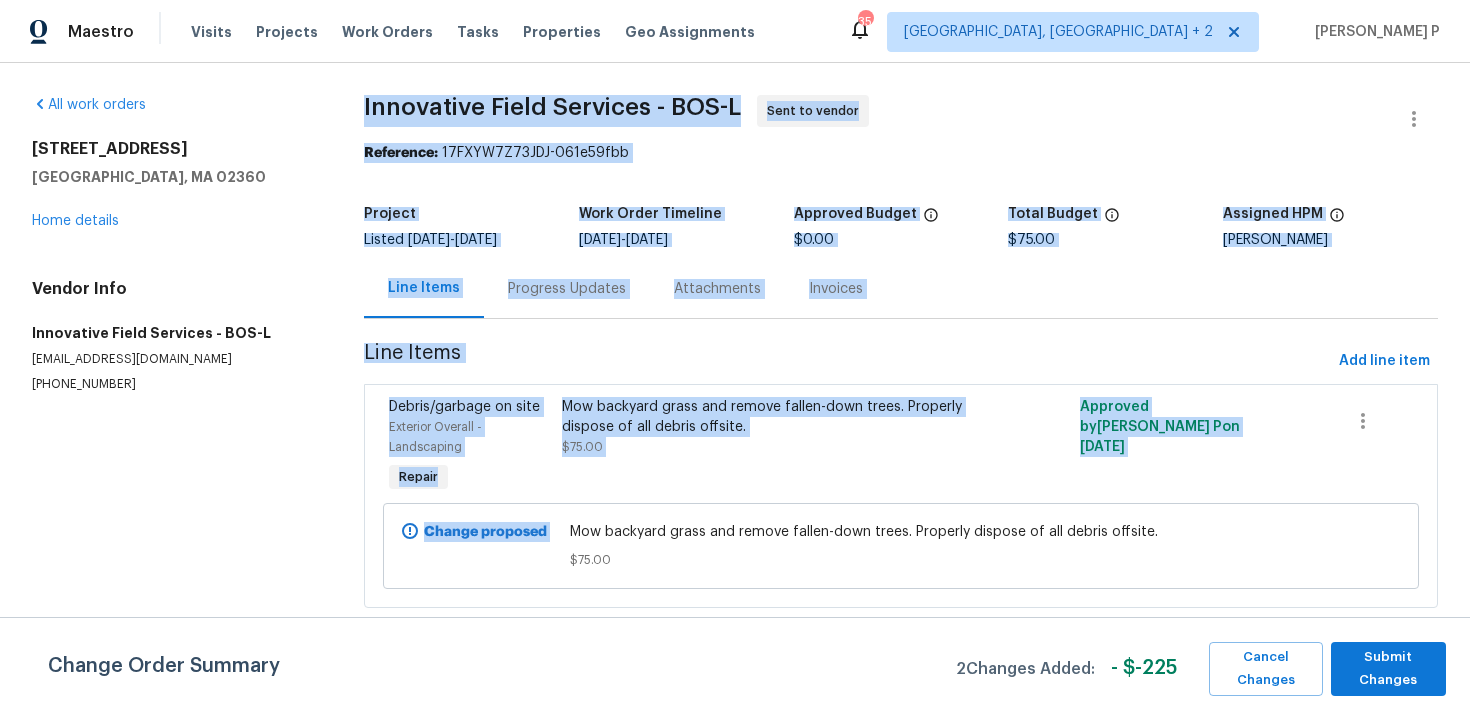 click on "All work orders 231 Lunns Way Plymouth, MA 02360 Home details Vendor Info Innovative Field Services - BOS-L opendoor@bginspect.com (631) 676-4222" at bounding box center [174, 363] 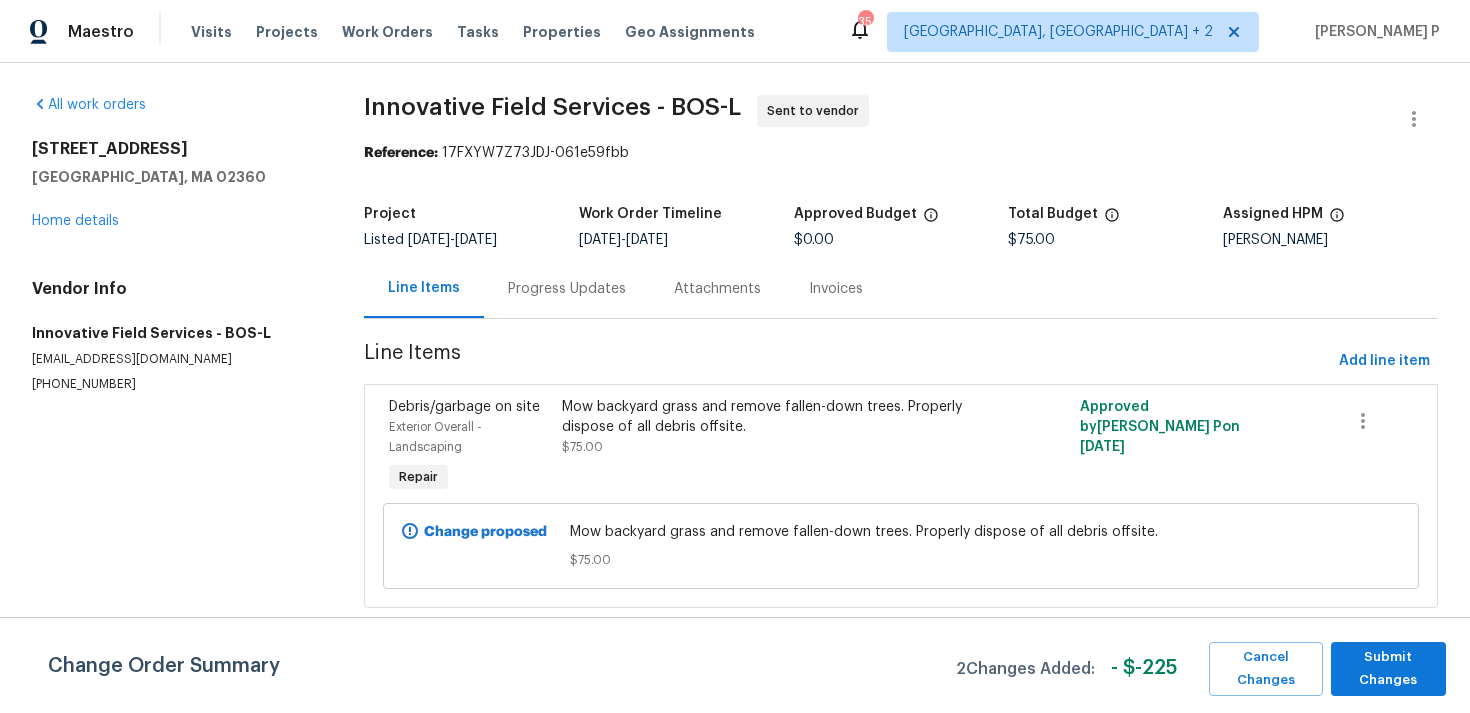 click on "All work orders 231 Lunns Way Plymouth, MA 02360 Home details Vendor Info Innovative Field Services - BOS-L opendoor@bginspect.com (631) 676-4222" at bounding box center (174, 363) 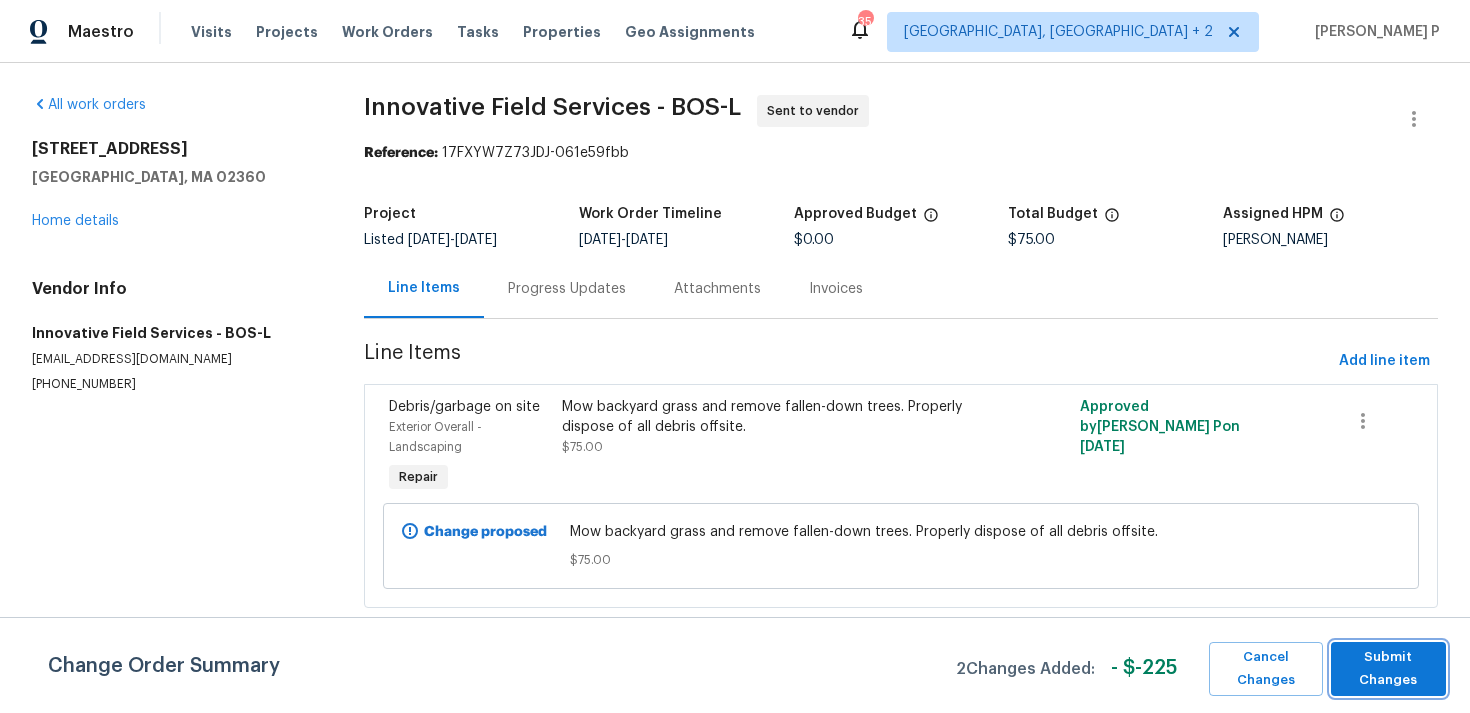 click on "Submit Changes" at bounding box center (1388, 669) 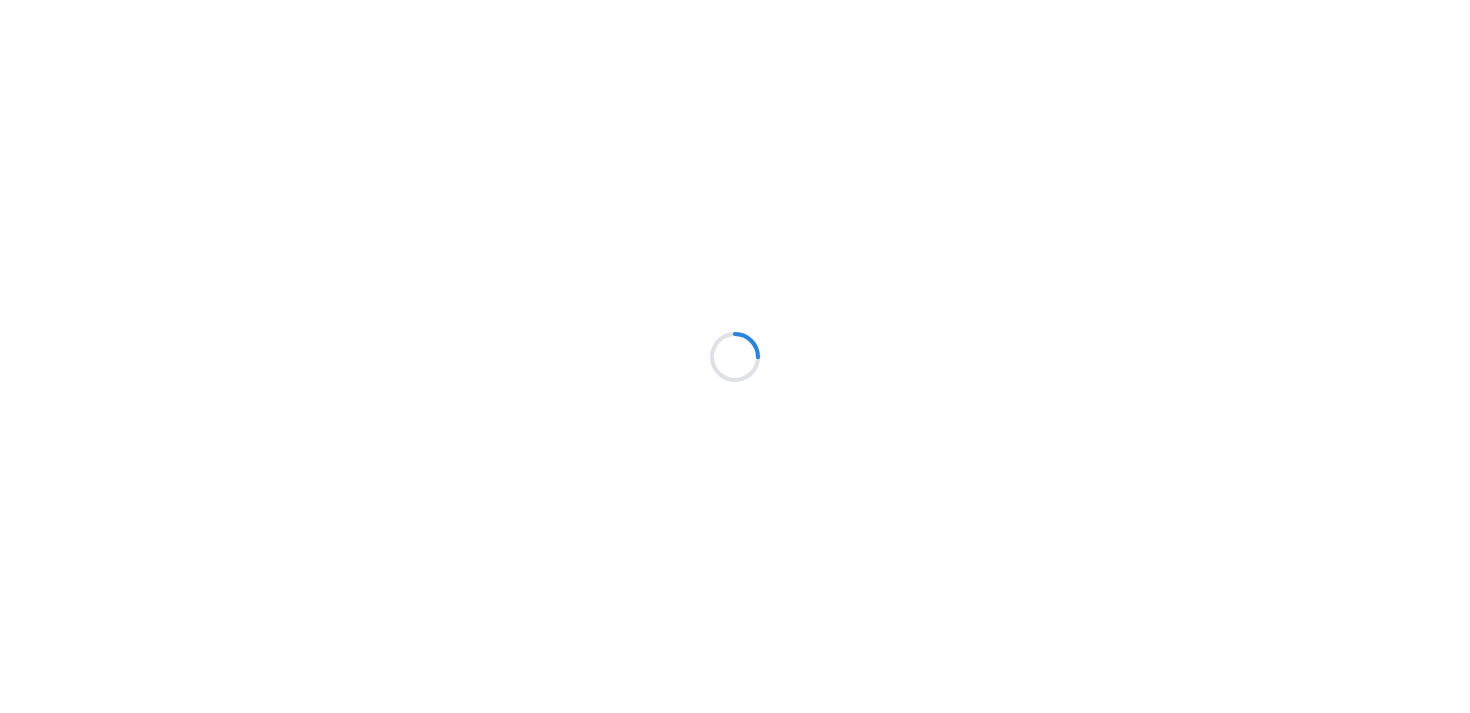scroll, scrollTop: 0, scrollLeft: 0, axis: both 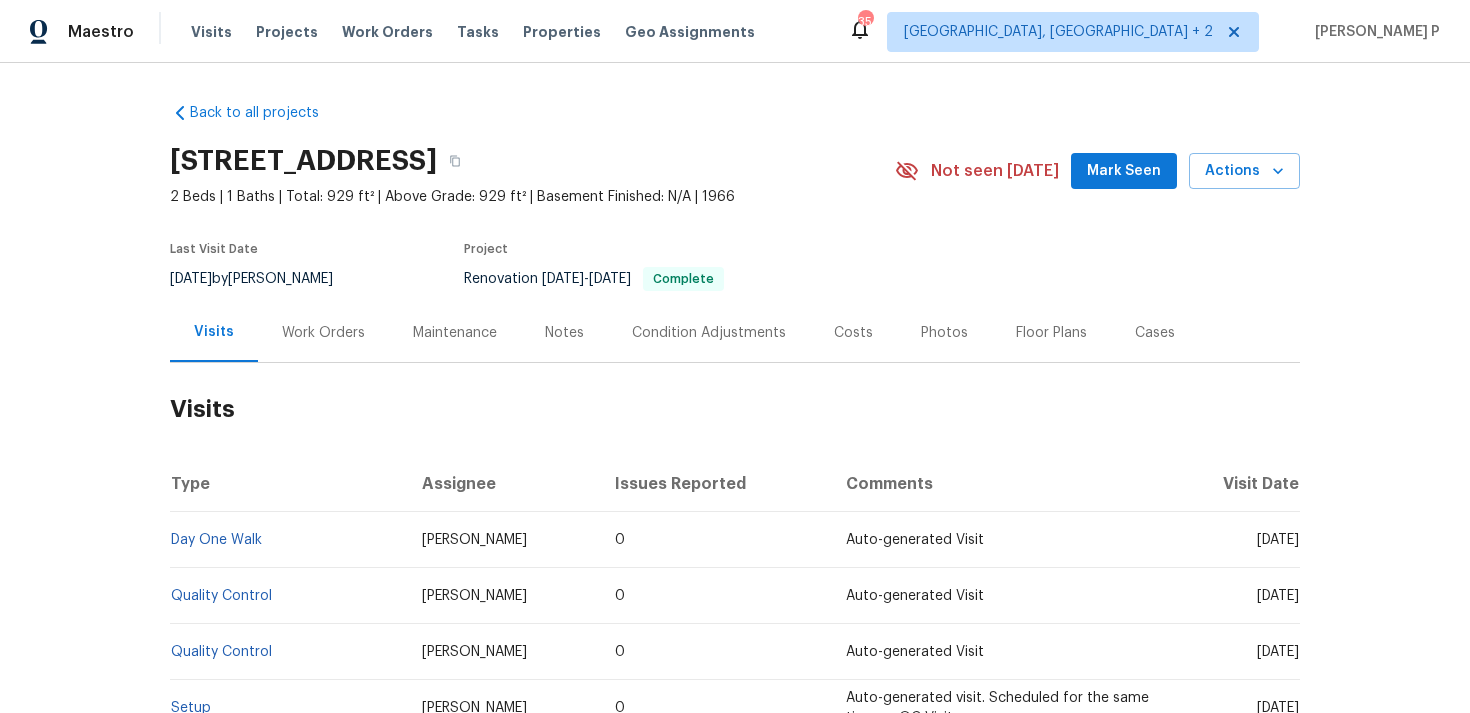 click on "Work Orders" at bounding box center (323, 333) 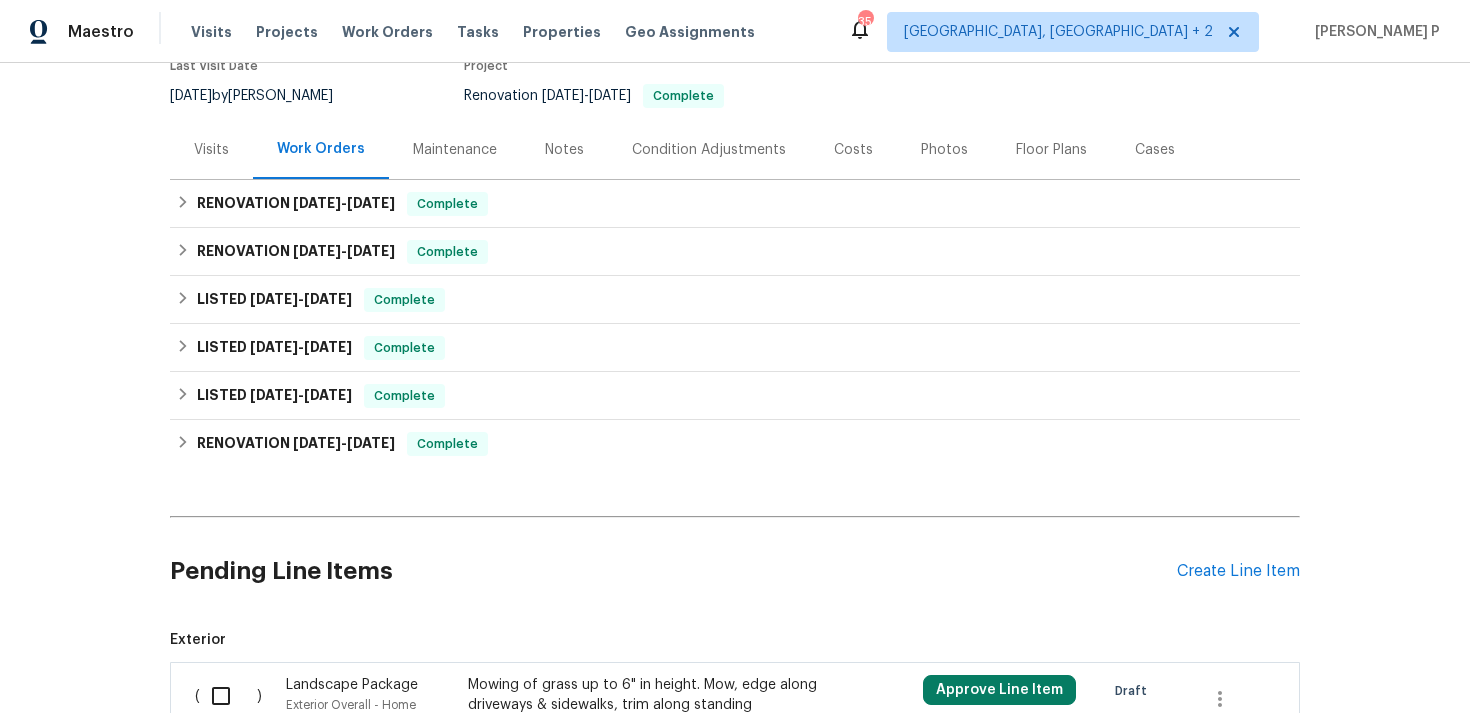 scroll, scrollTop: 280, scrollLeft: 0, axis: vertical 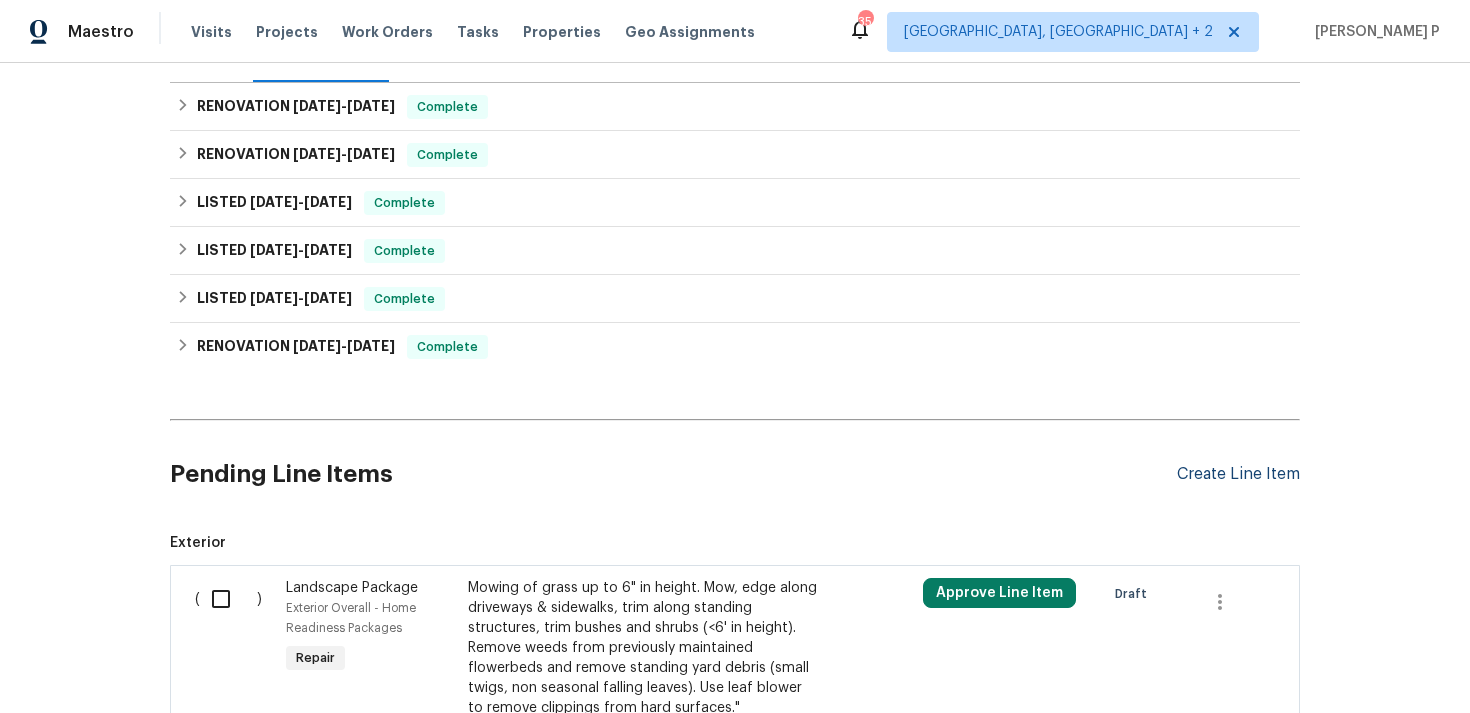 click on "Create Line Item" at bounding box center (1238, 474) 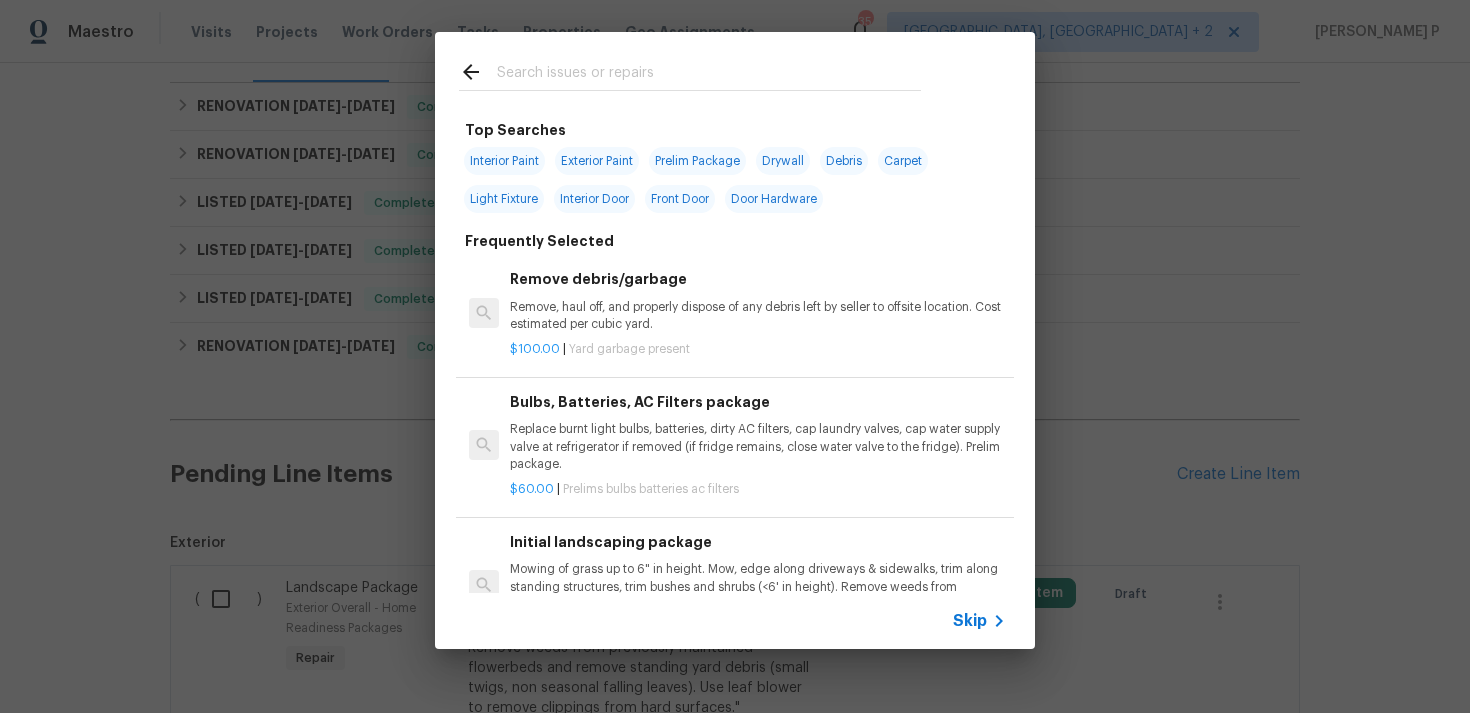 click on "Skip" at bounding box center [735, 621] 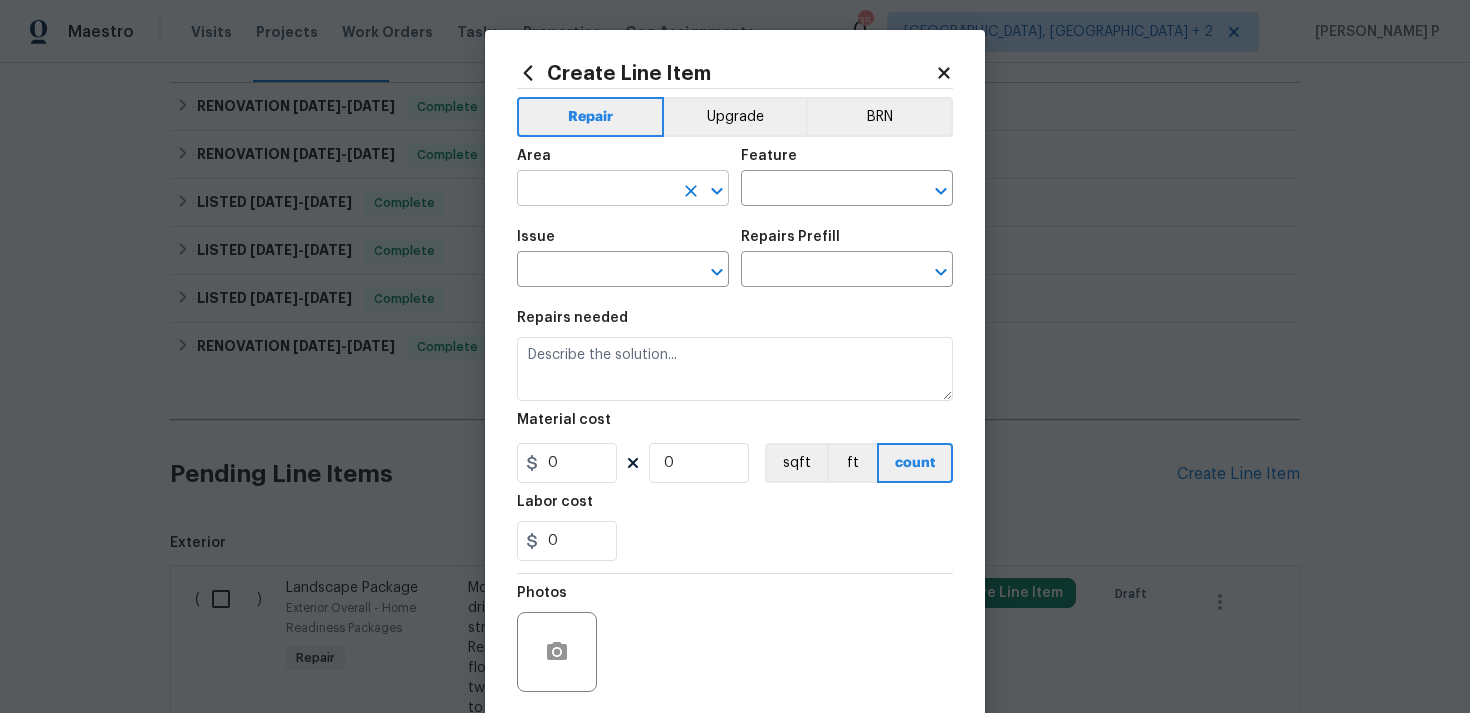 click at bounding box center (595, 190) 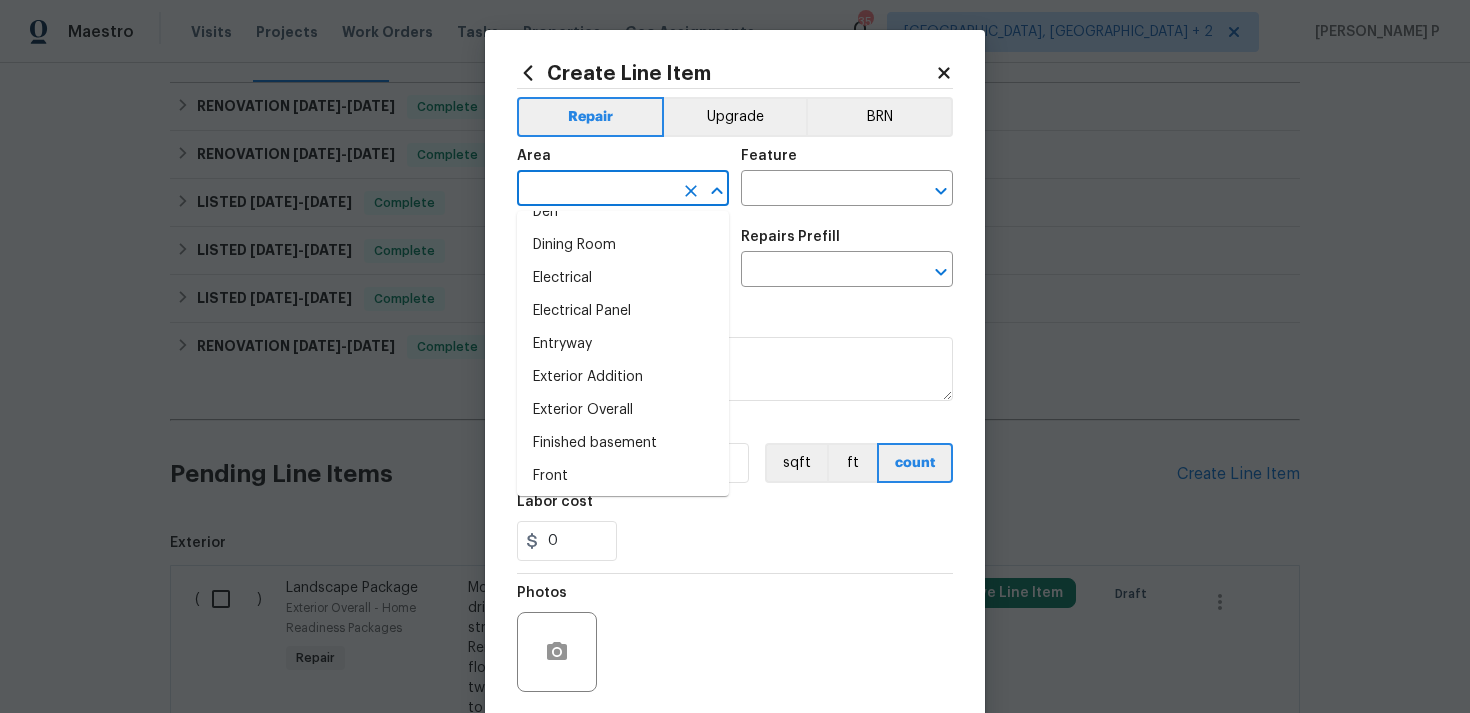 scroll, scrollTop: 369, scrollLeft: 0, axis: vertical 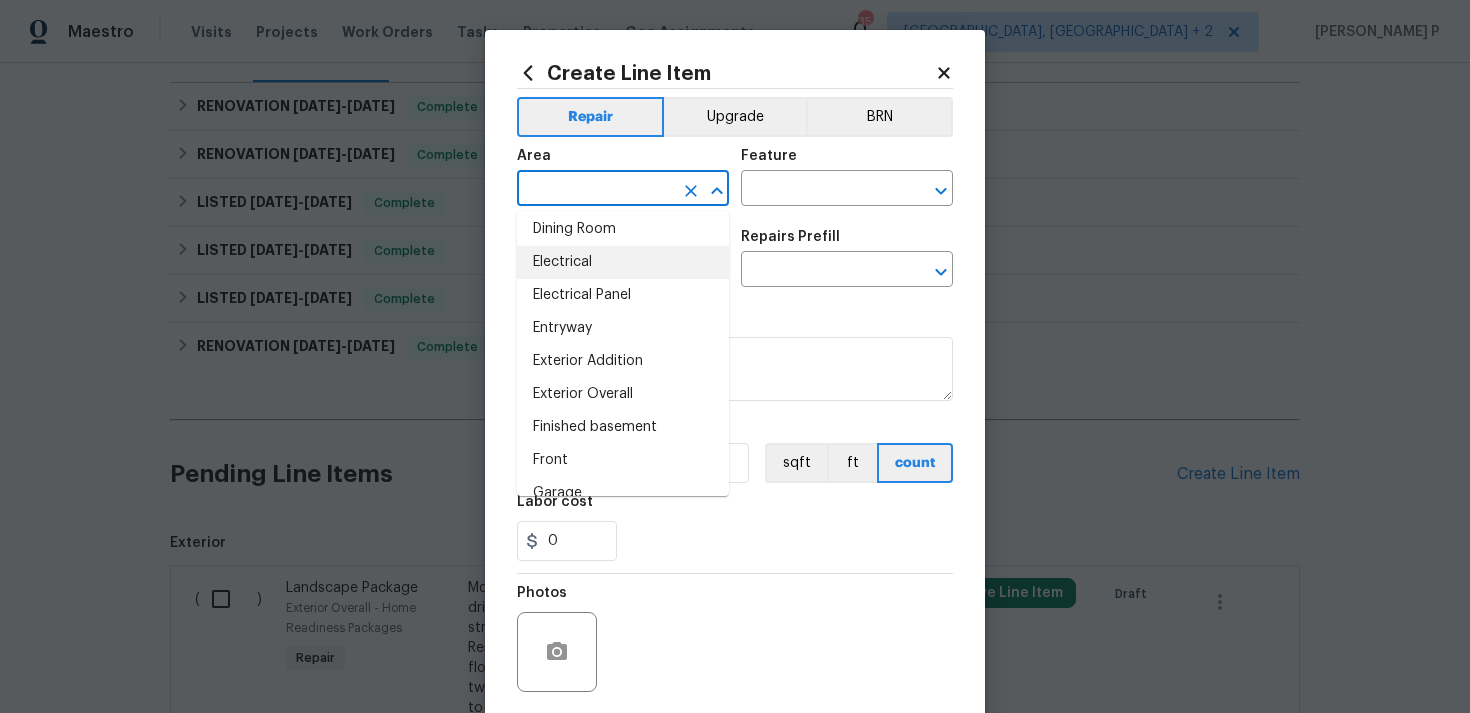 click on "Electrical" at bounding box center (623, 262) 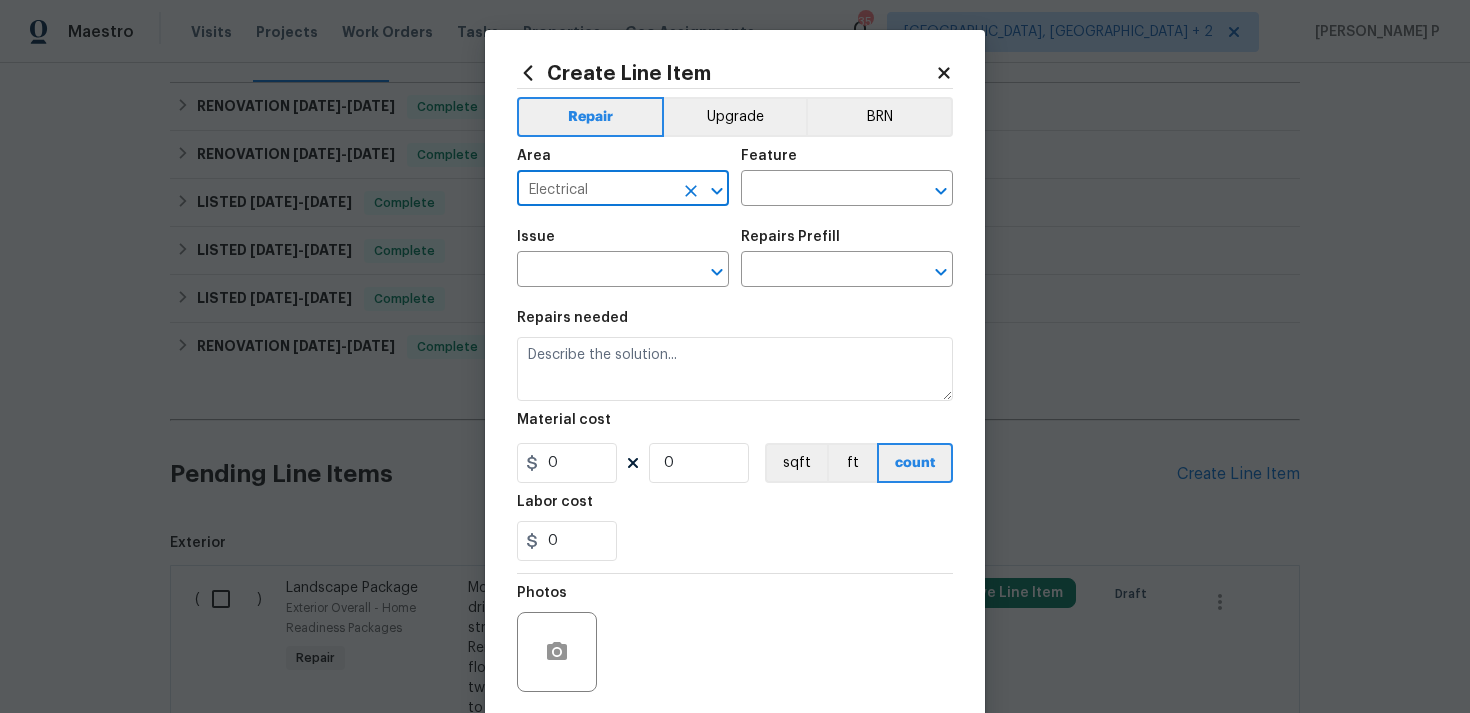 click on "Feature" at bounding box center [847, 162] 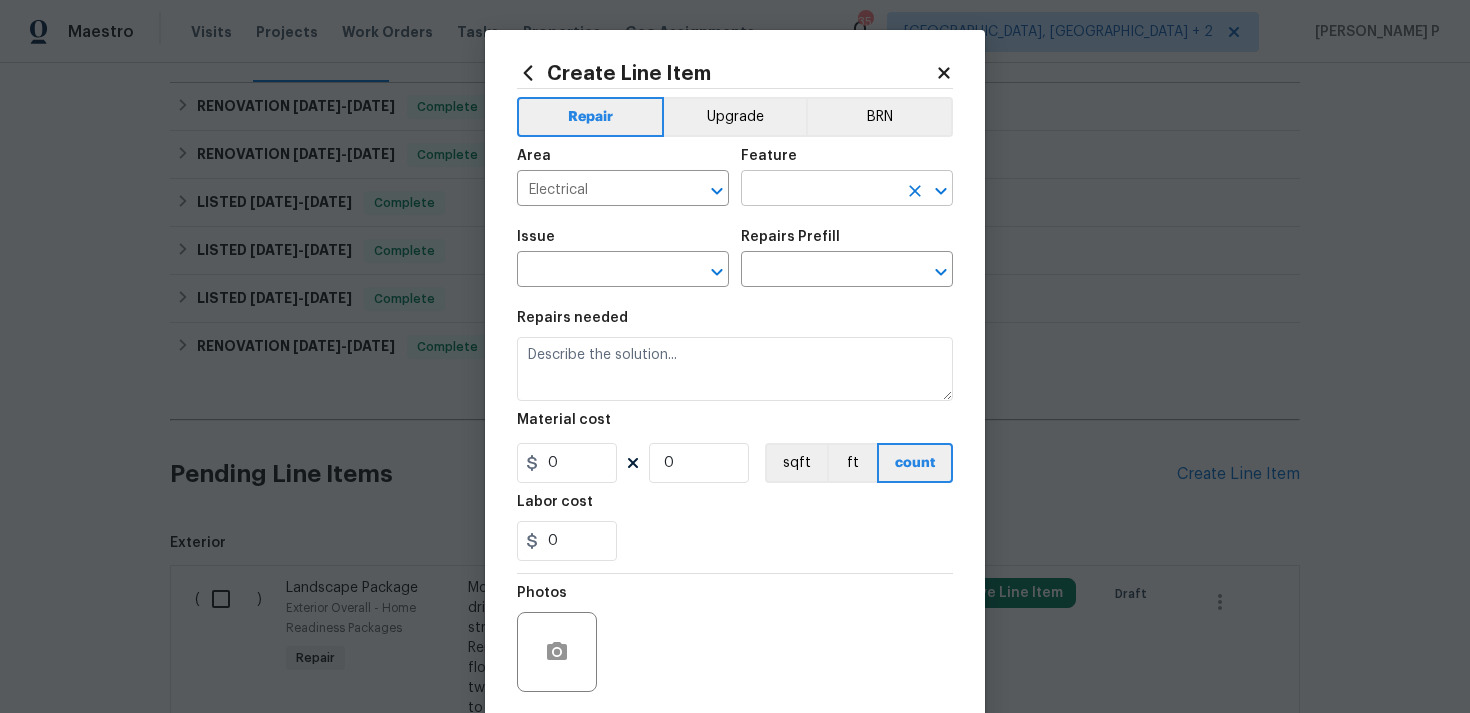 click at bounding box center (819, 190) 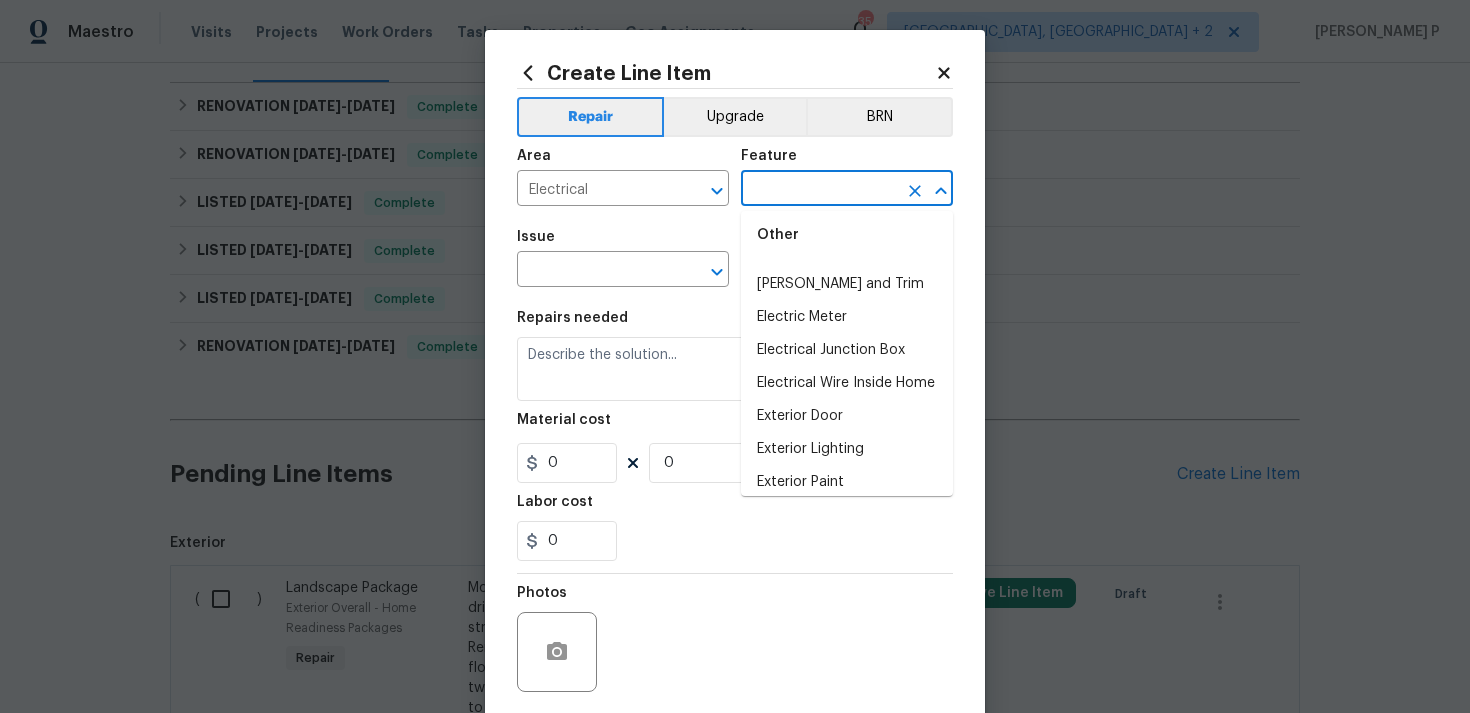 scroll, scrollTop: 1399, scrollLeft: 0, axis: vertical 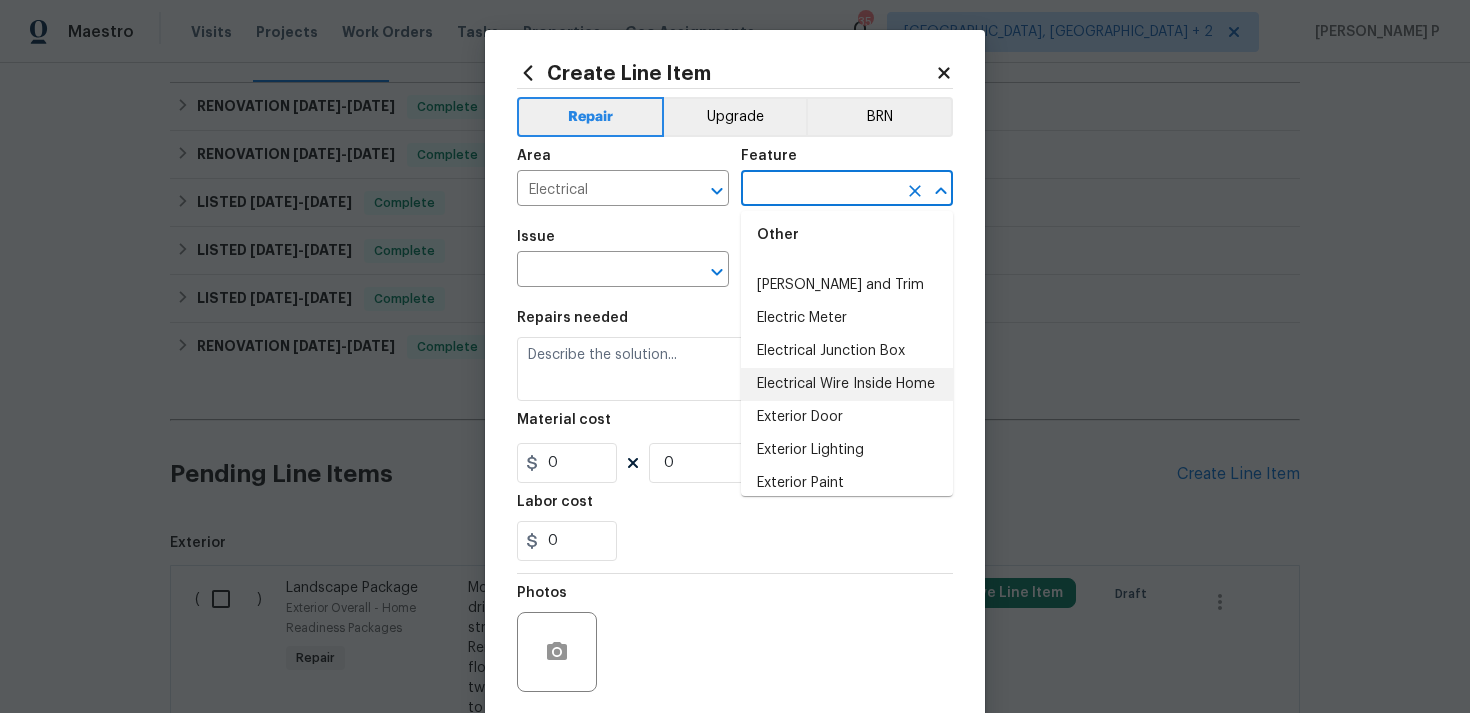 click on "Electrical Wire Inside Home" at bounding box center (847, 384) 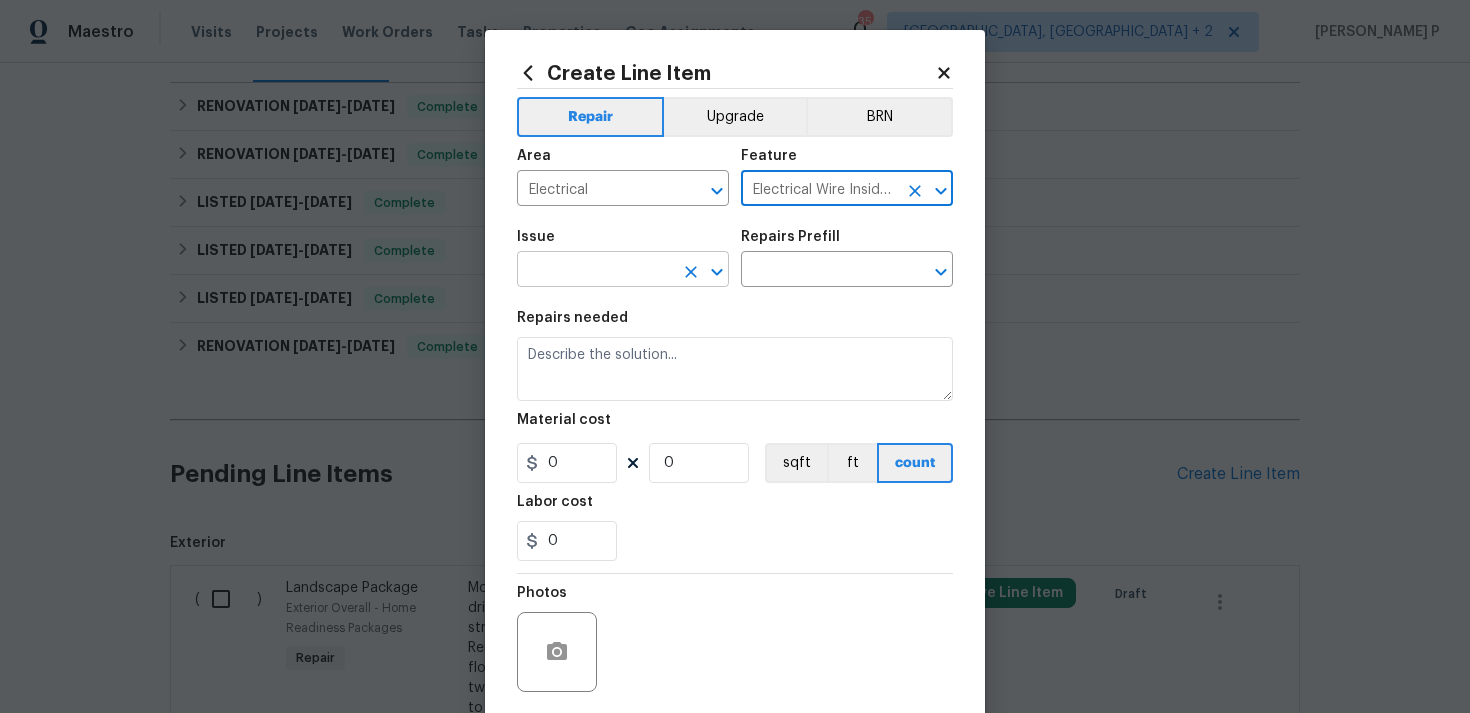 click at bounding box center [595, 271] 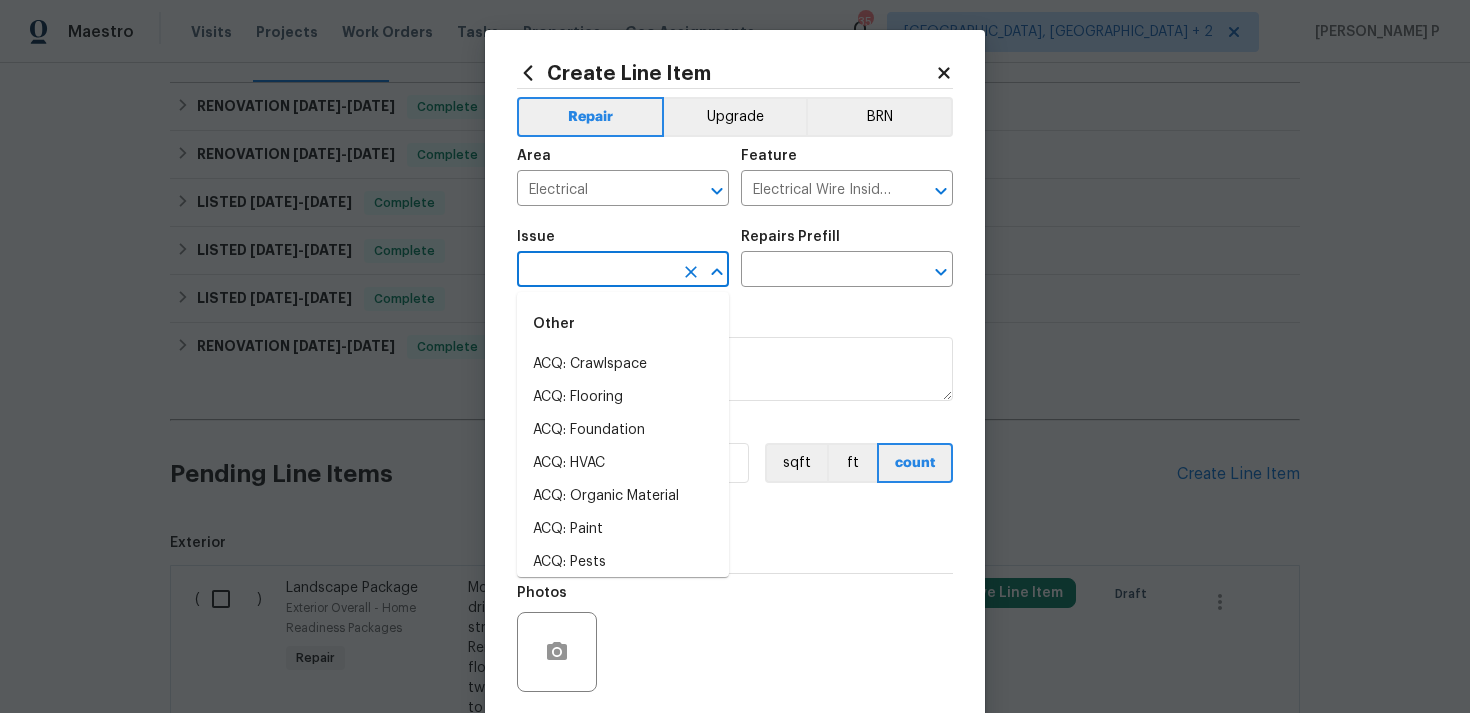 click 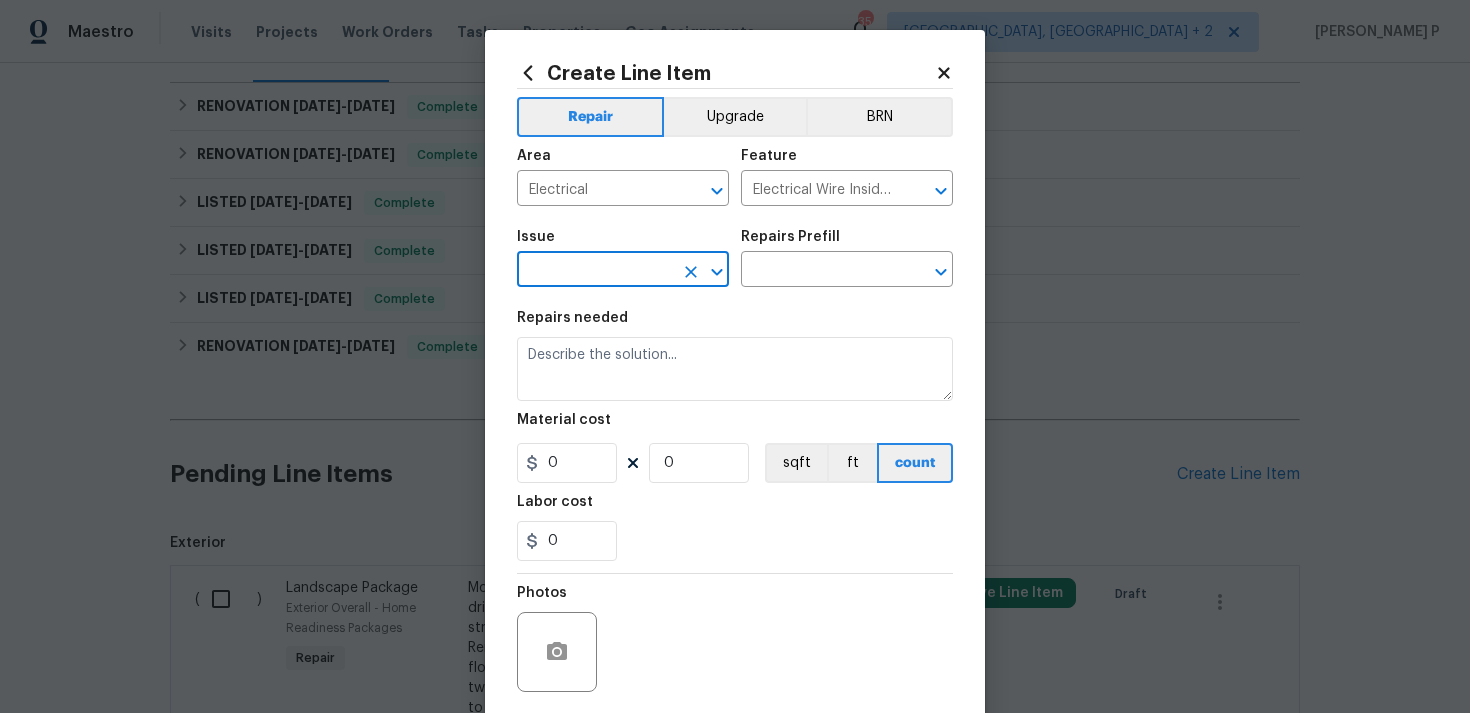 click on "Issue" at bounding box center (623, 243) 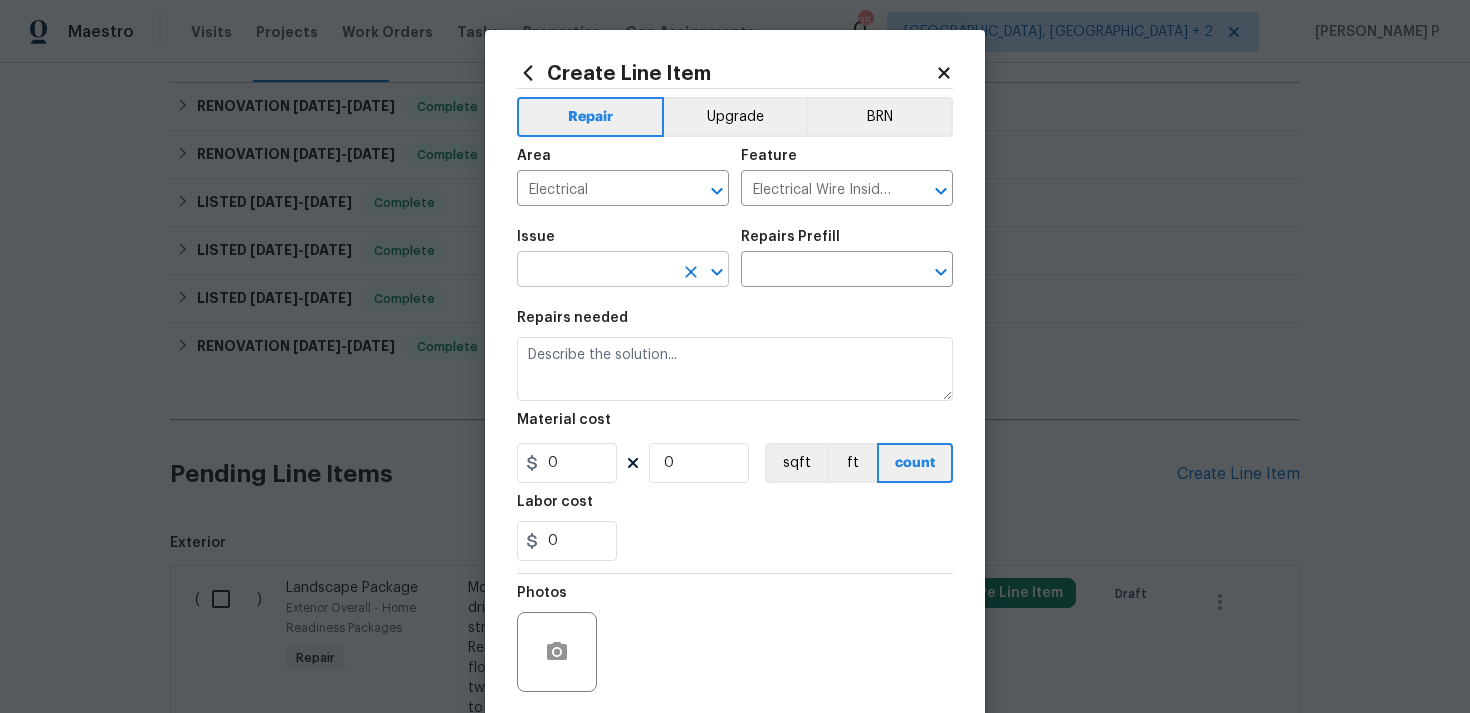 click 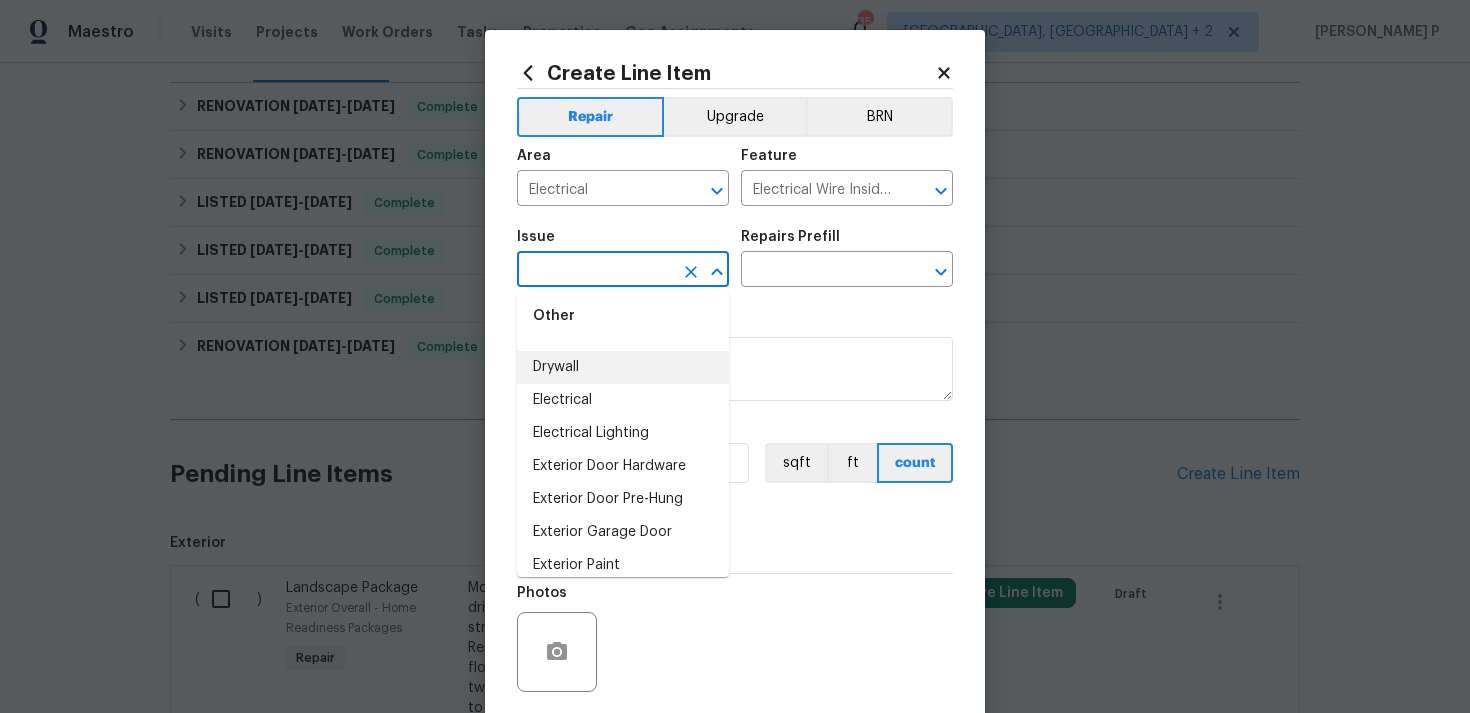 scroll, scrollTop: 1029, scrollLeft: 0, axis: vertical 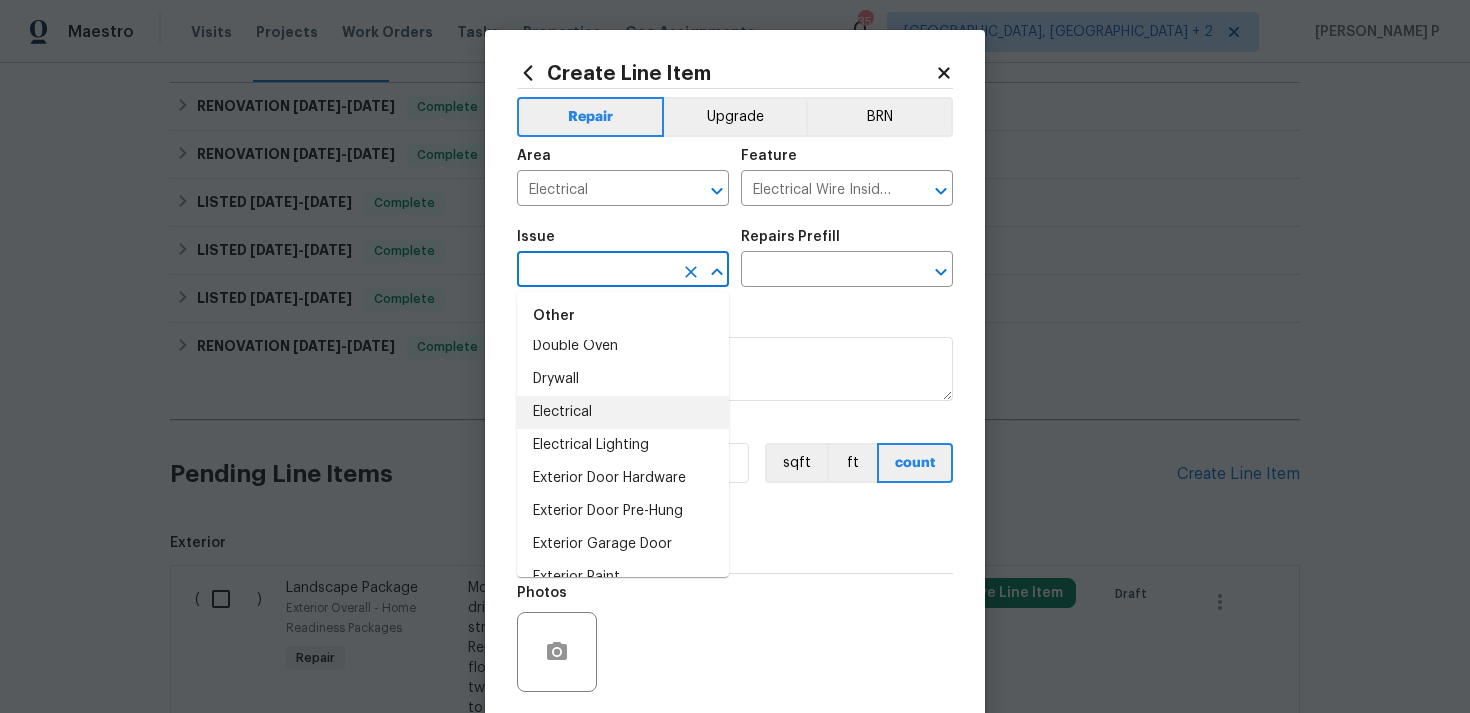 click on "Electrical" at bounding box center [623, 412] 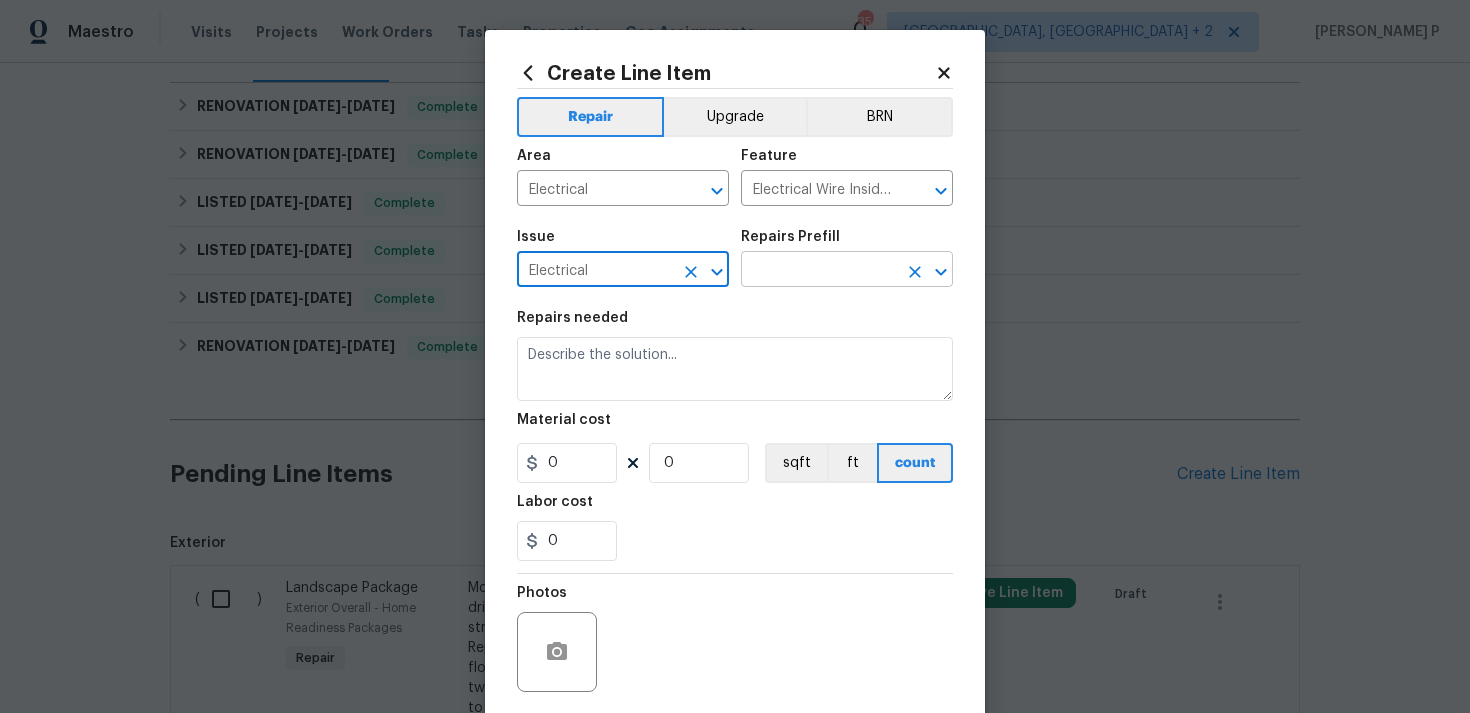 click at bounding box center [819, 271] 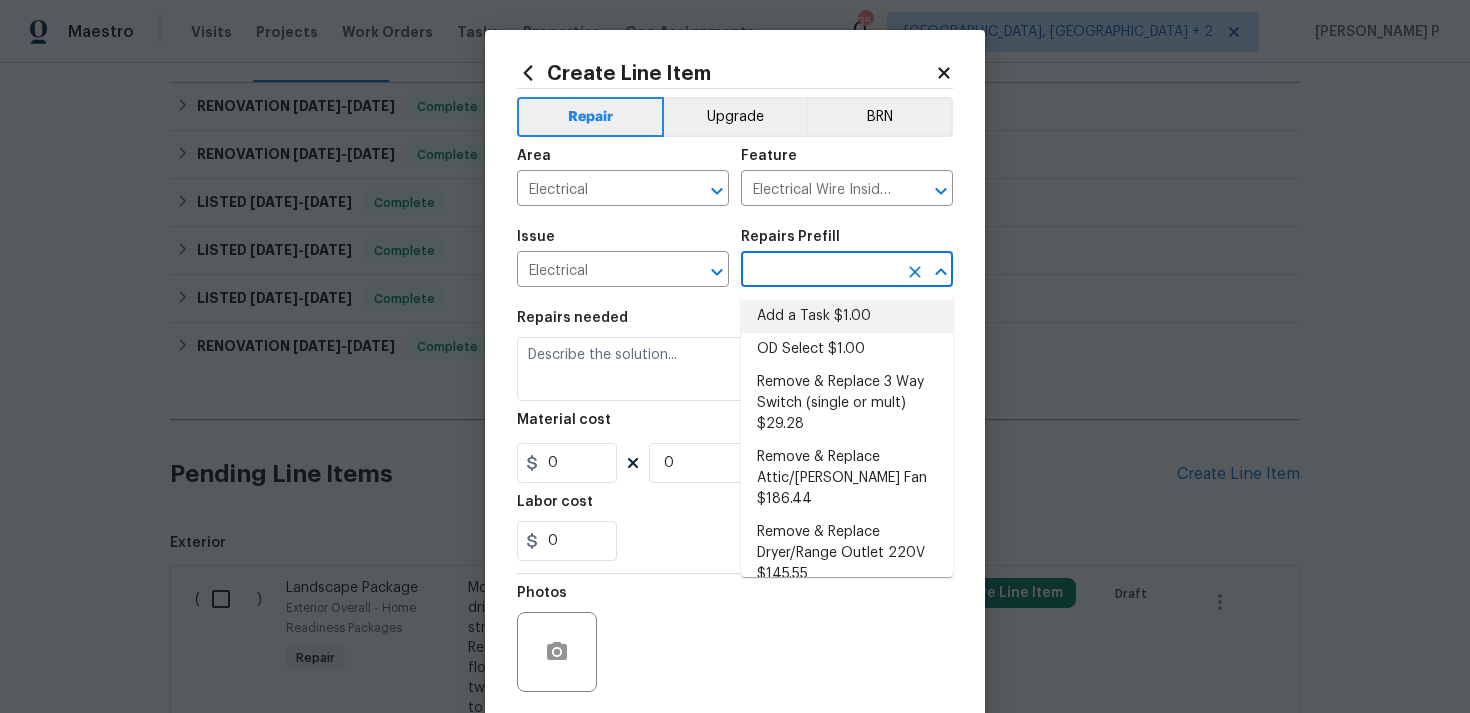 click on "Add a Task $1.00" at bounding box center [847, 316] 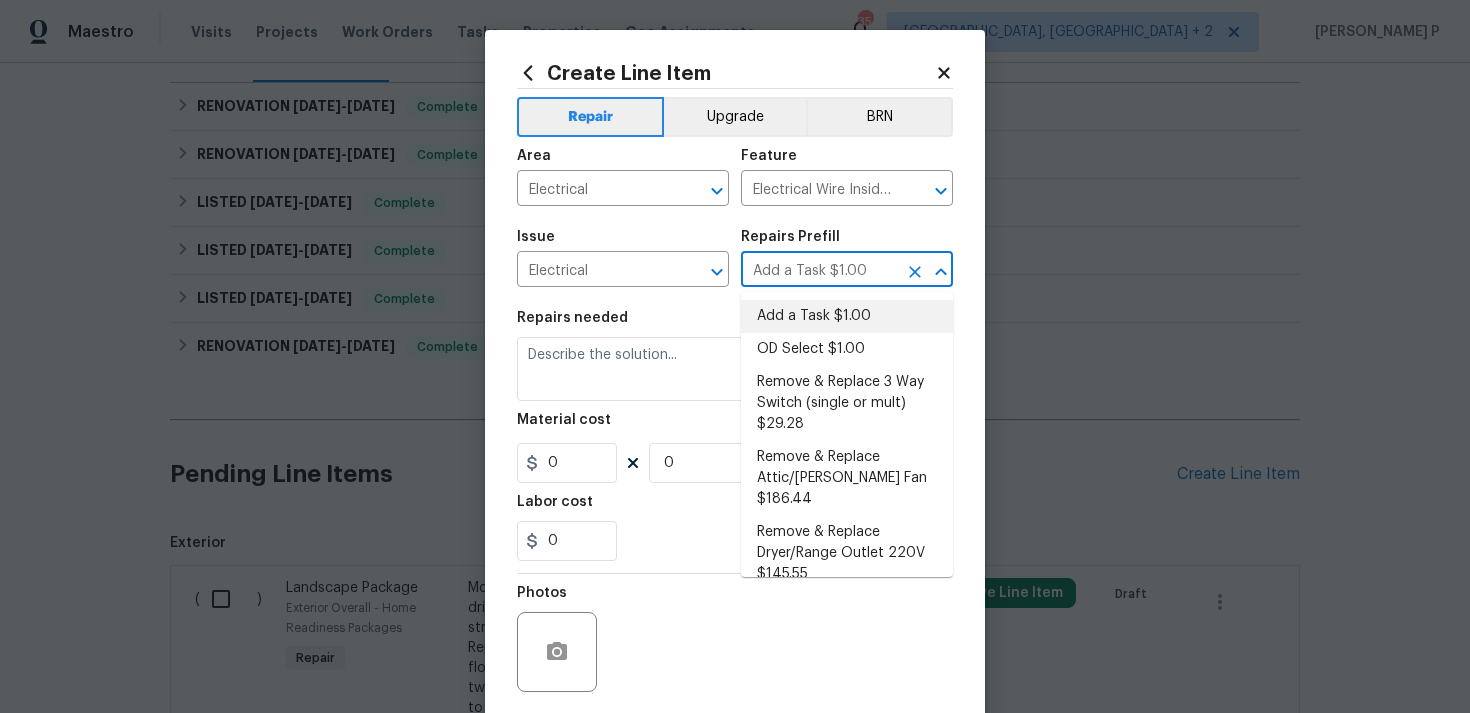 type on "HPM to detail" 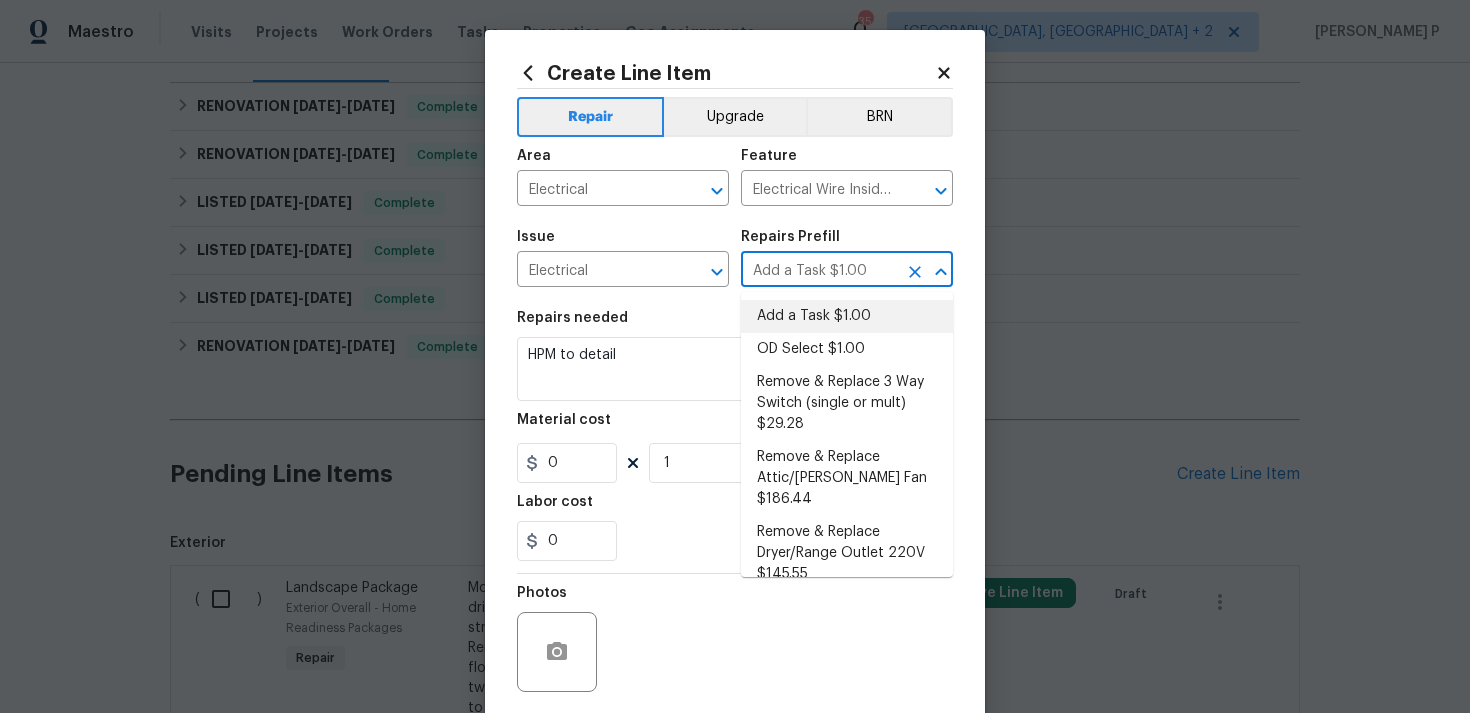 type on "1" 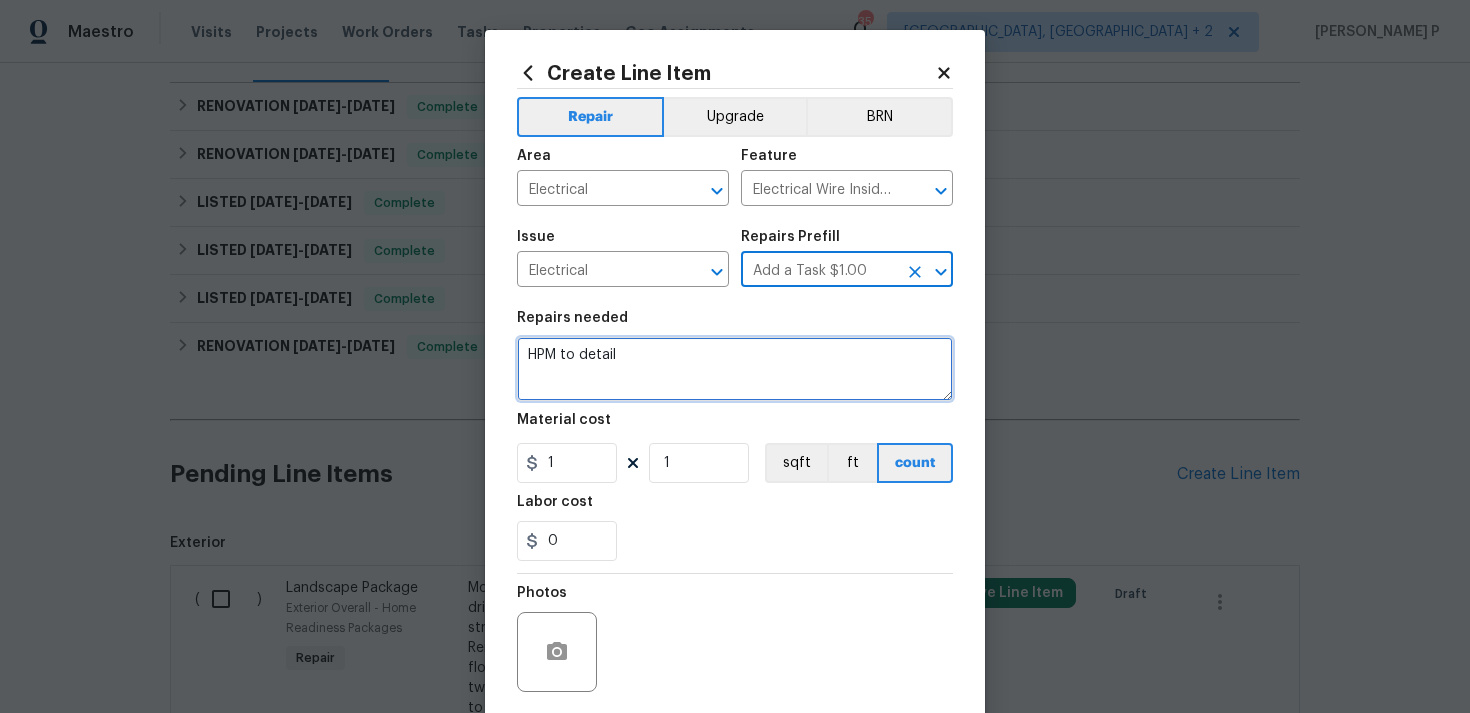 click on "HPM to detail" at bounding box center [735, 369] 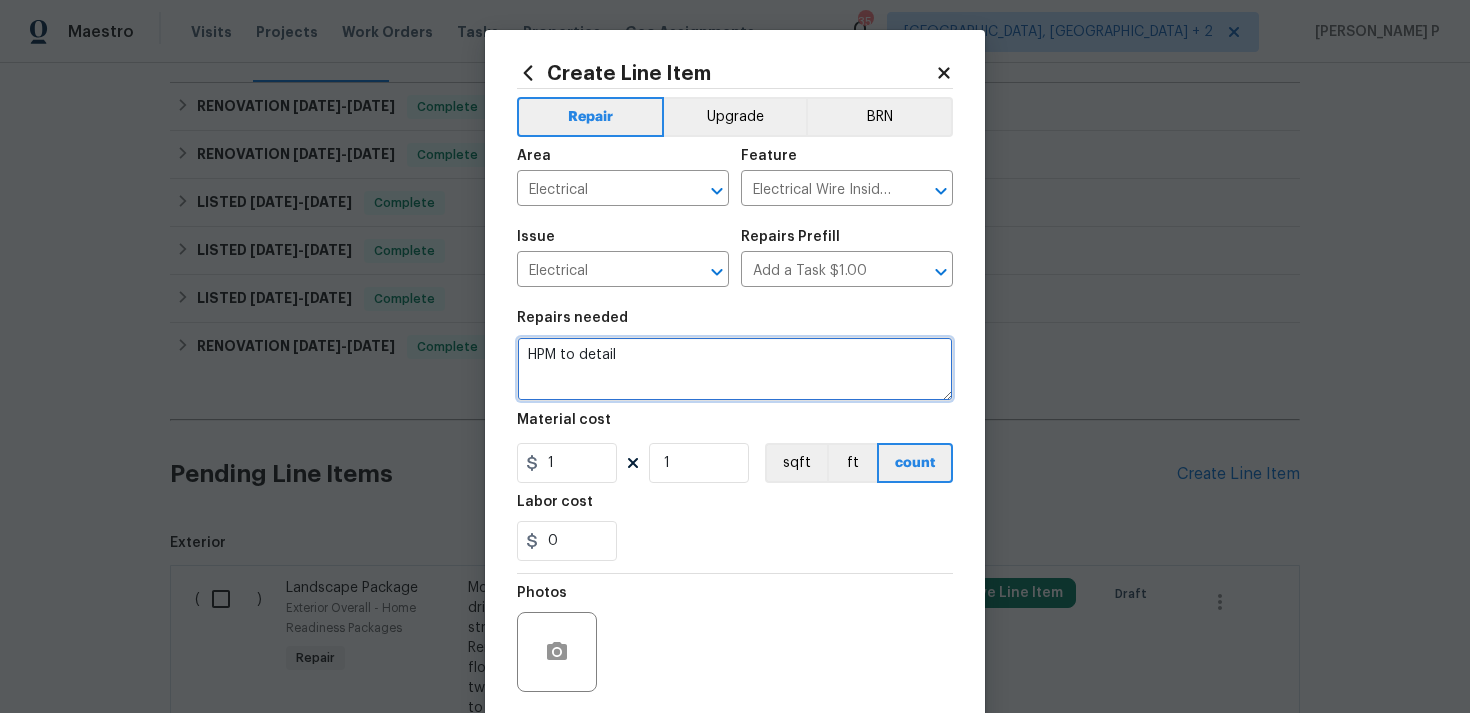 click on "HPM to detail" at bounding box center (735, 369) 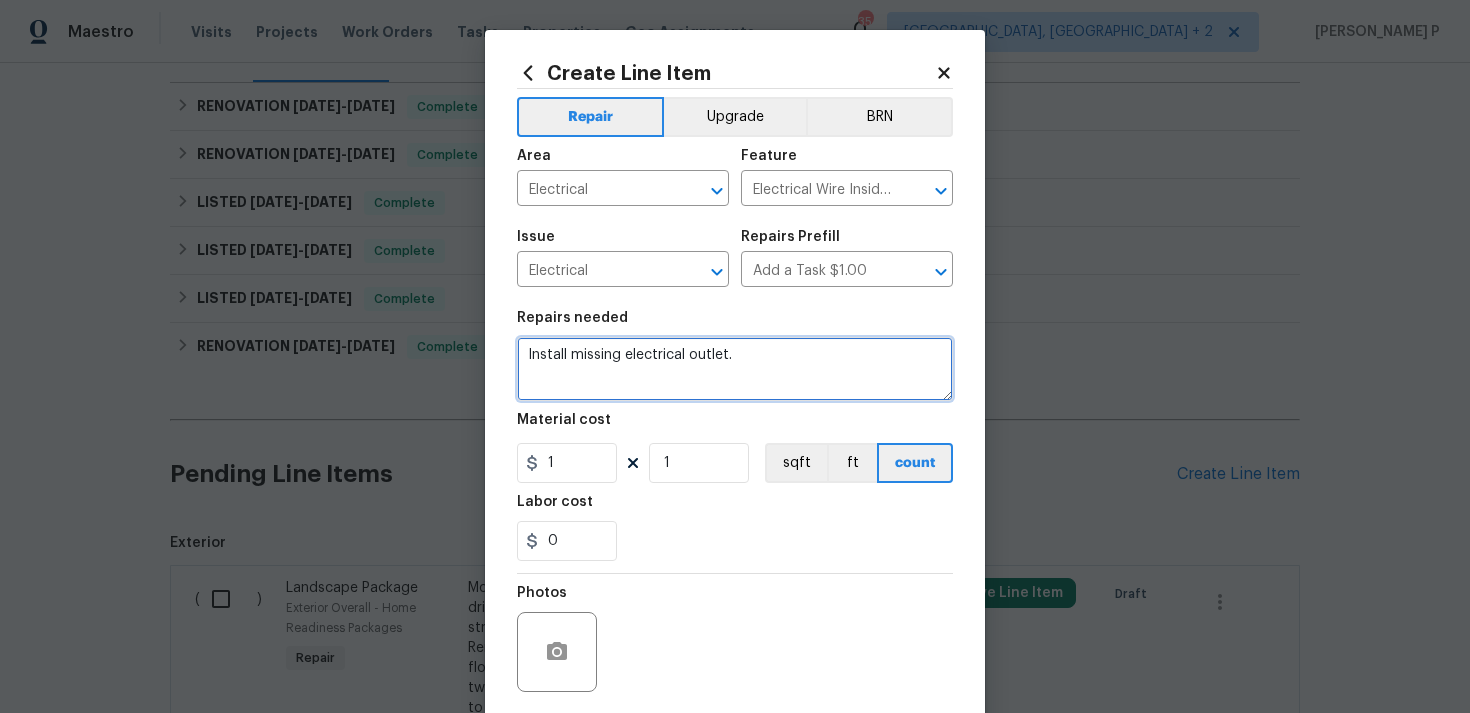 type on "Install missing electrical outlet." 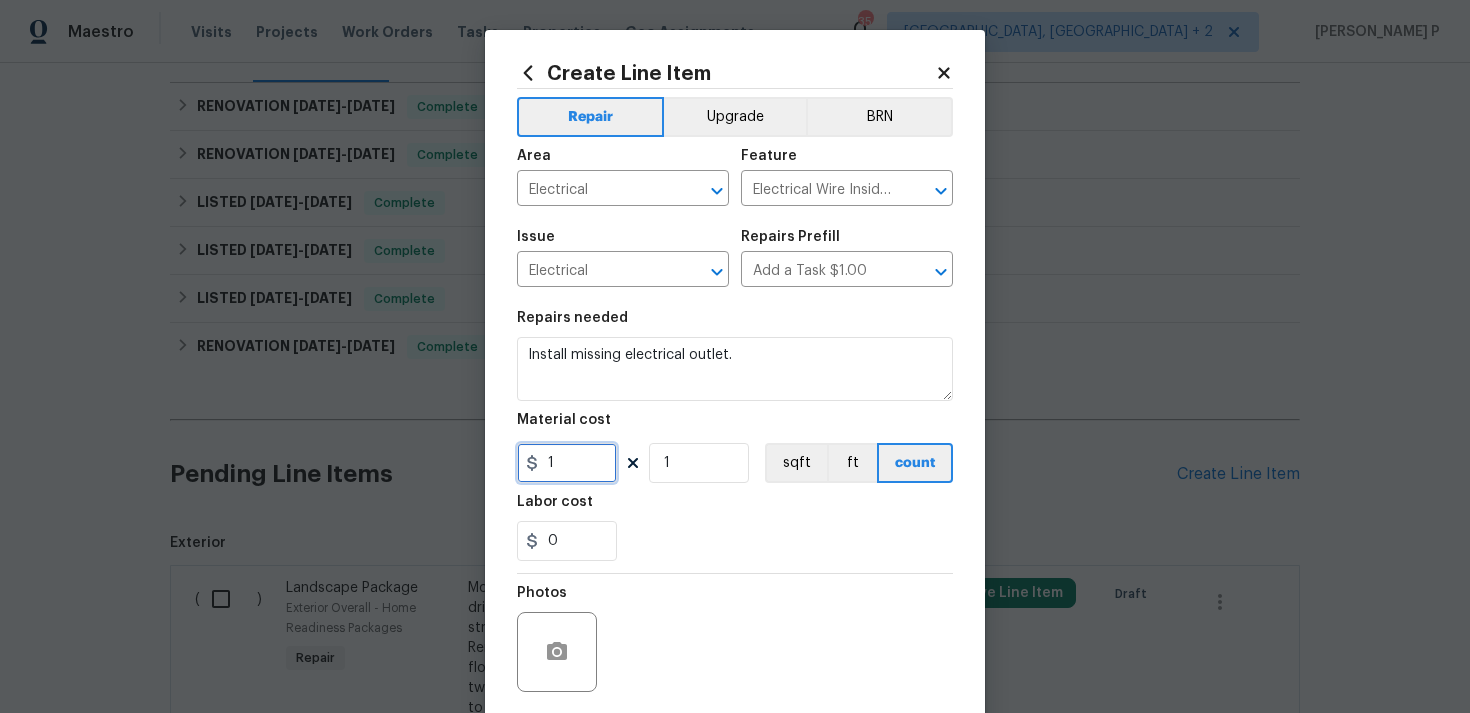 click on "1" at bounding box center (567, 463) 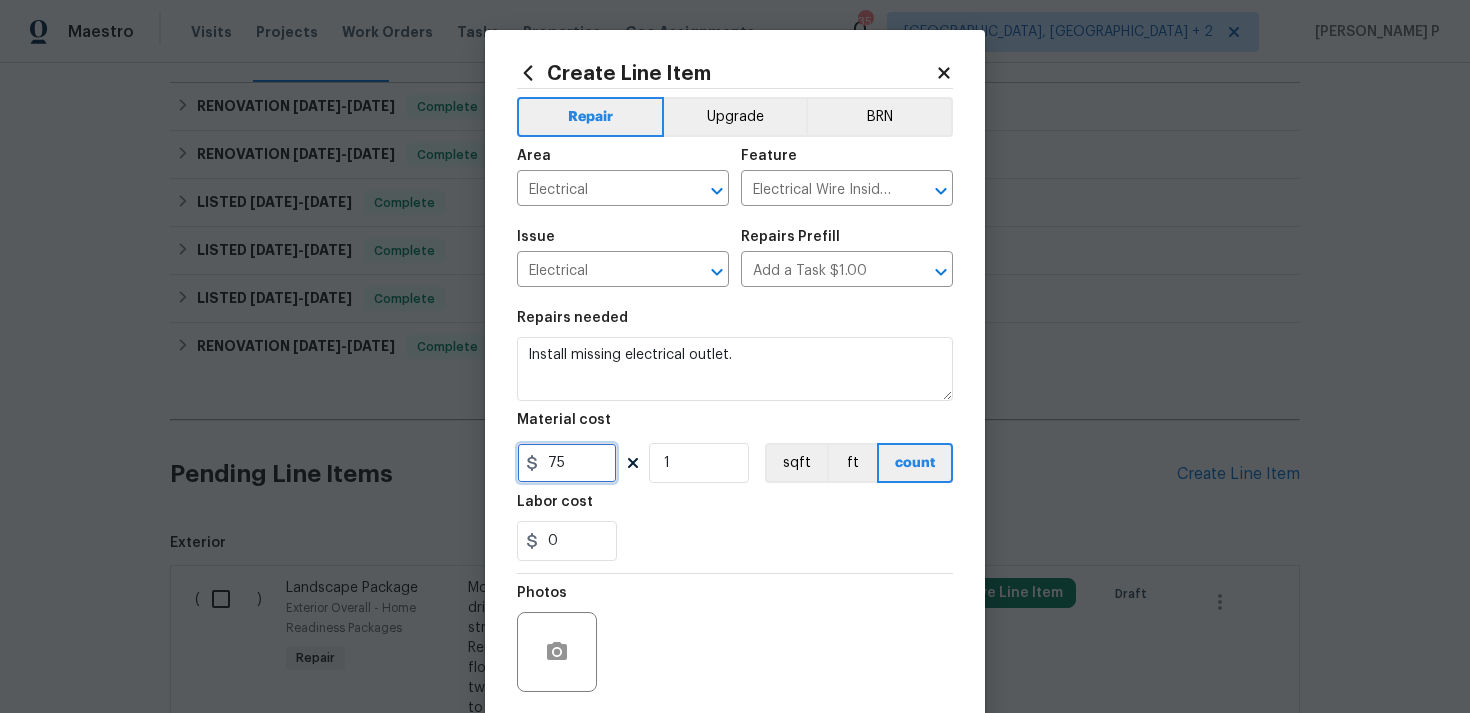 scroll, scrollTop: 149, scrollLeft: 0, axis: vertical 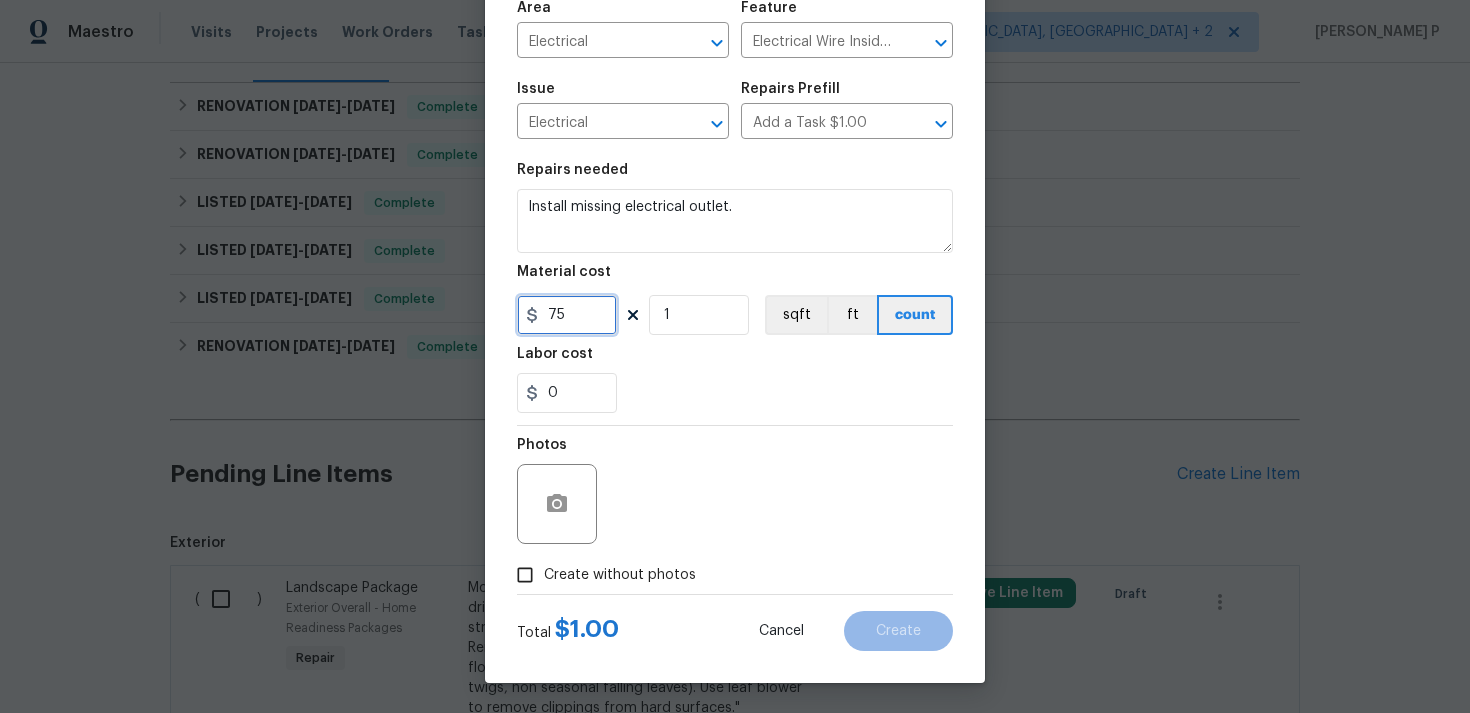 type on "75" 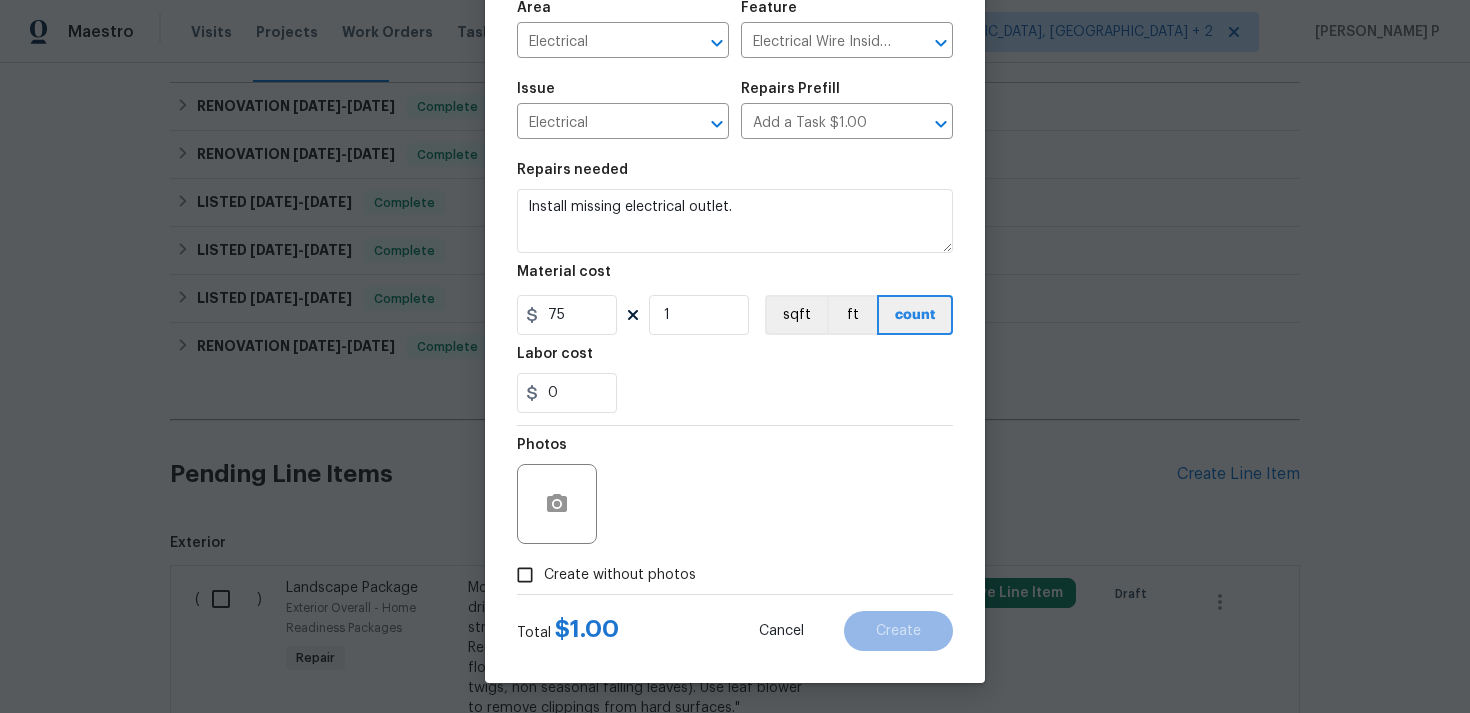 click on "Create without photos" at bounding box center (525, 575) 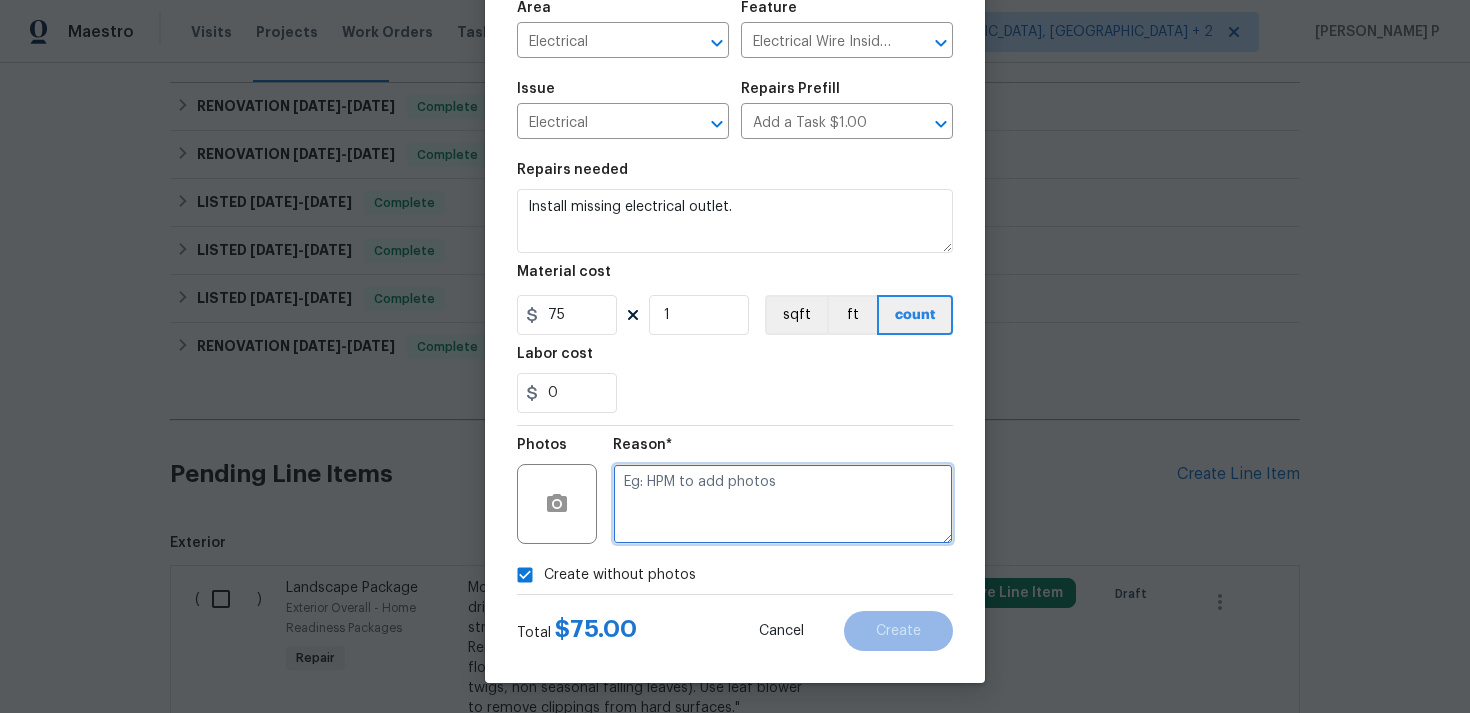 click at bounding box center (783, 504) 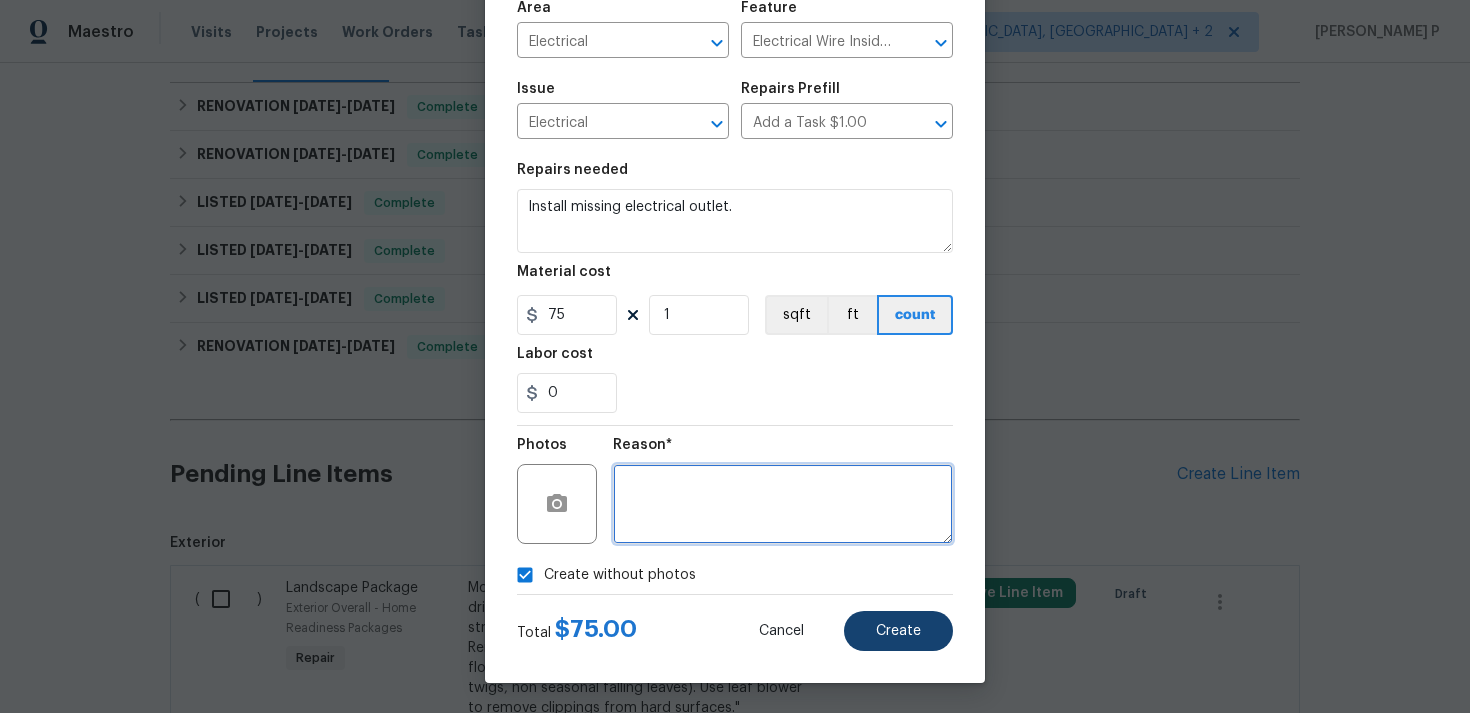type 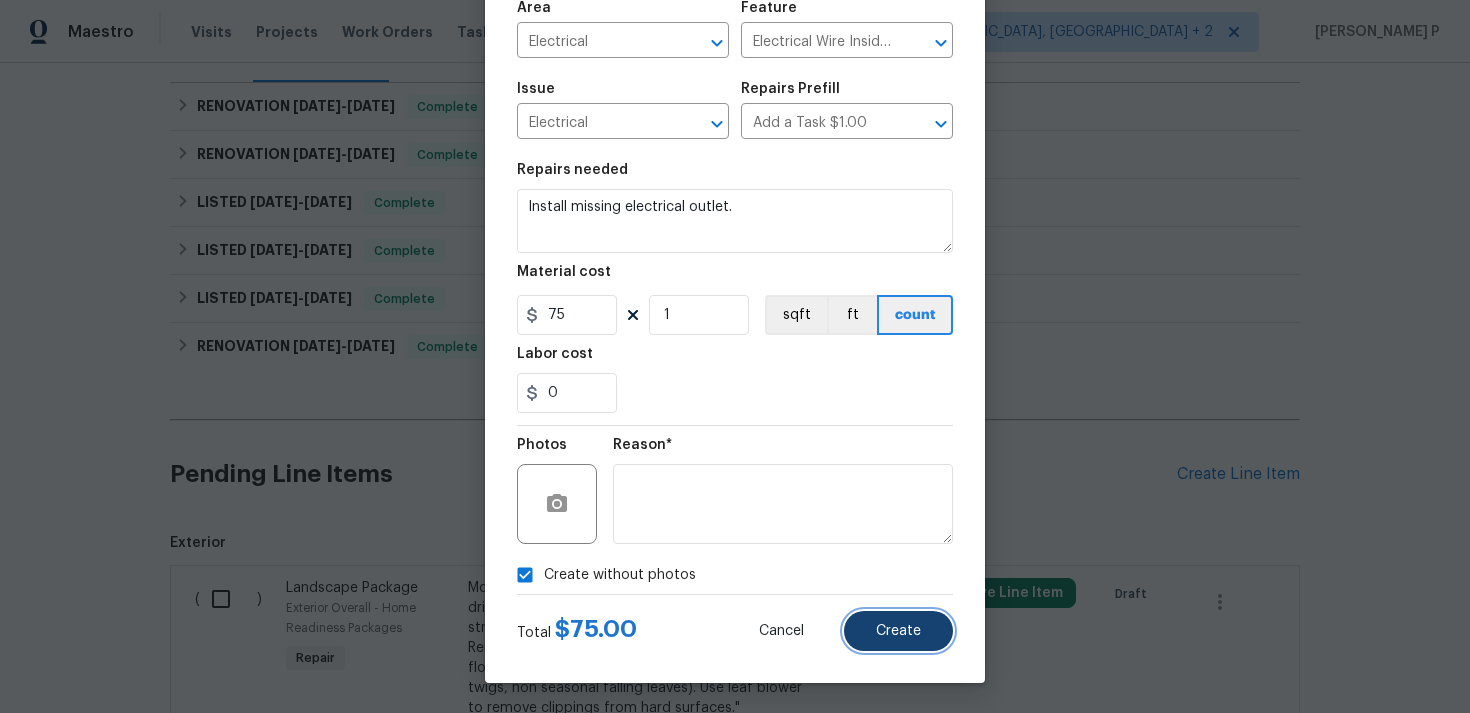 click on "Create" at bounding box center (898, 631) 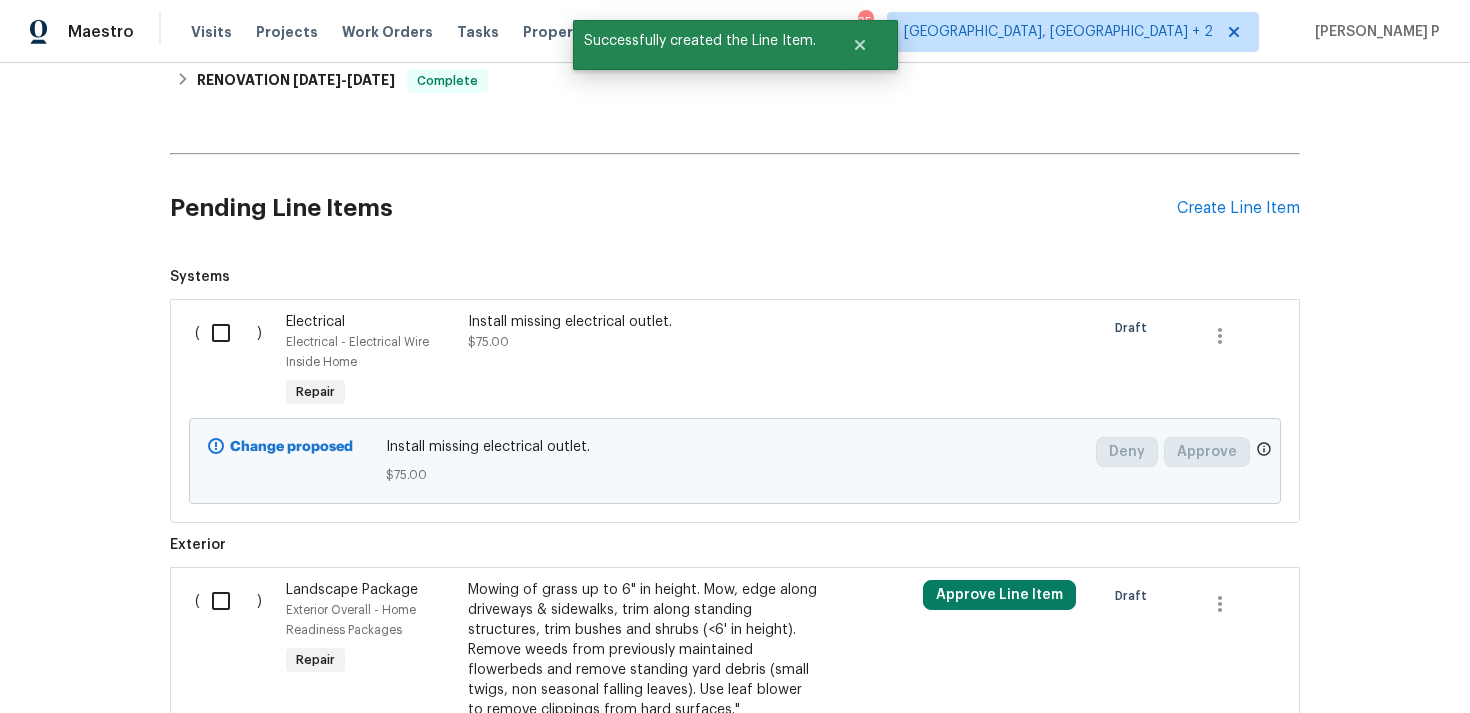 scroll, scrollTop: 614, scrollLeft: 0, axis: vertical 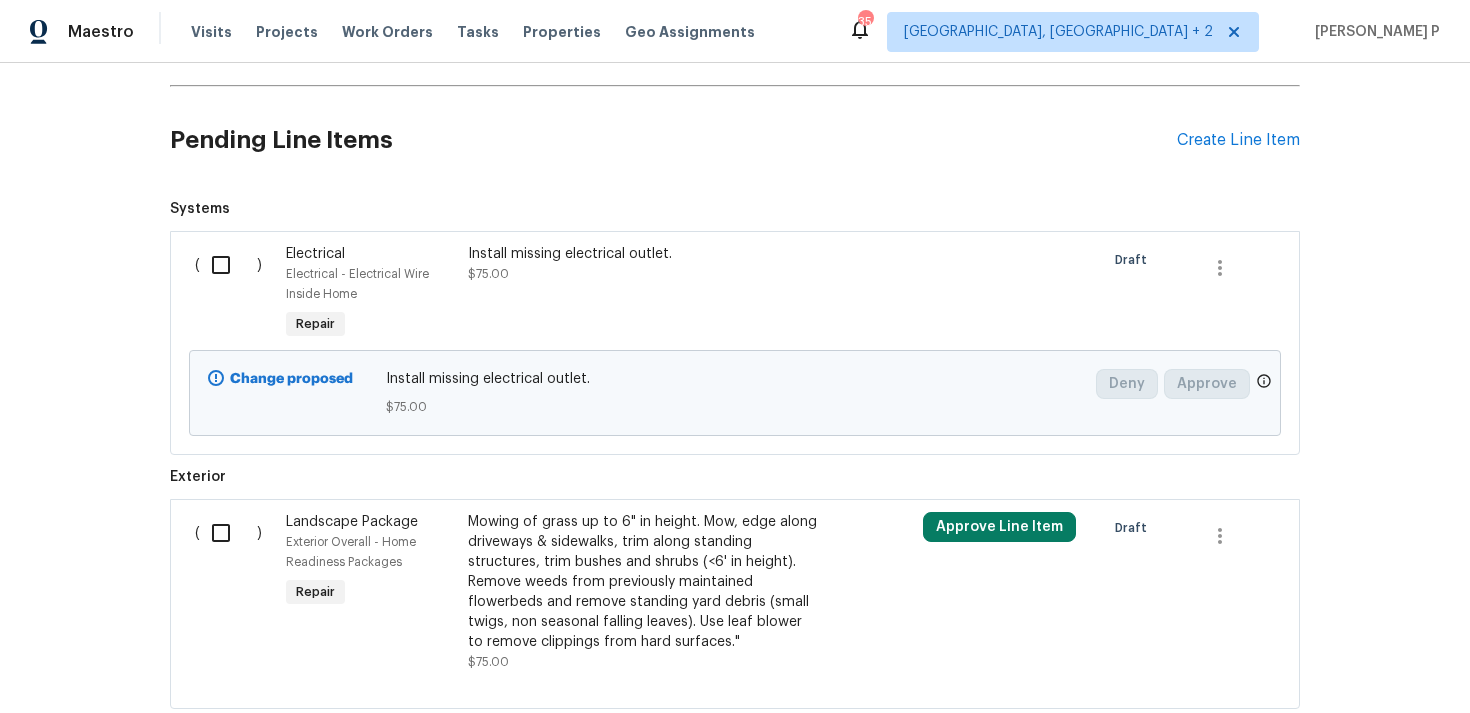 click at bounding box center [228, 265] 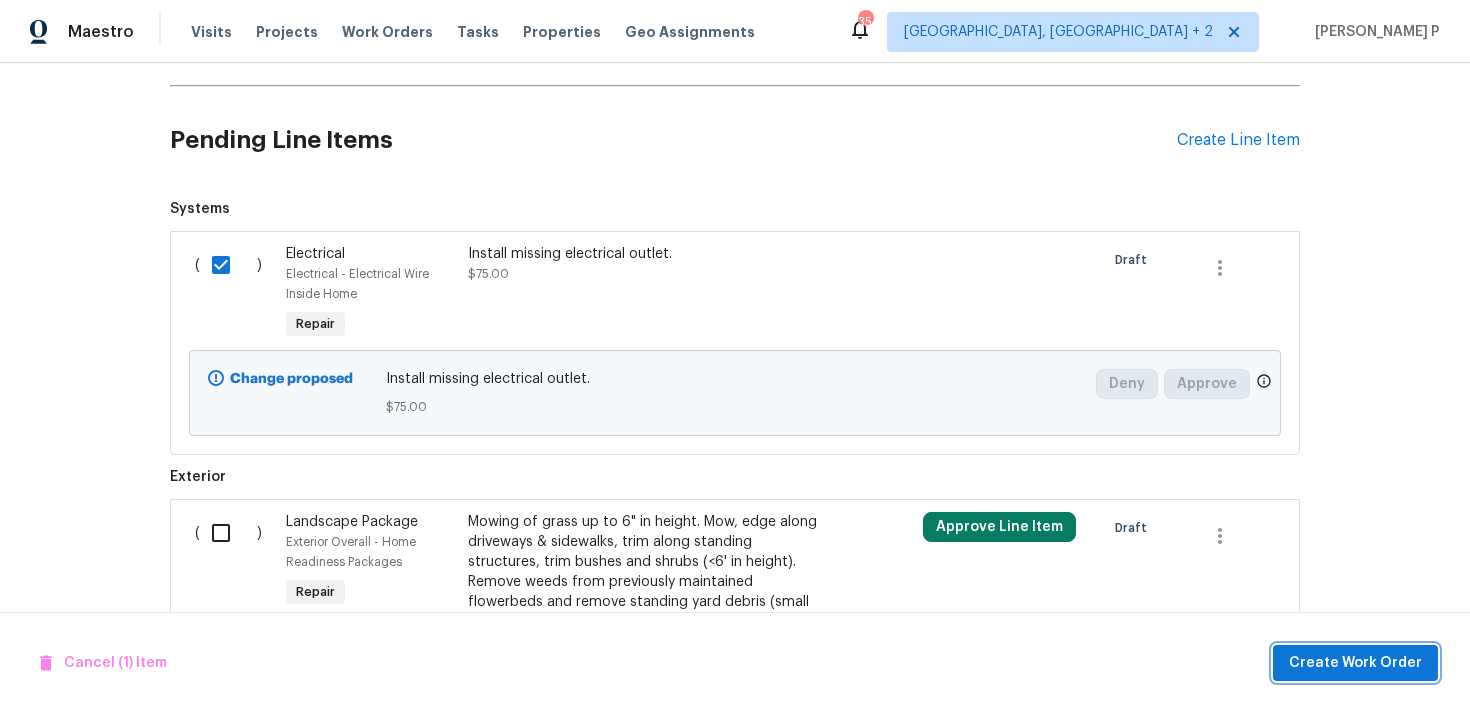 click on "Create Work Order" at bounding box center [1355, 663] 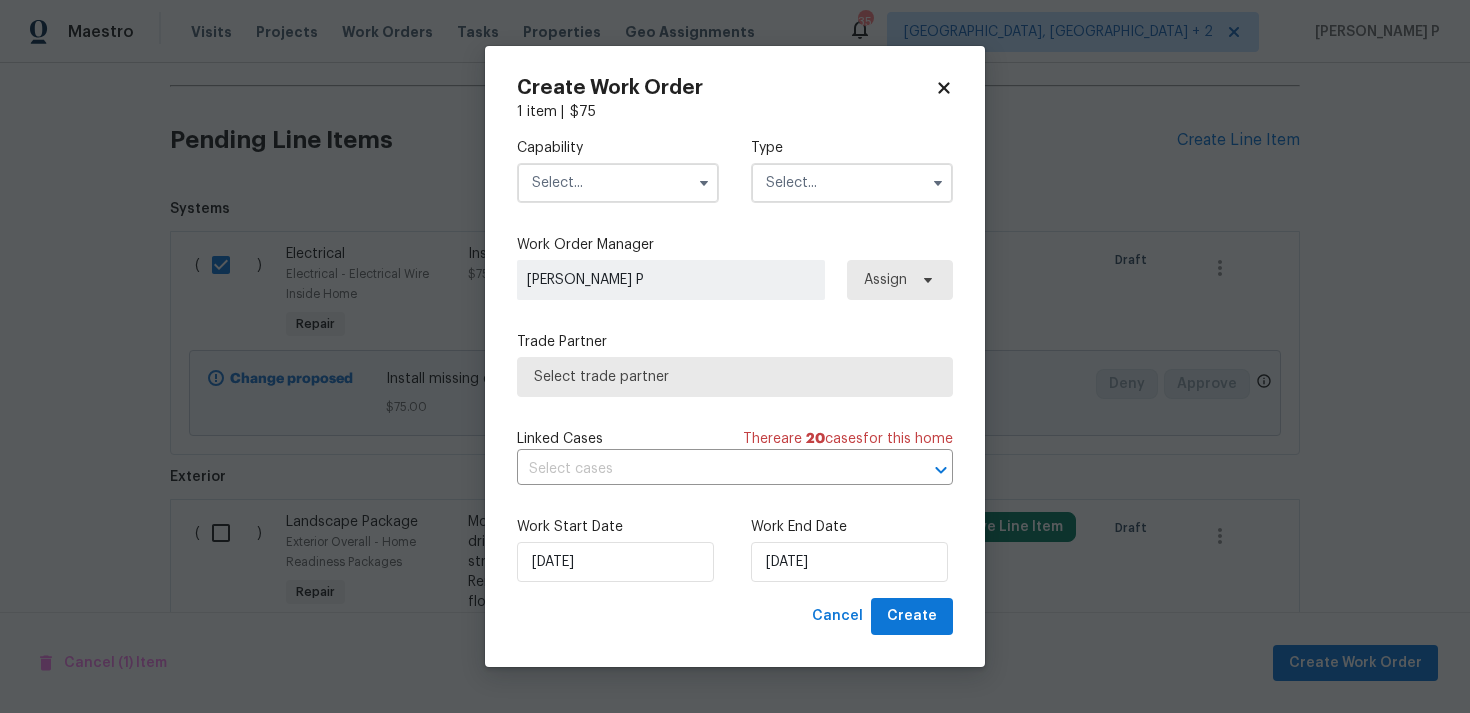 click at bounding box center (852, 183) 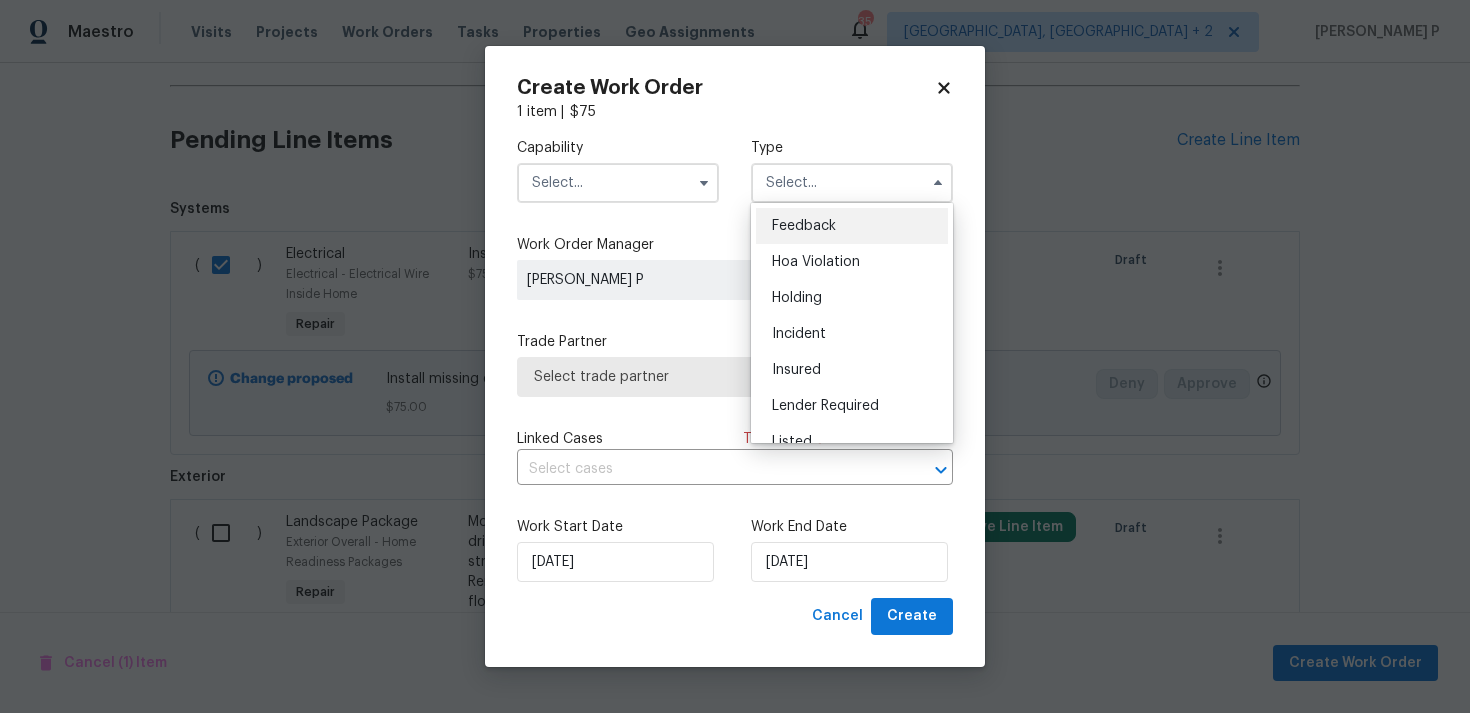 click on "Feedback" at bounding box center (852, 226) 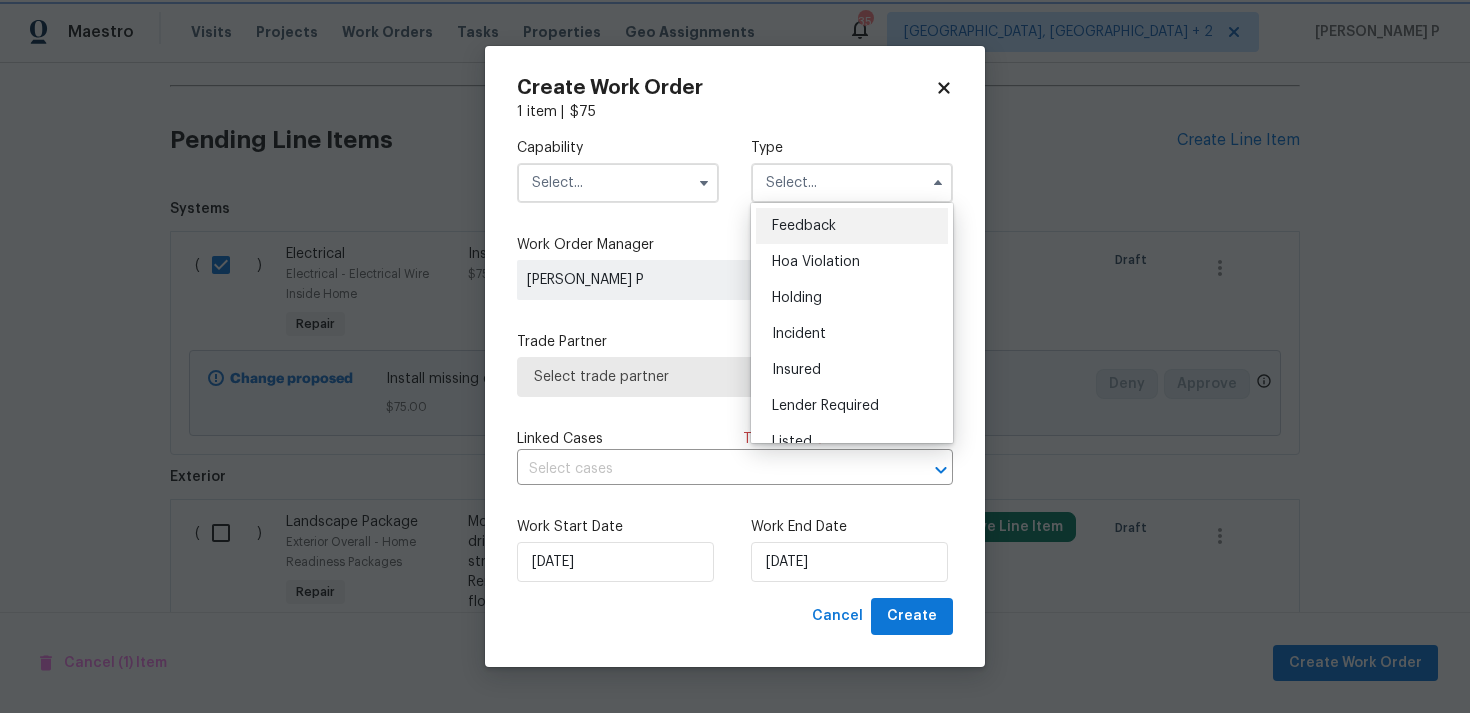 type on "Feedback" 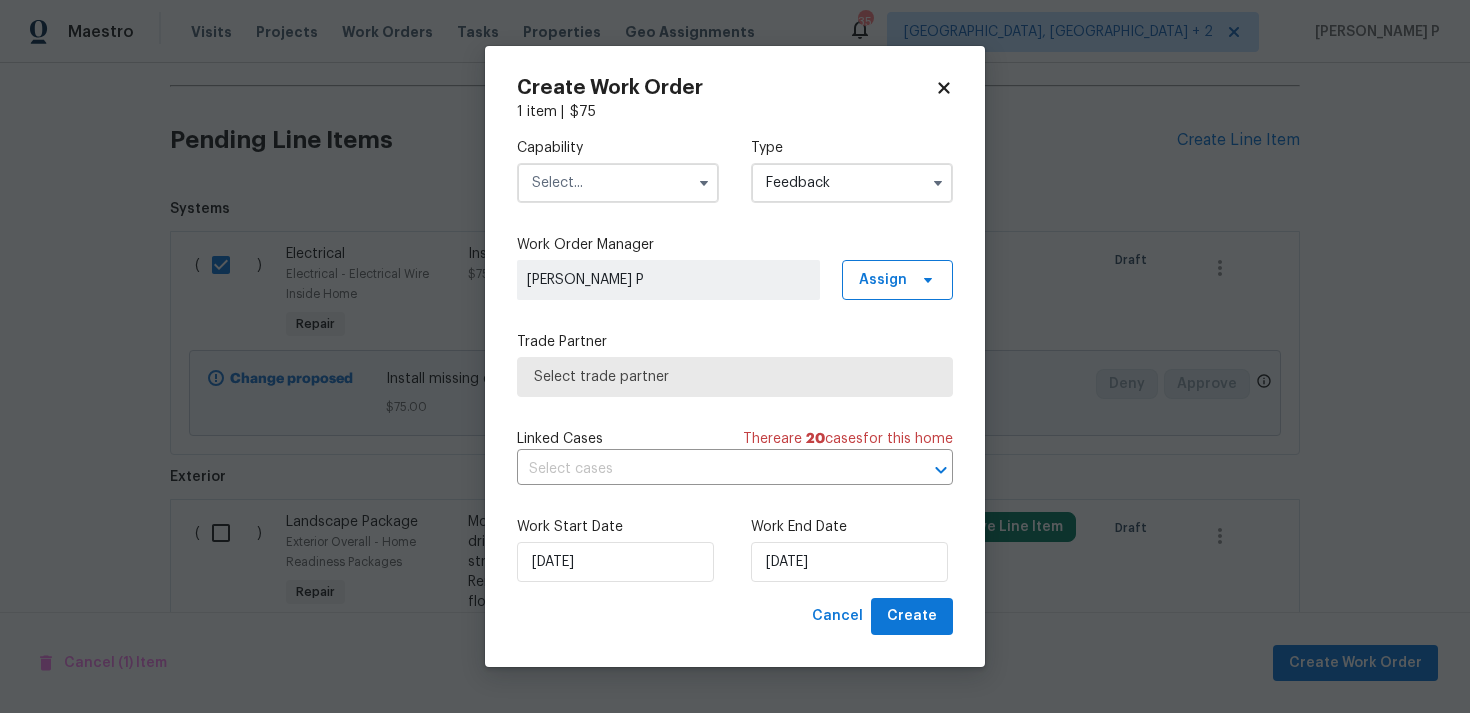 click at bounding box center (618, 183) 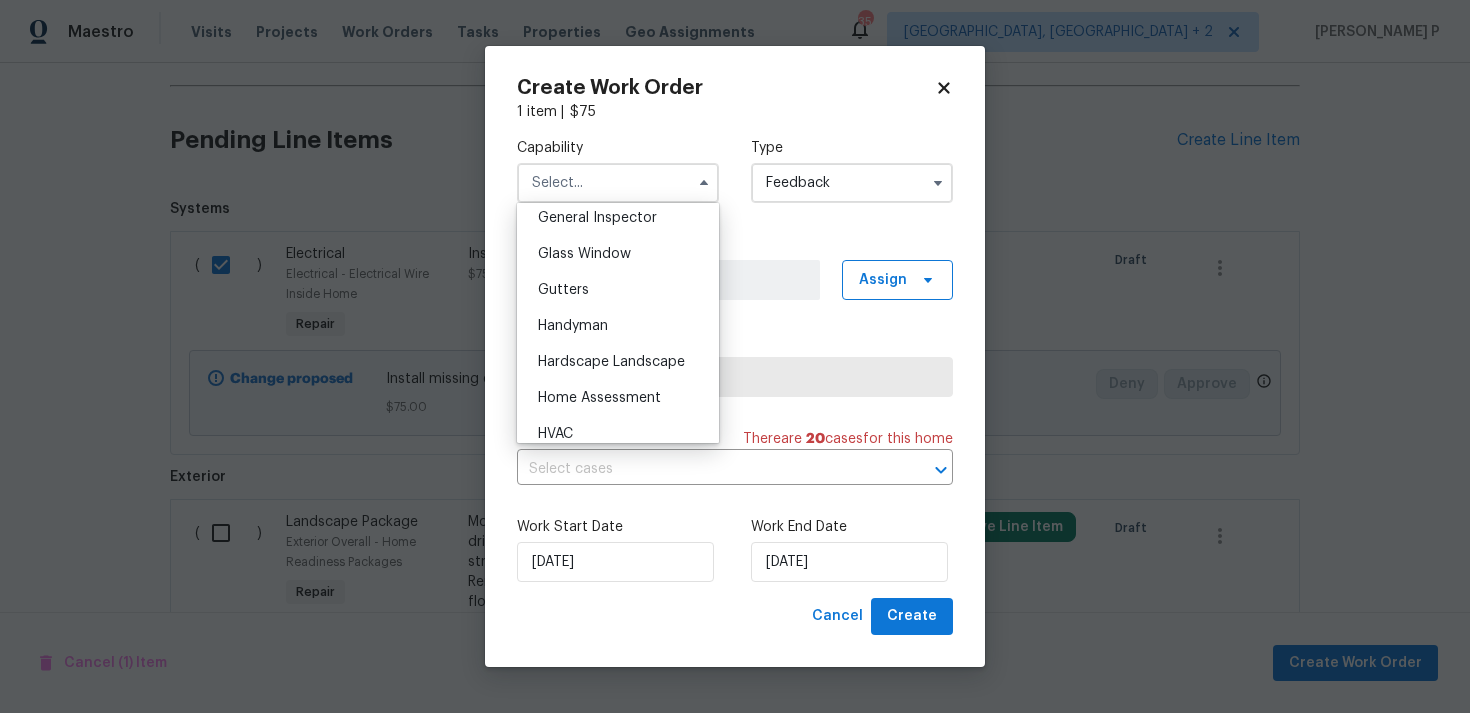scroll, scrollTop: 994, scrollLeft: 0, axis: vertical 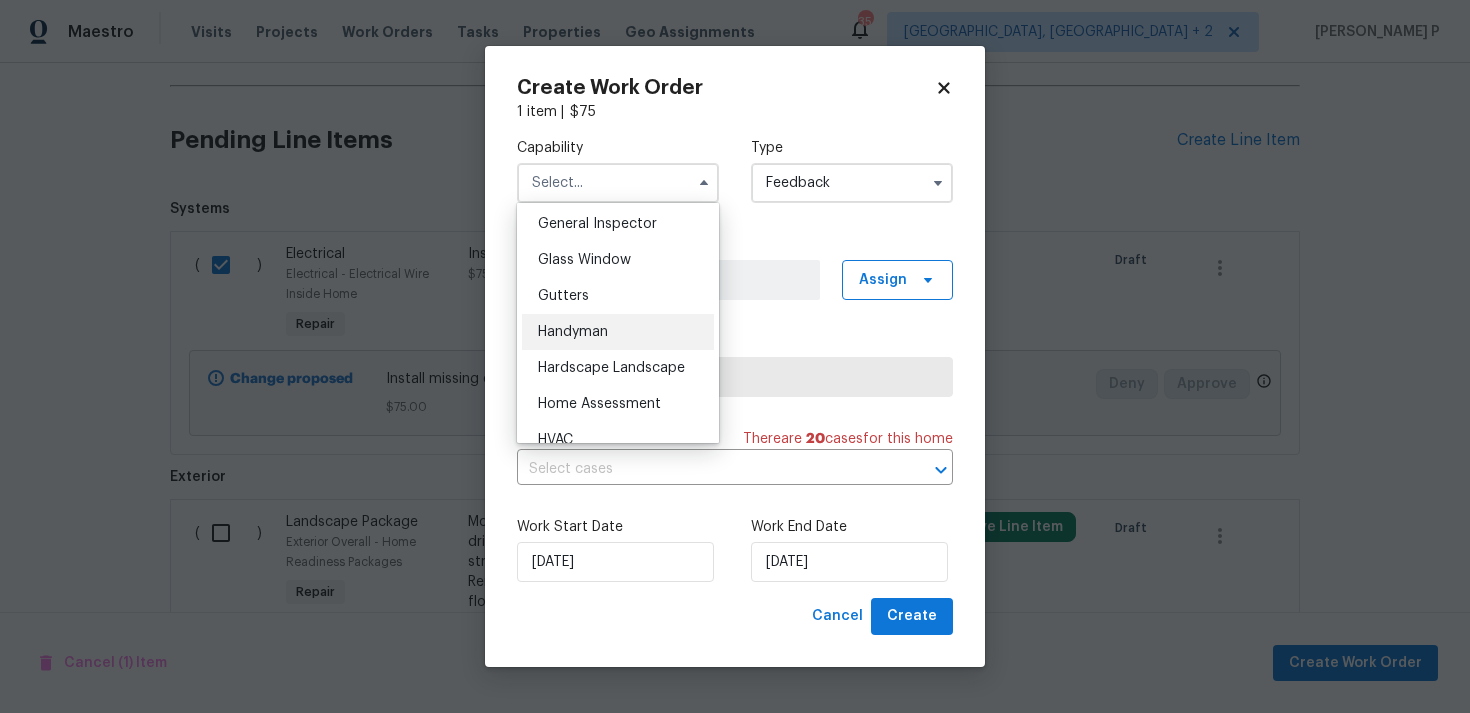 click on "Handyman" at bounding box center (618, 332) 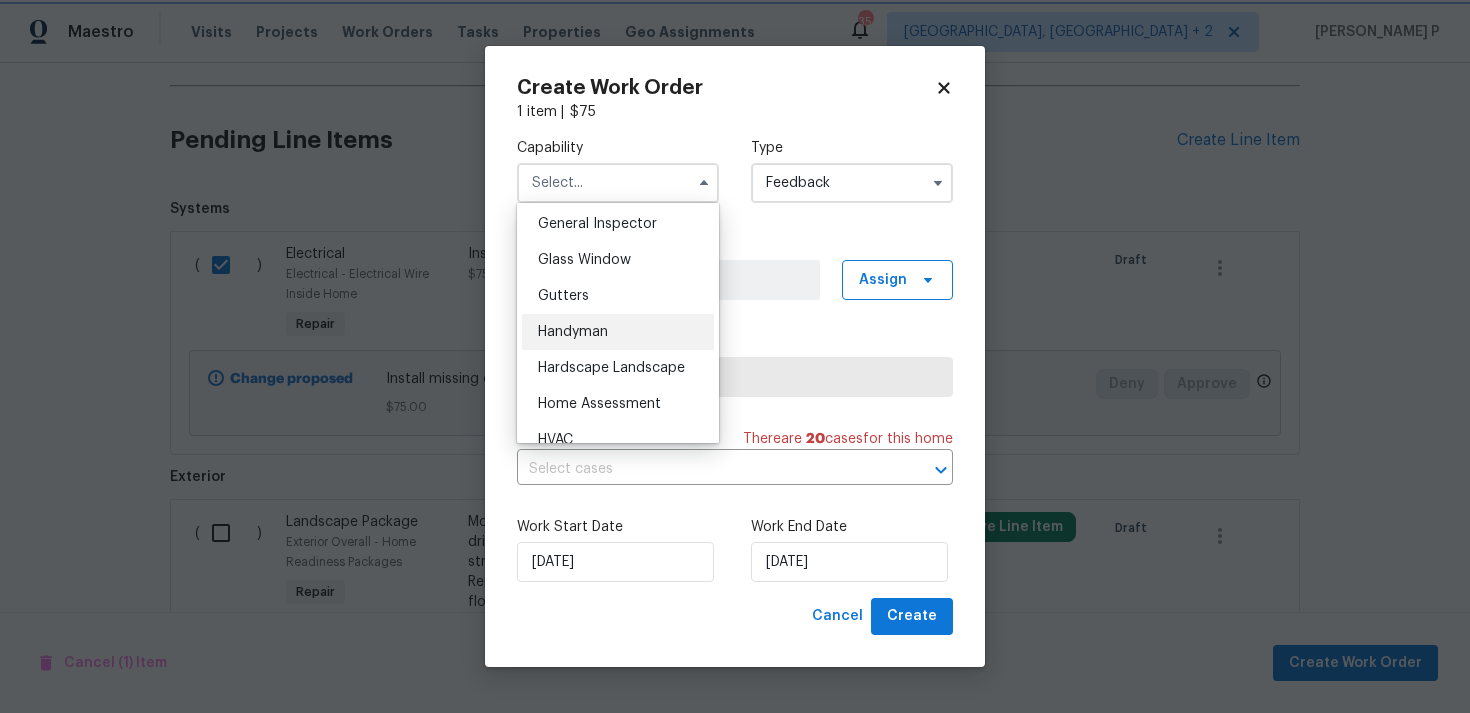 type on "Handyman" 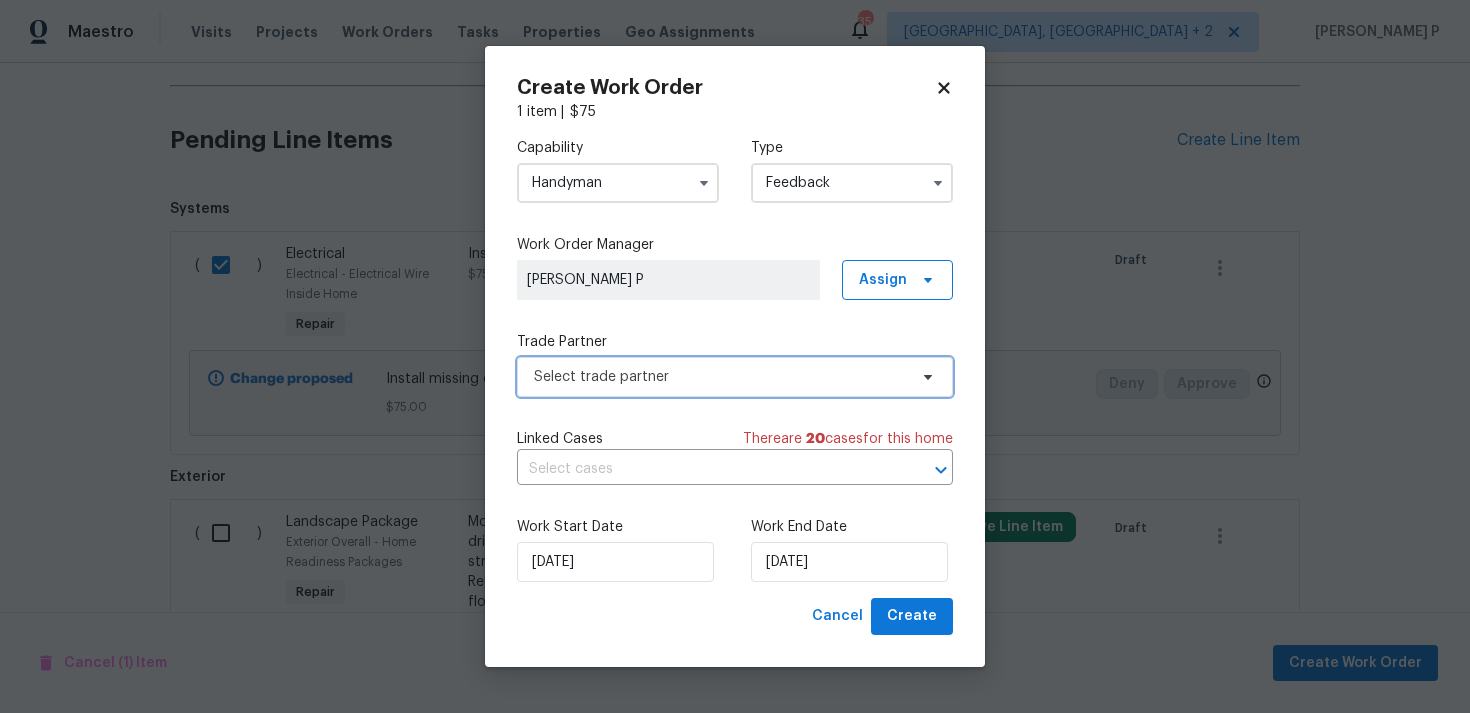 click on "Select trade partner" at bounding box center (720, 377) 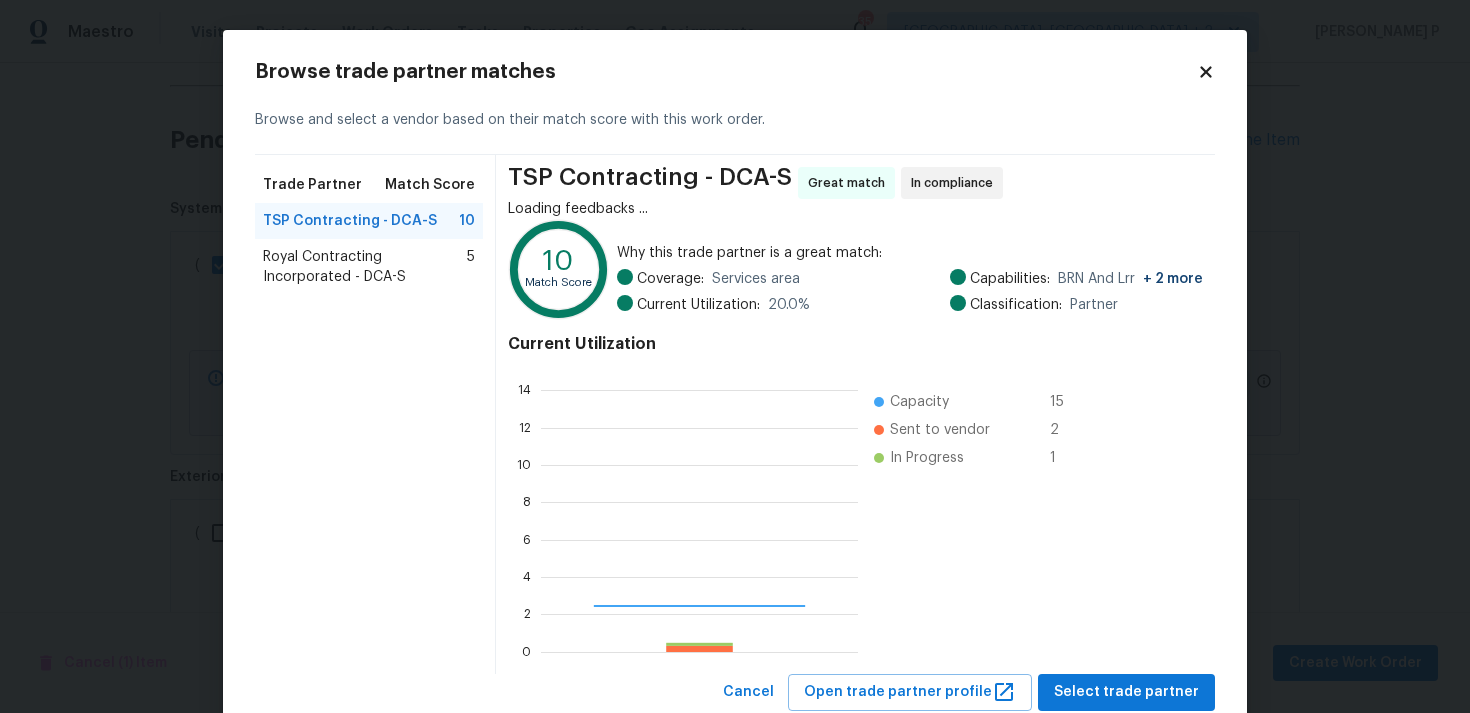 scroll, scrollTop: 2, scrollLeft: 2, axis: both 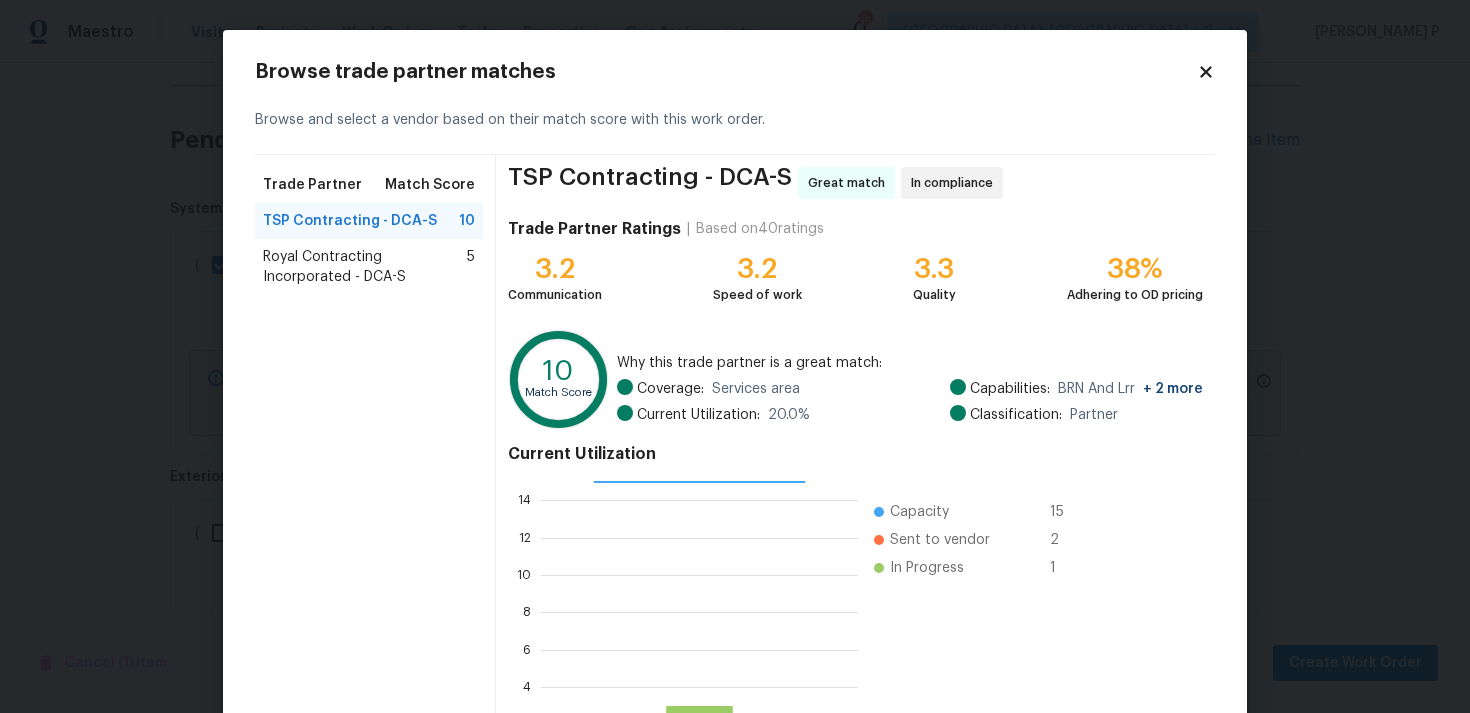 click on "Royal Contracting Incorporated - DCA-S" at bounding box center (365, 267) 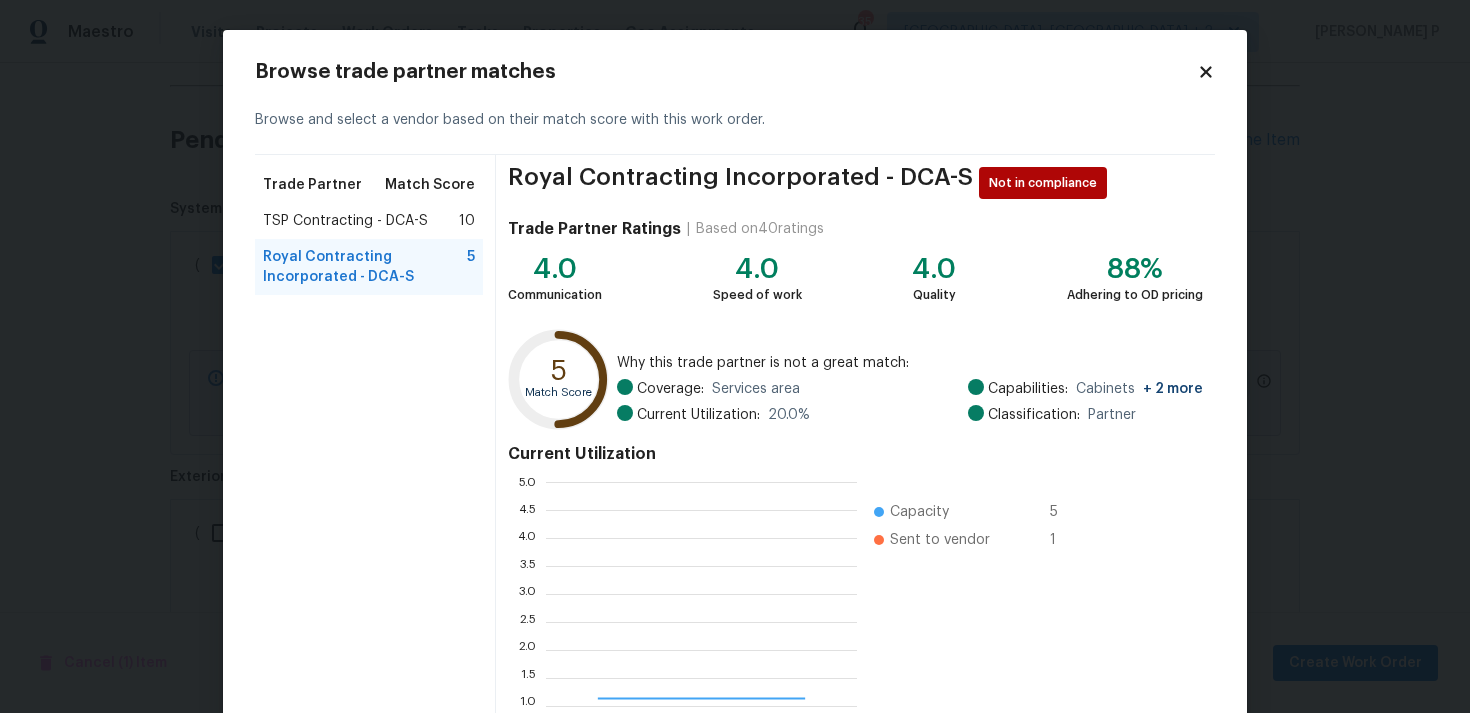 scroll, scrollTop: 2, scrollLeft: 1, axis: both 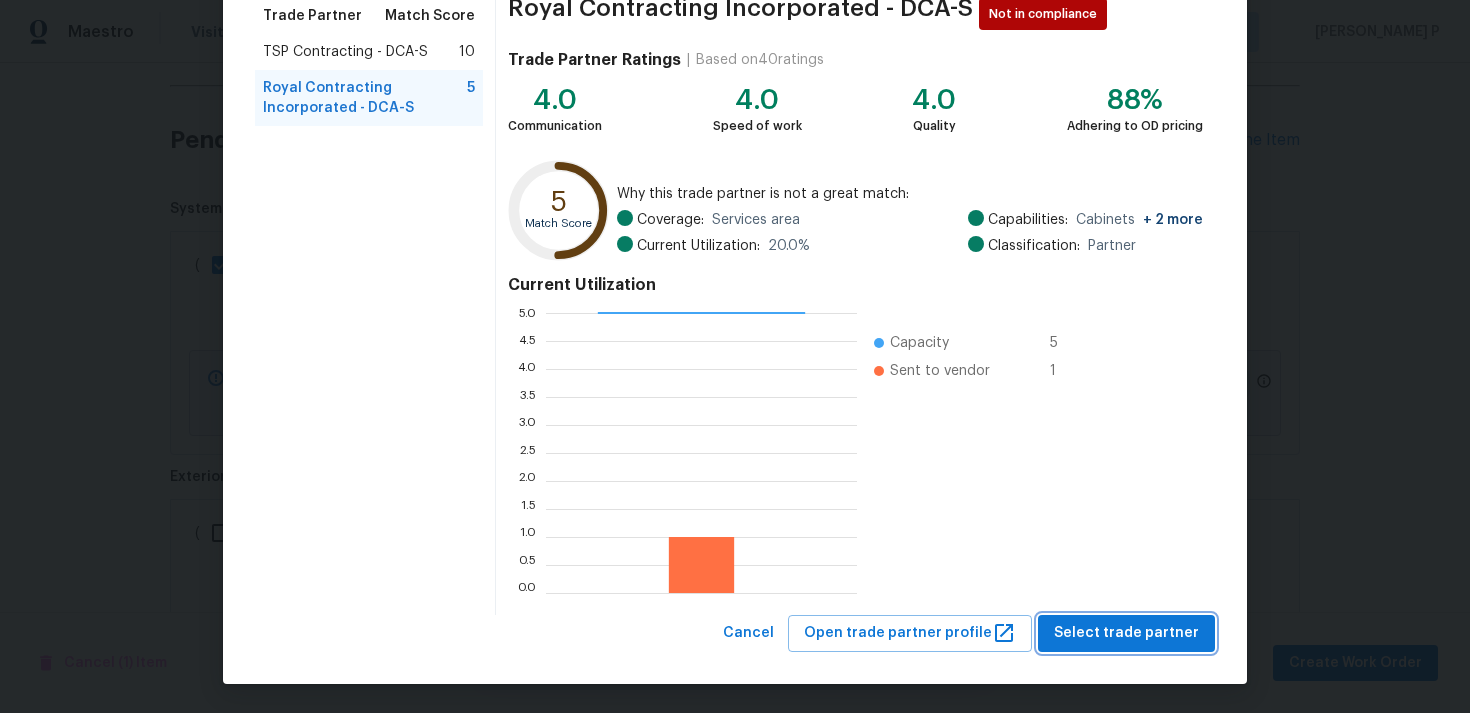 click on "Select trade partner" at bounding box center (1126, 633) 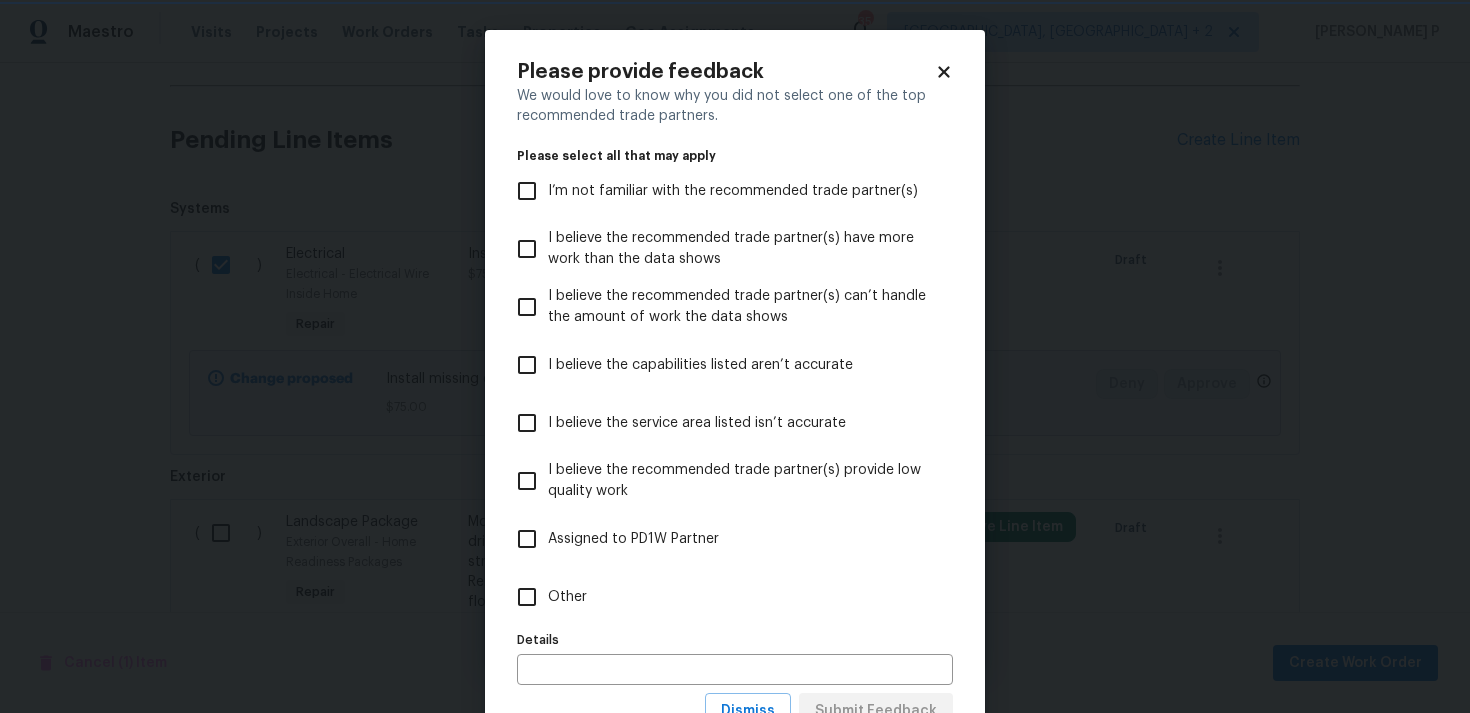 scroll, scrollTop: 0, scrollLeft: 0, axis: both 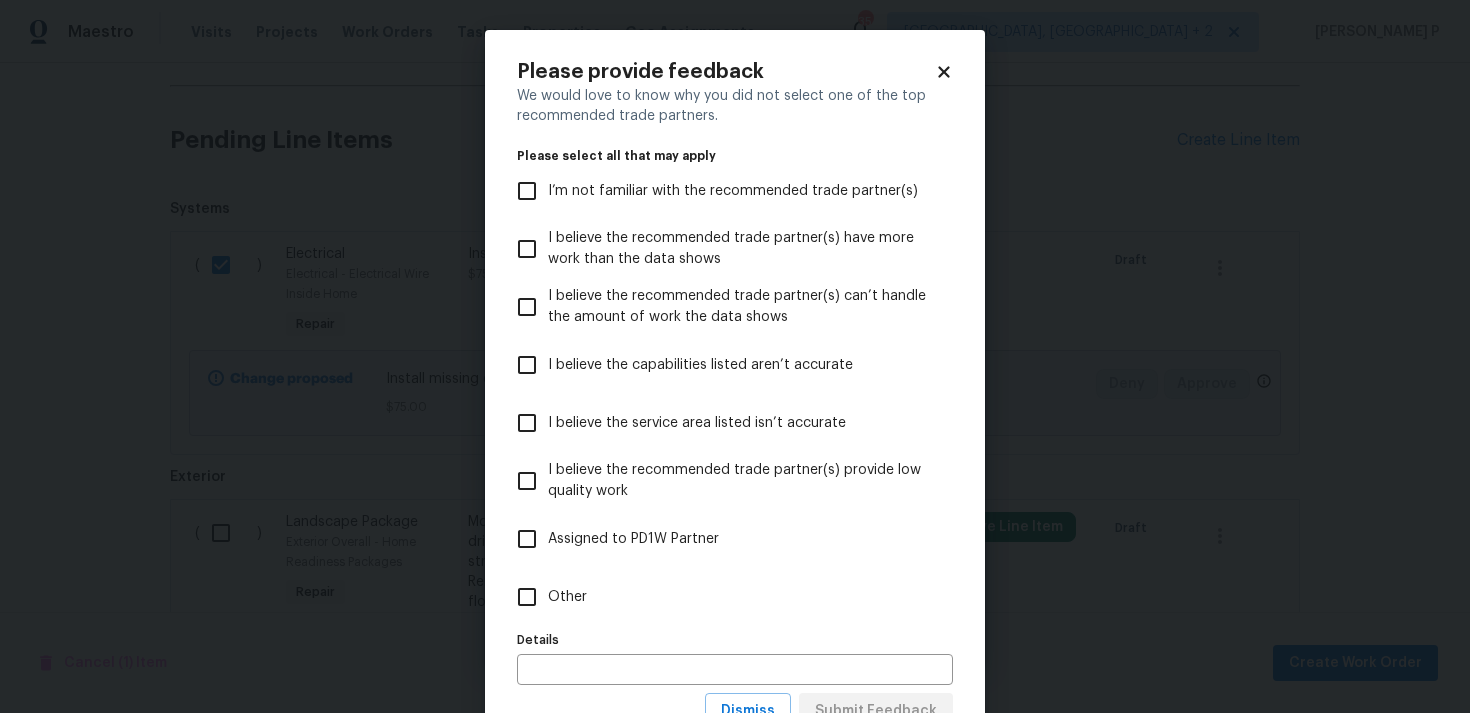 click on "Other" at bounding box center [567, 597] 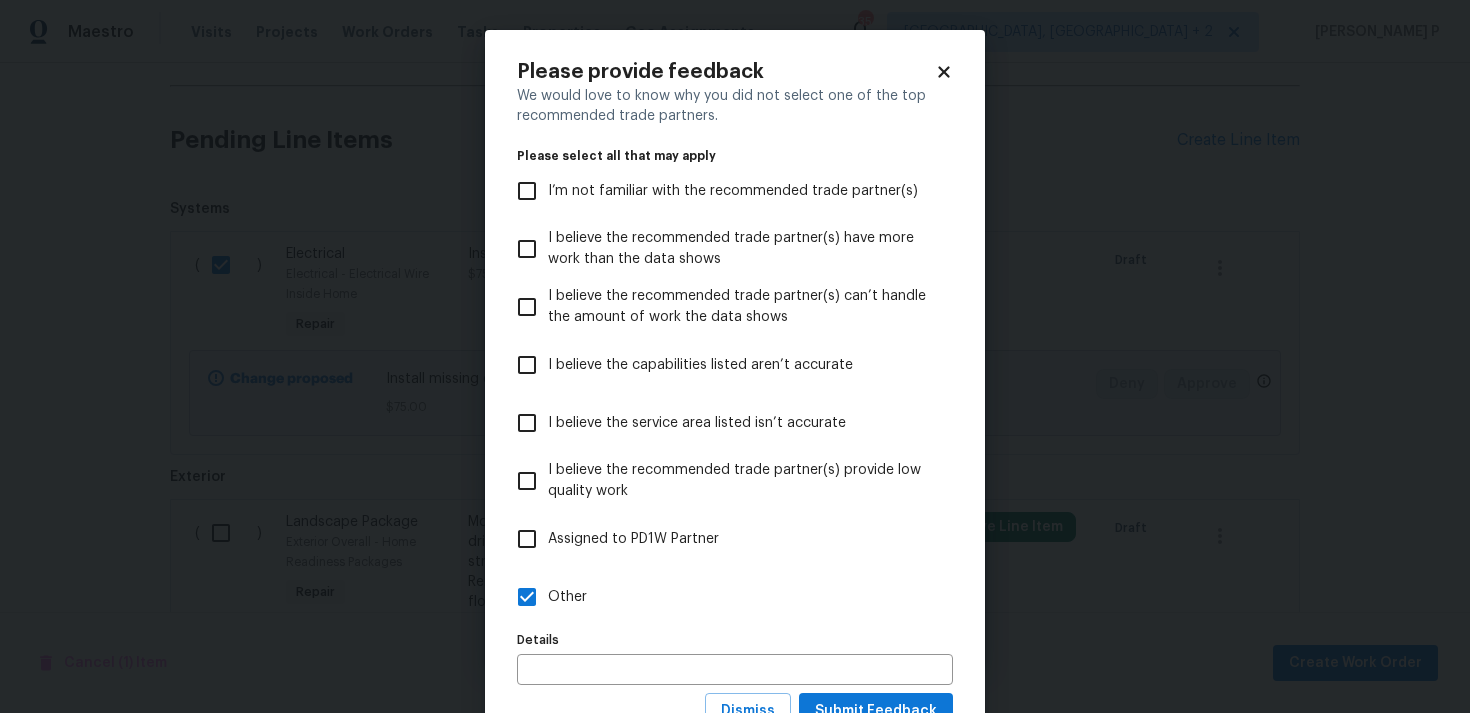 scroll, scrollTop: 79, scrollLeft: 0, axis: vertical 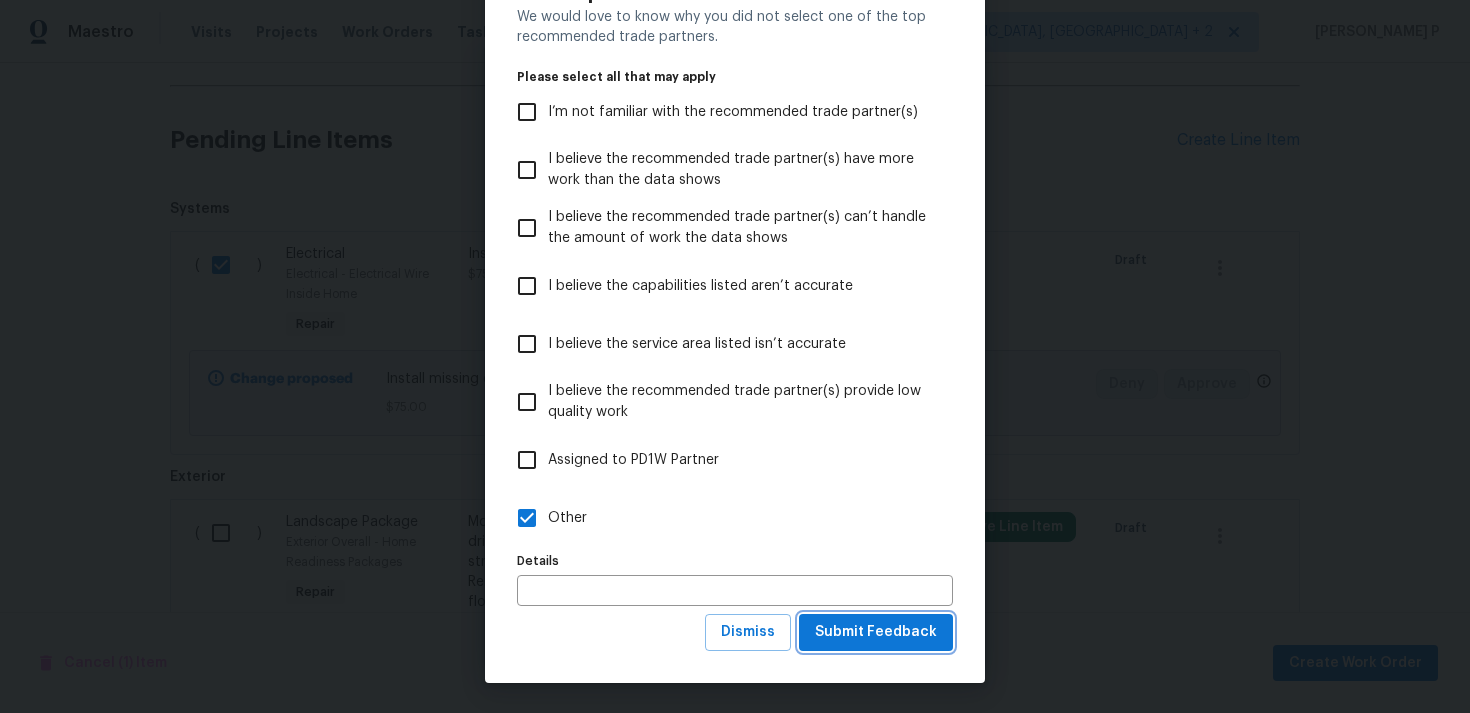 click on "Submit Feedback" at bounding box center [876, 632] 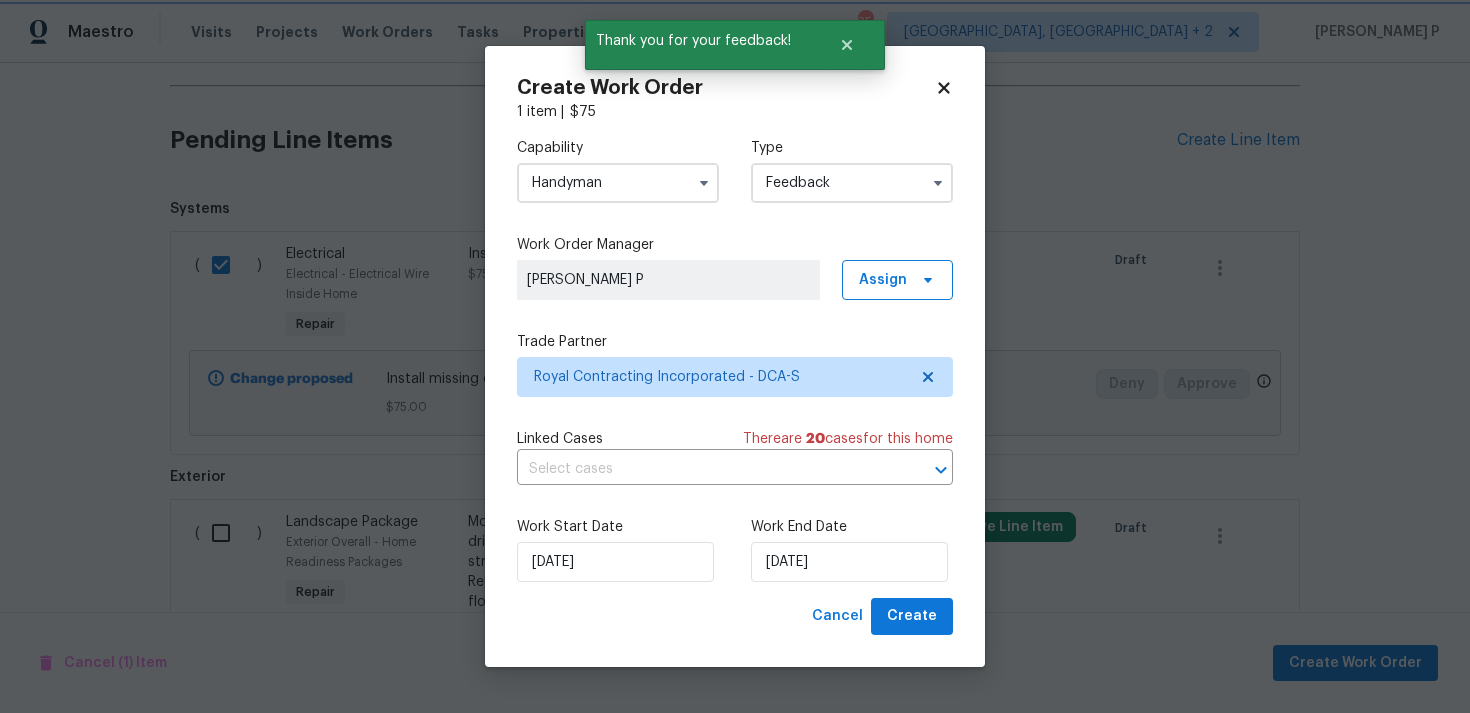 scroll, scrollTop: 0, scrollLeft: 0, axis: both 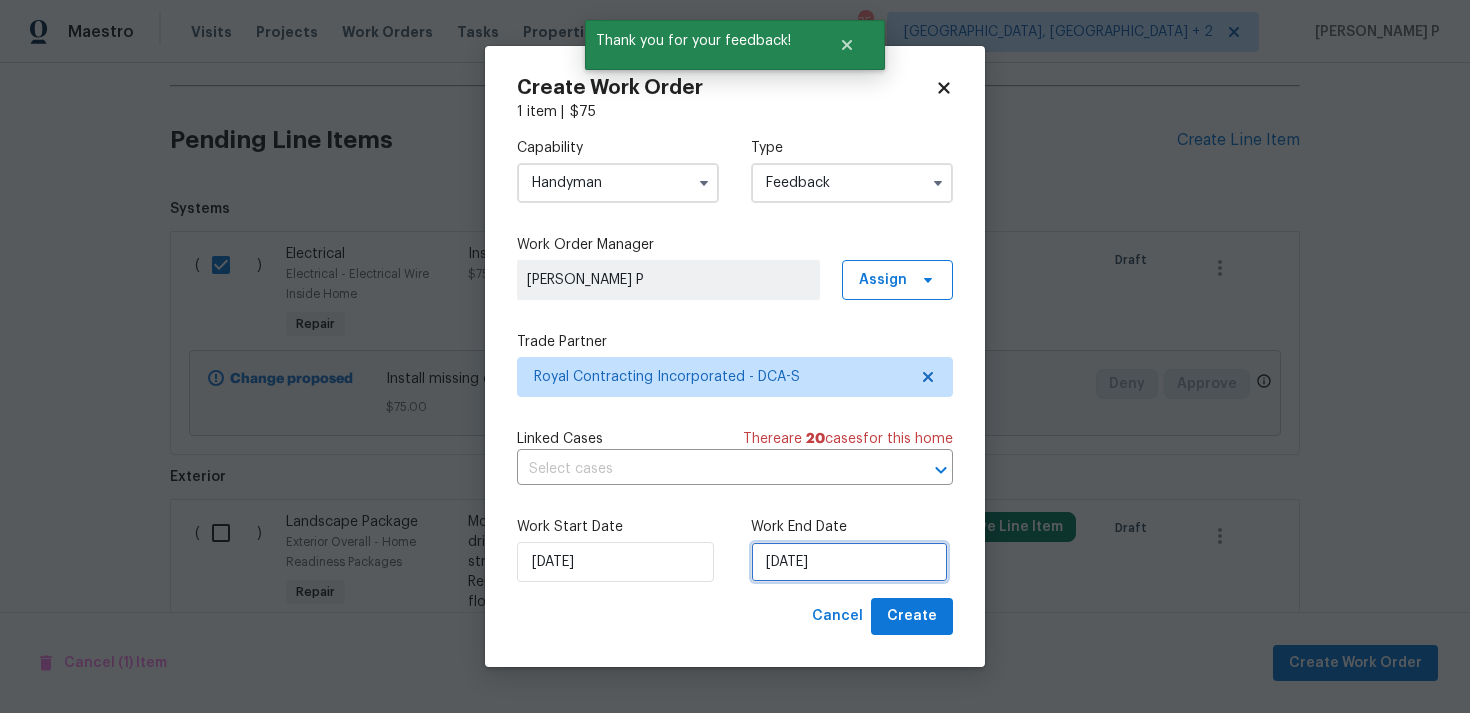 click on "[DATE]" at bounding box center [849, 562] 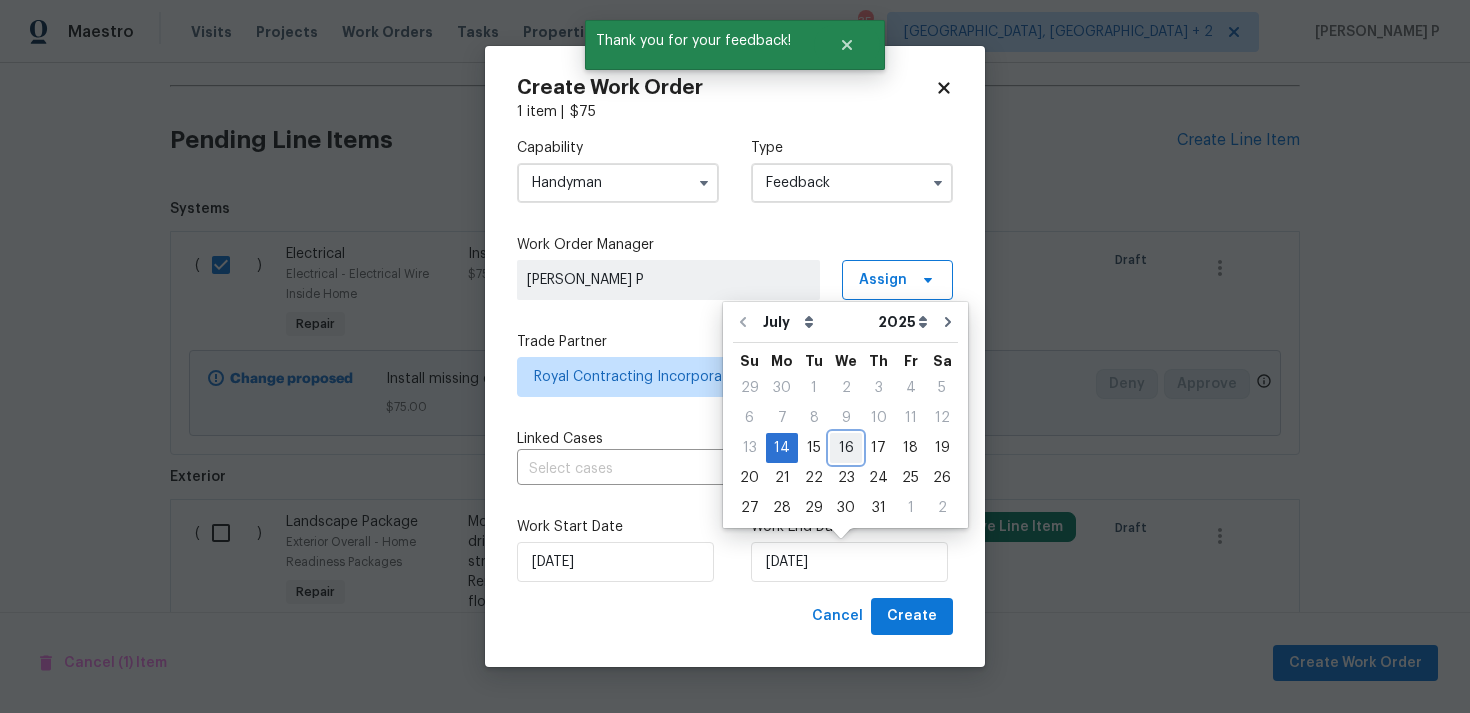 click on "16" at bounding box center (846, 448) 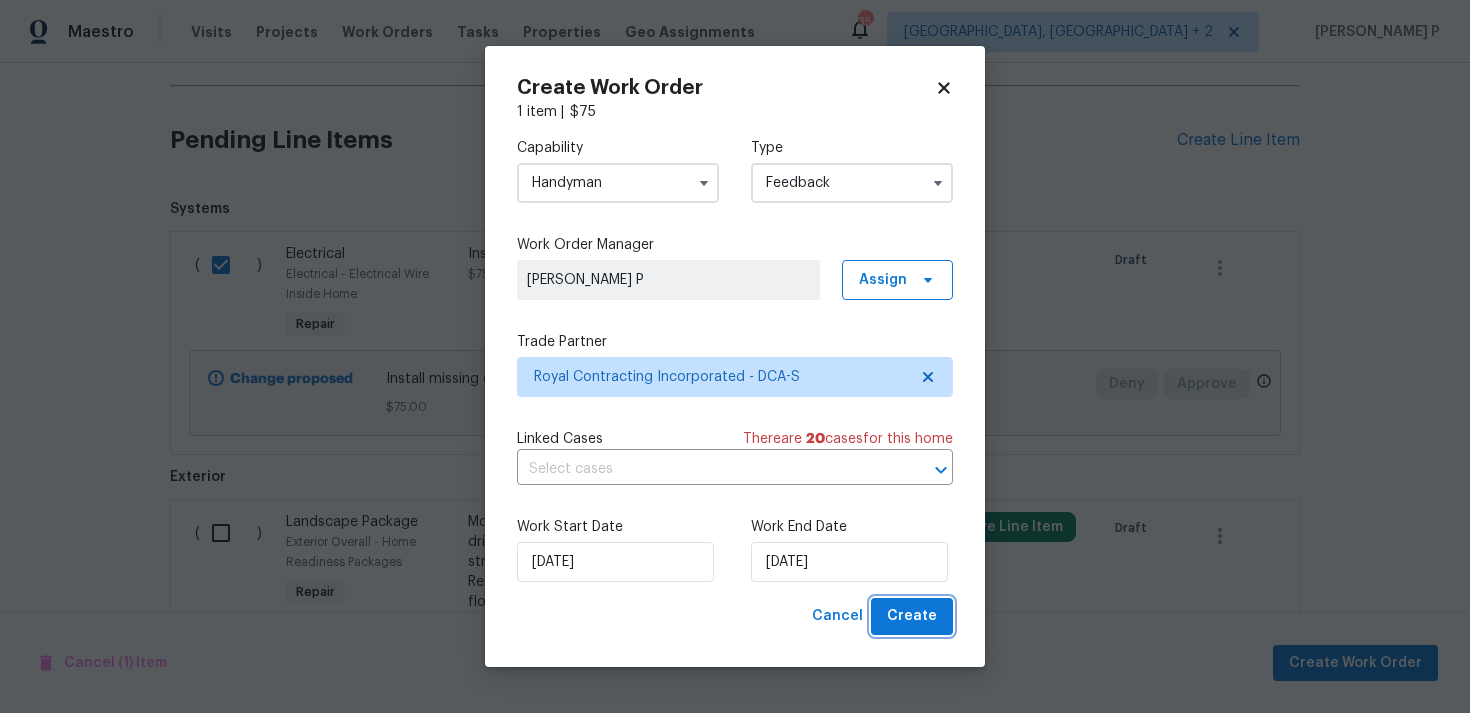 click on "Create" at bounding box center (912, 616) 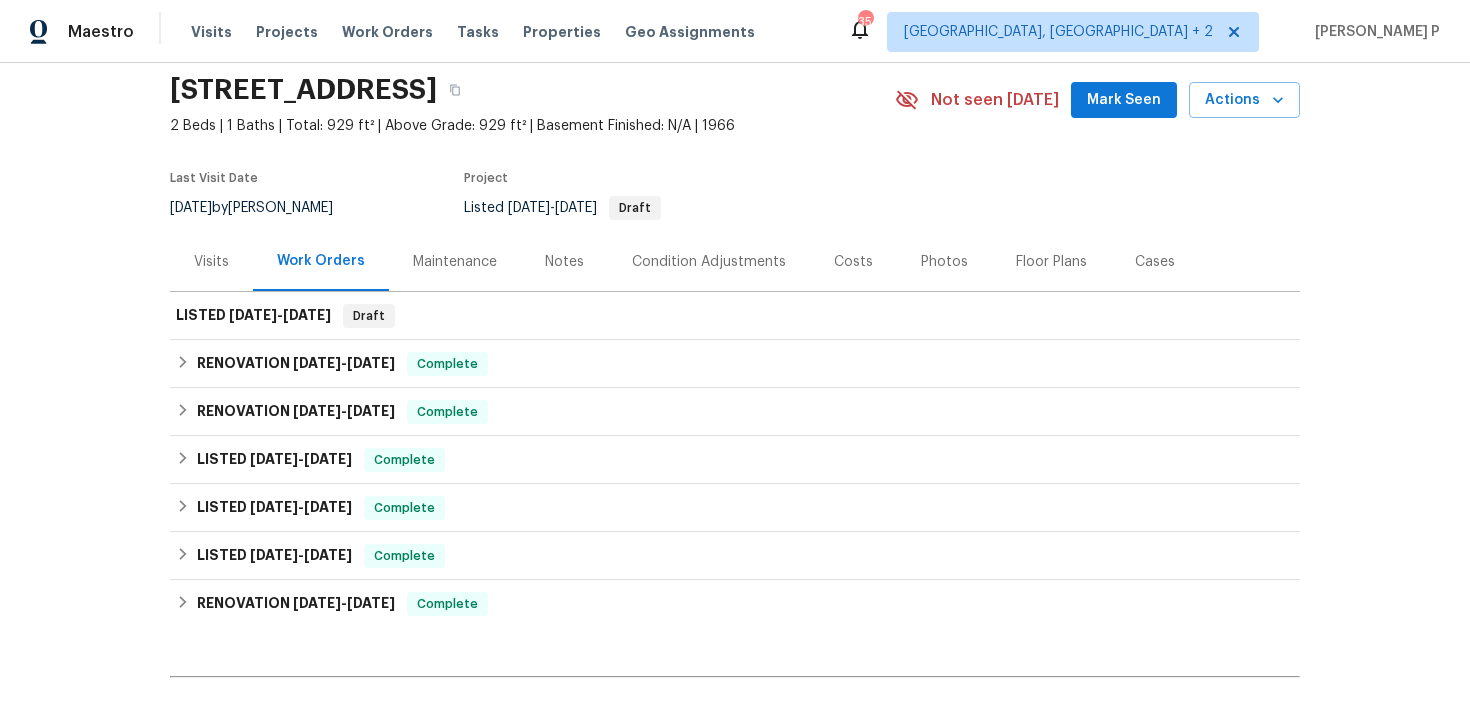 scroll, scrollTop: 0, scrollLeft: 0, axis: both 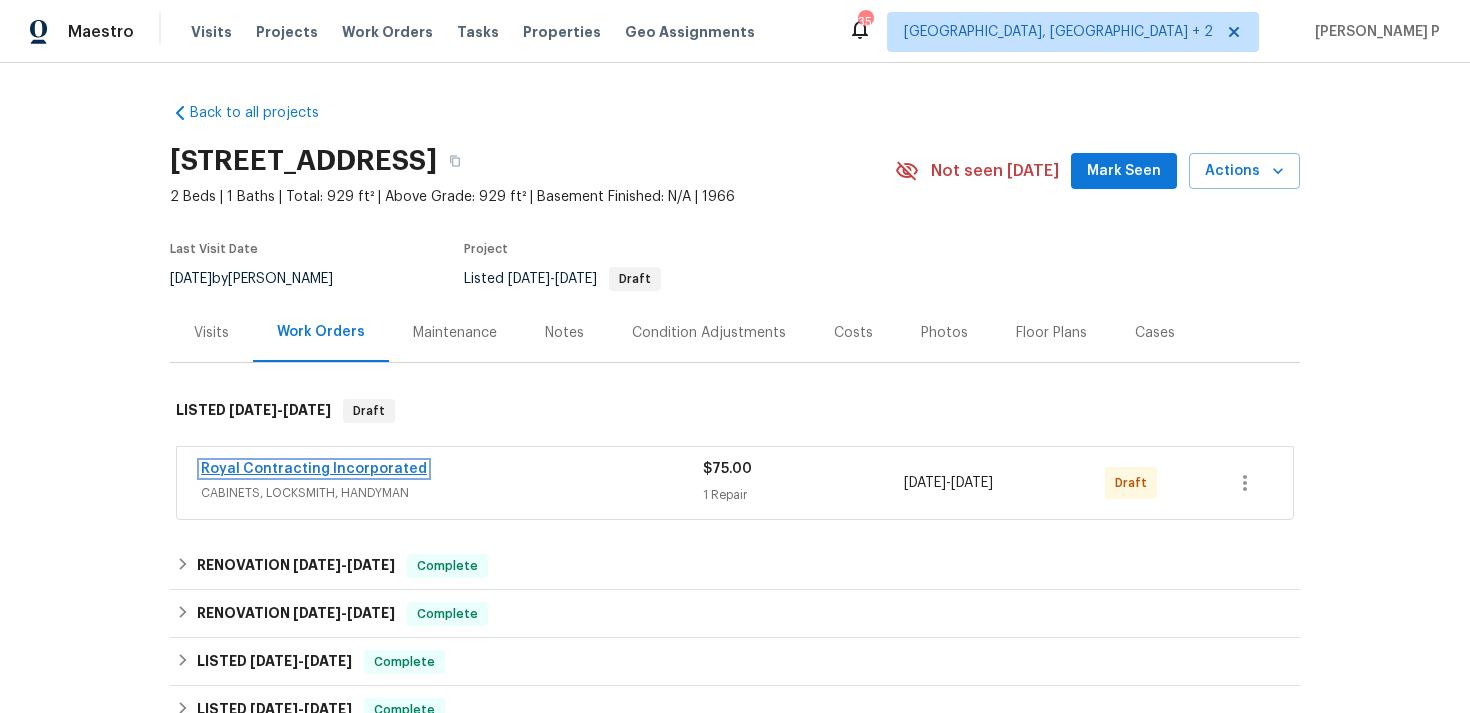 click on "Royal Contracting Incorporated" at bounding box center (314, 469) 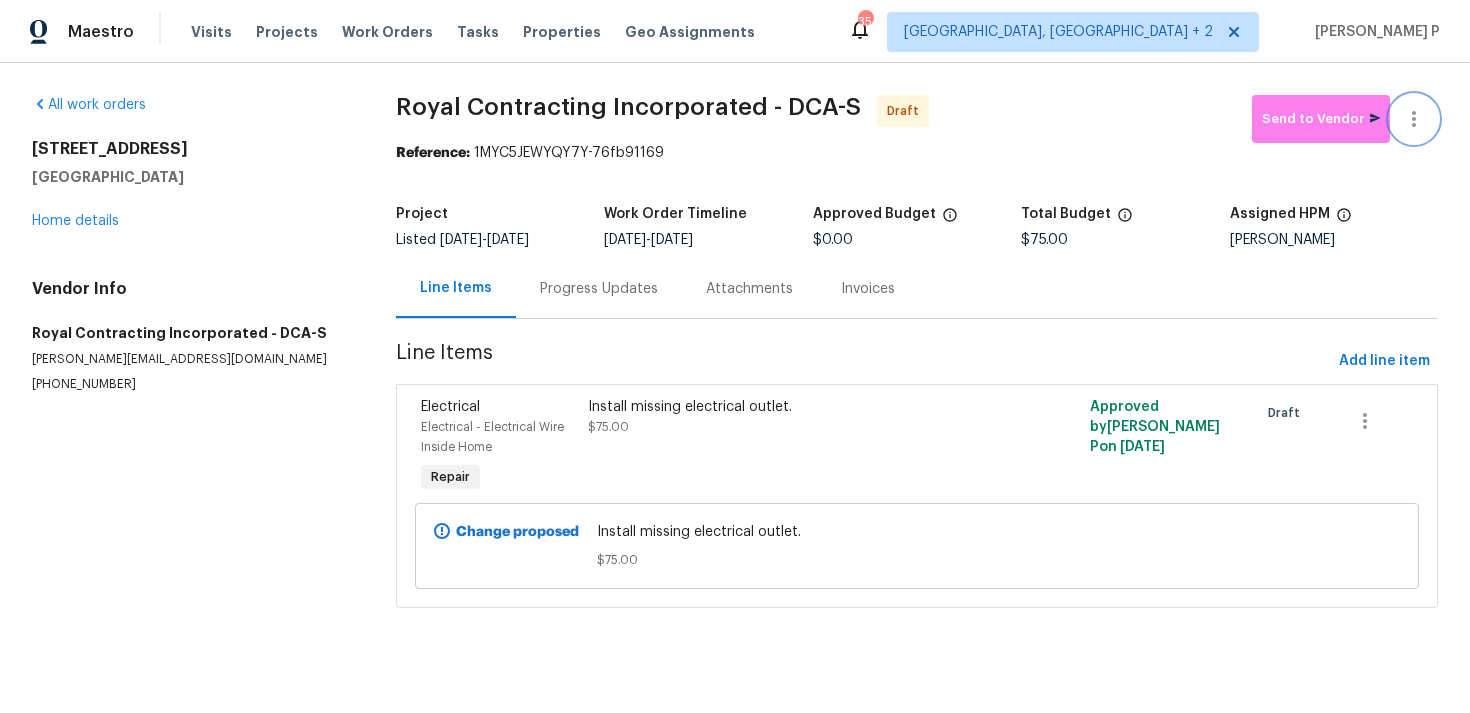 click 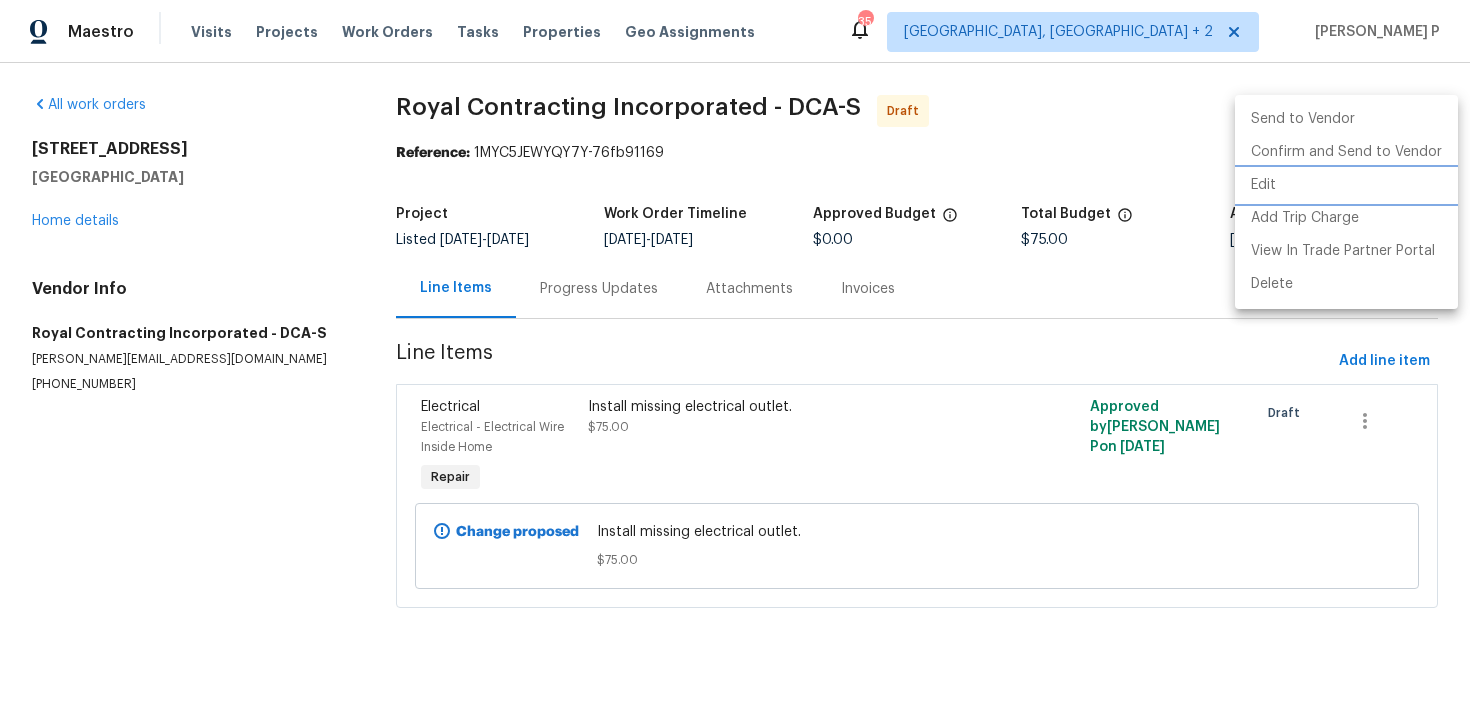 click on "Edit" at bounding box center (1346, 185) 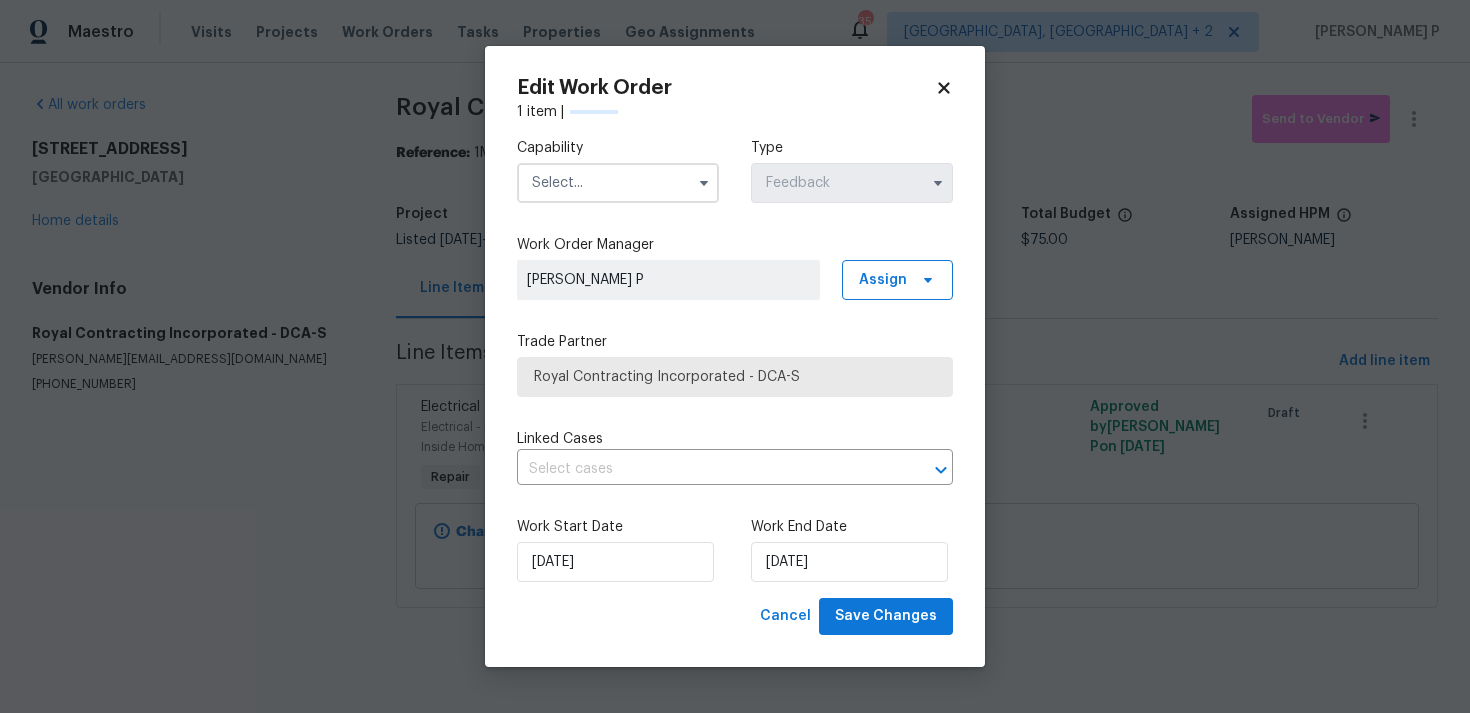 click at bounding box center (618, 183) 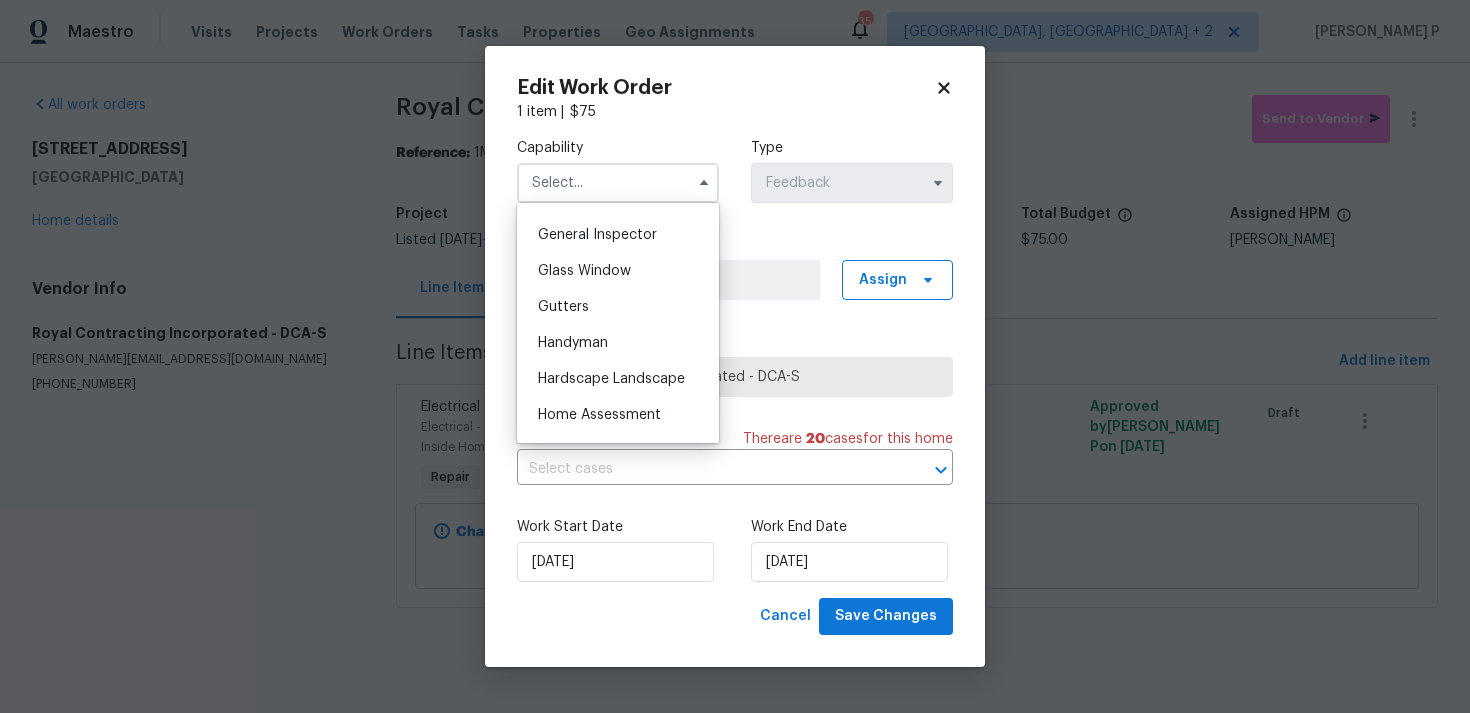 scroll, scrollTop: 992, scrollLeft: 0, axis: vertical 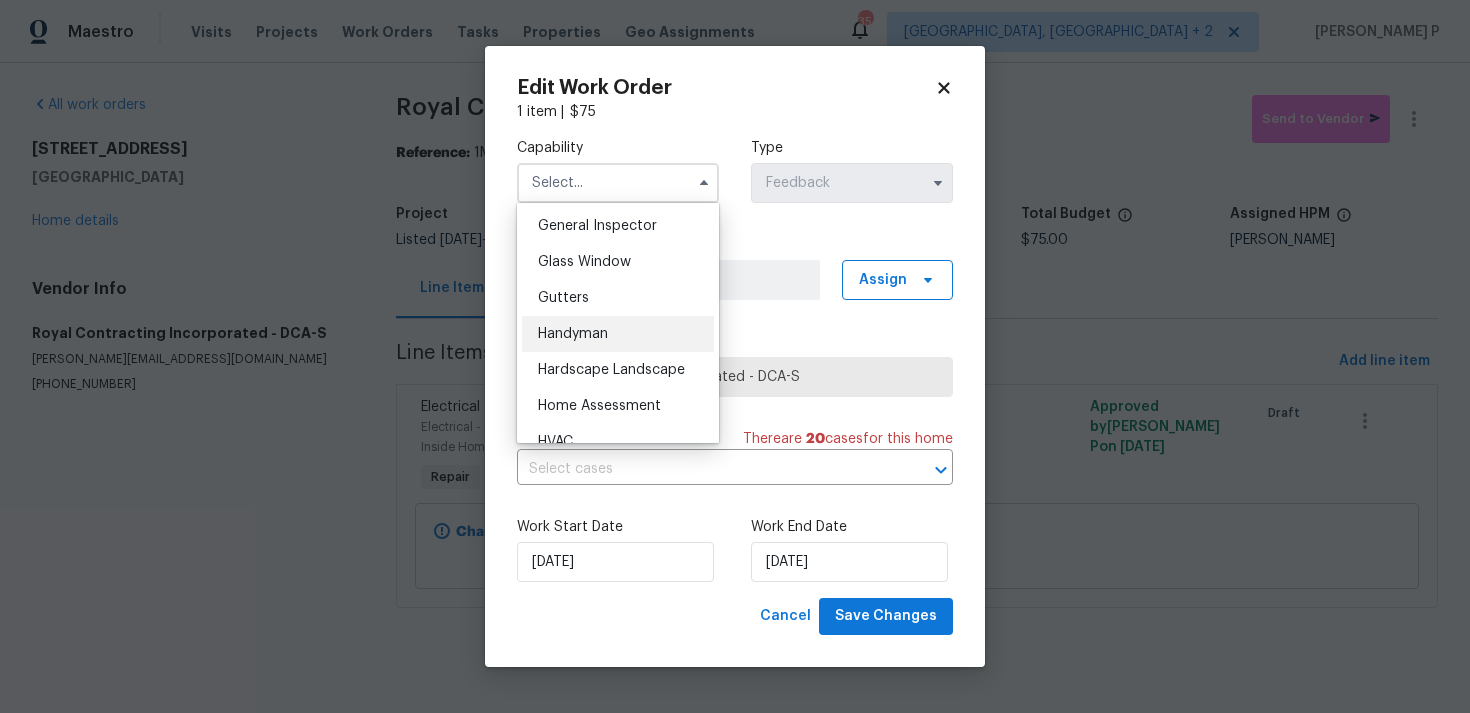 click on "Handyman" at bounding box center [573, 334] 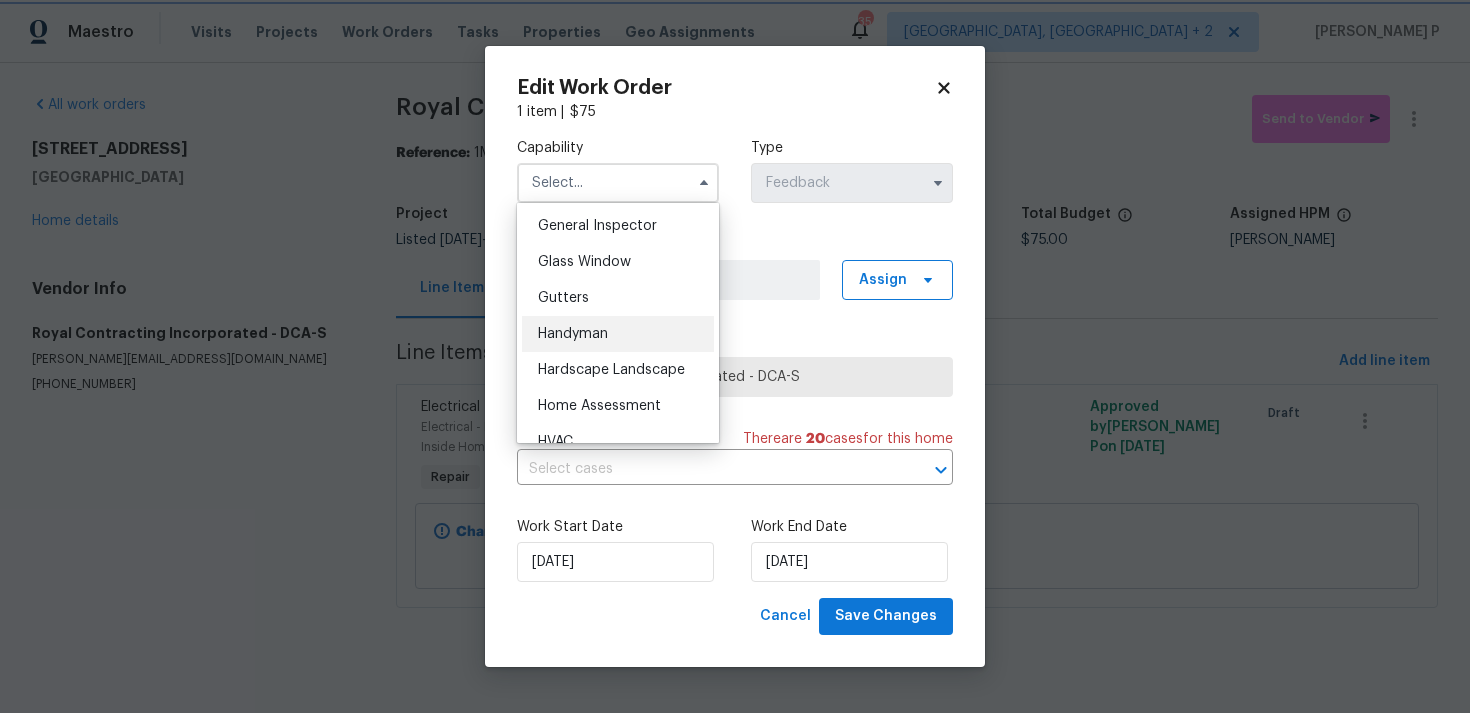 type on "Handyman" 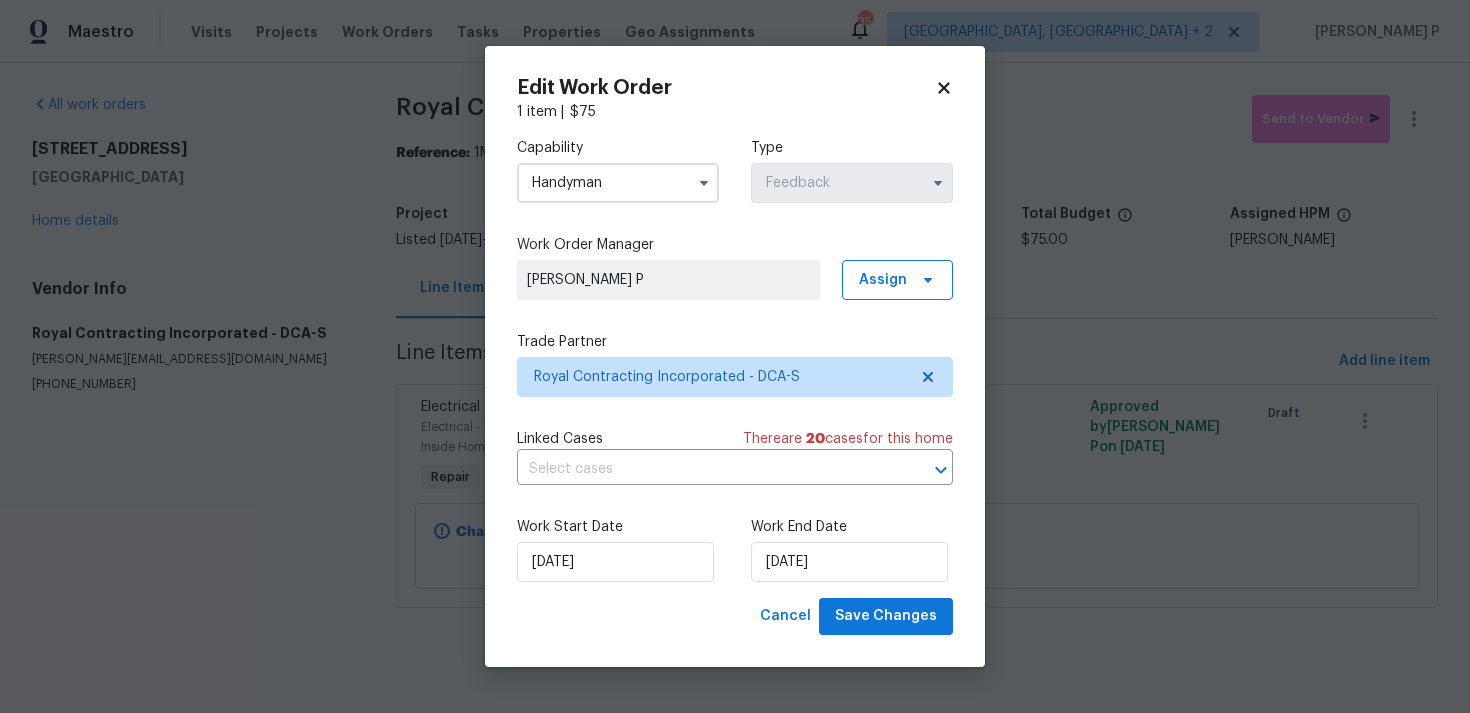 click on "Work Start Date   [DATE] Work End Date   [DATE]" at bounding box center (735, 549) 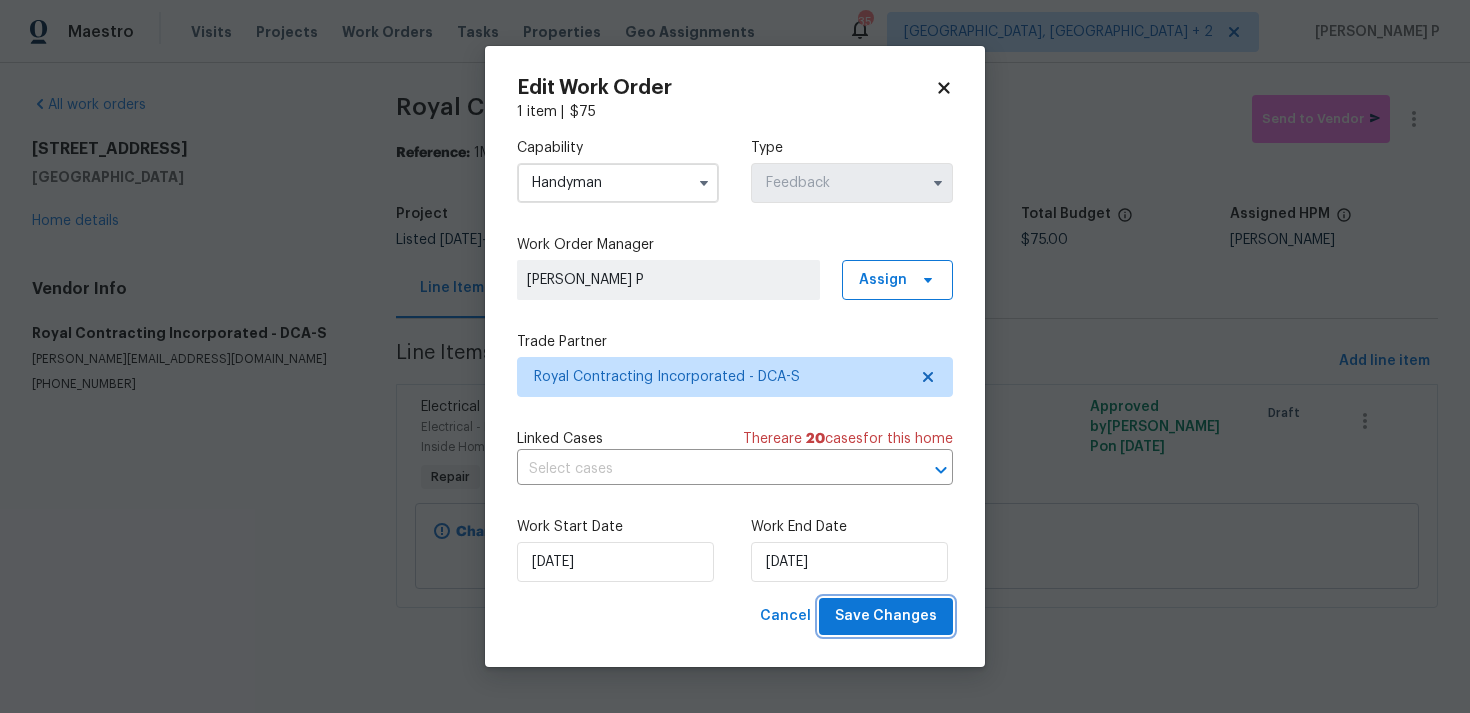 click on "Save Changes" at bounding box center [886, 616] 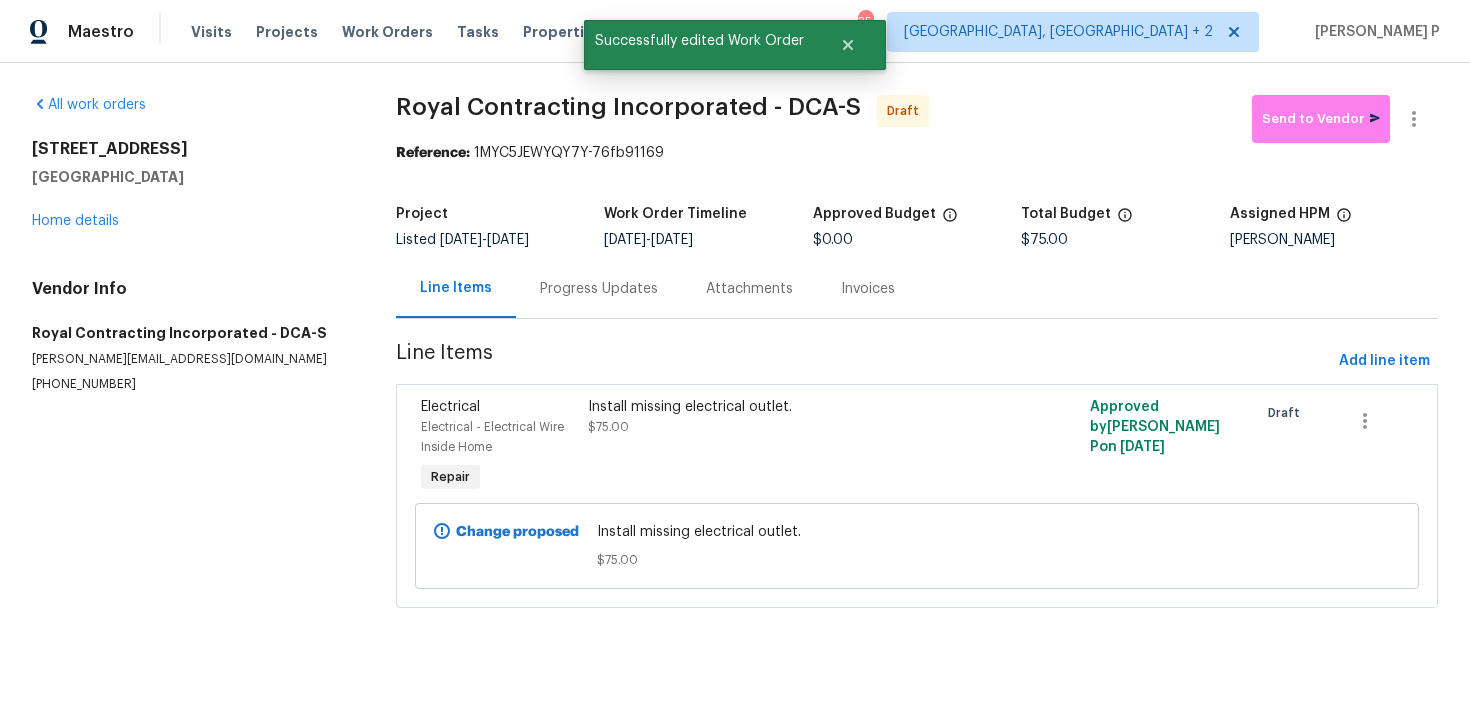 click on "Progress Updates" at bounding box center [599, 289] 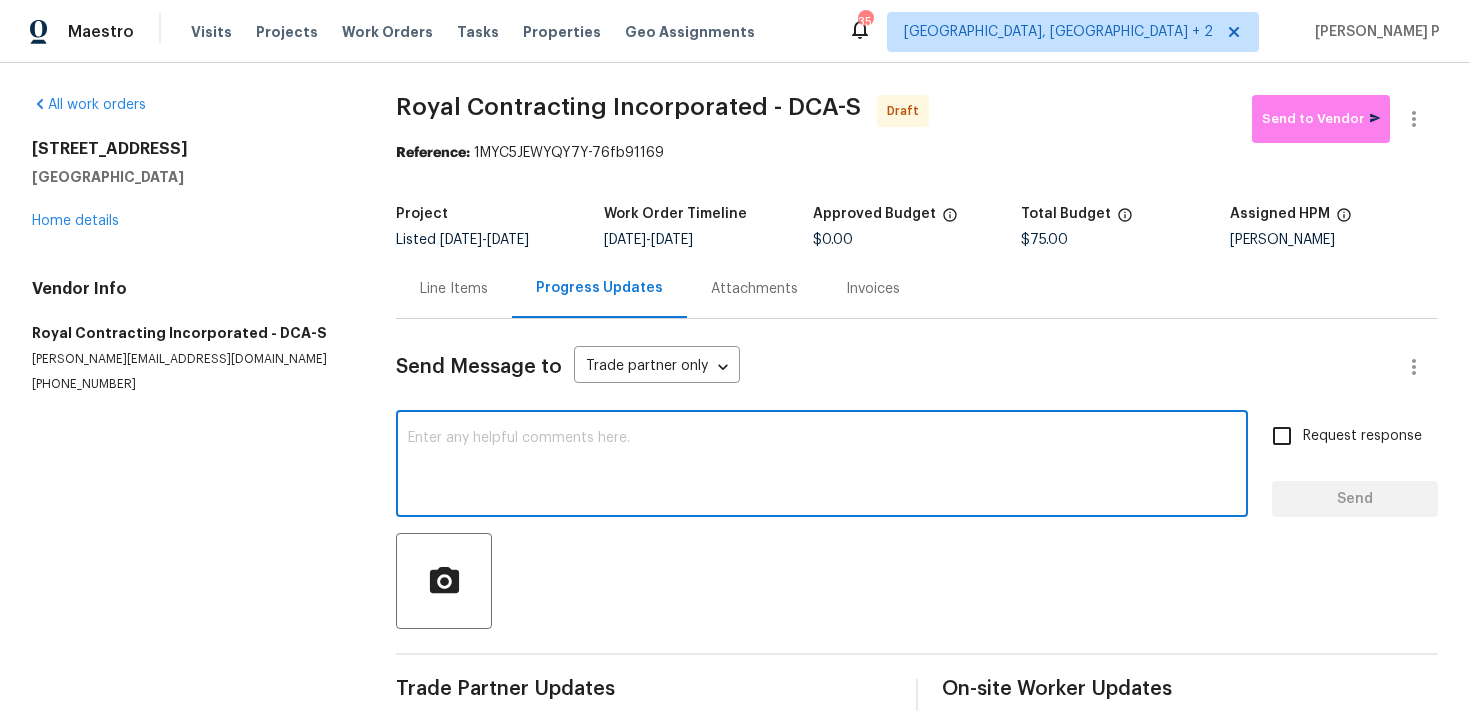 click at bounding box center (822, 466) 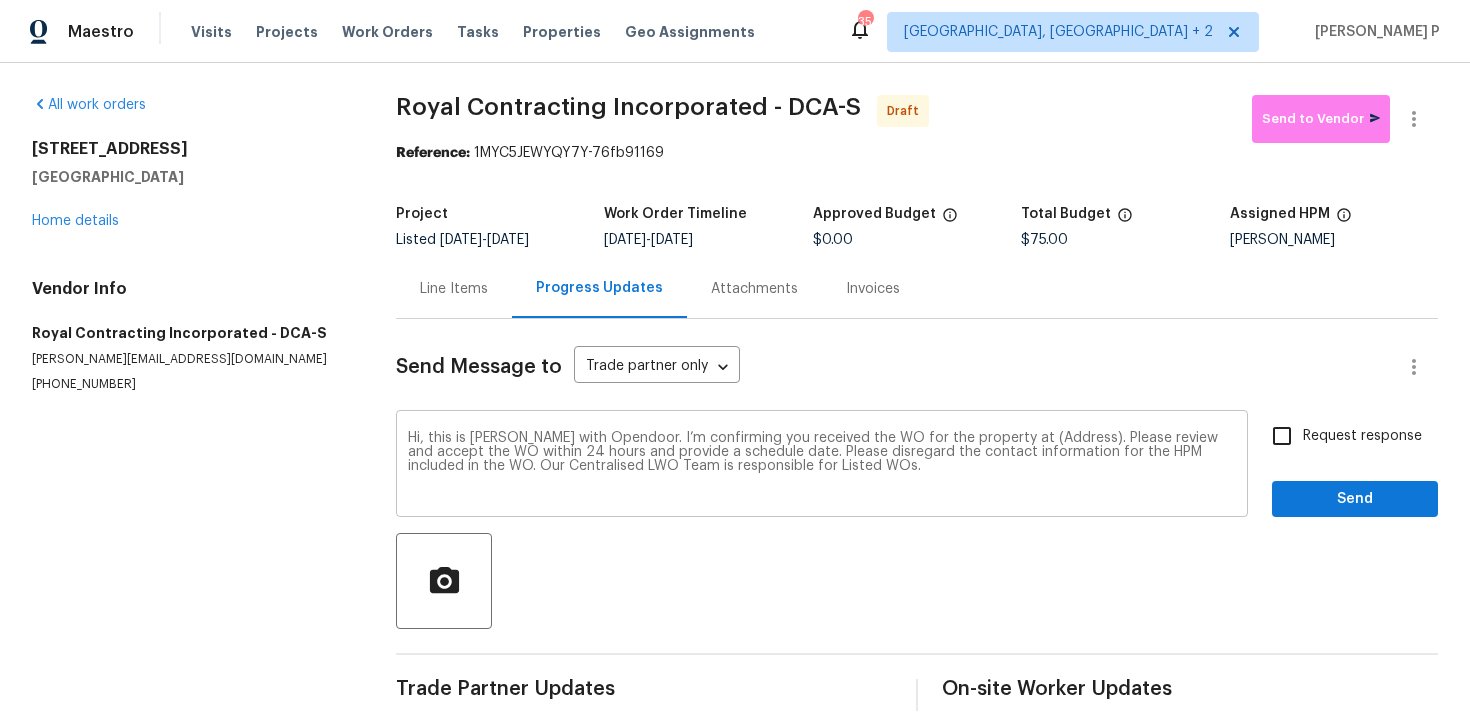 drag, startPoint x: 1000, startPoint y: 429, endPoint x: 1052, endPoint y: 430, distance: 52.009613 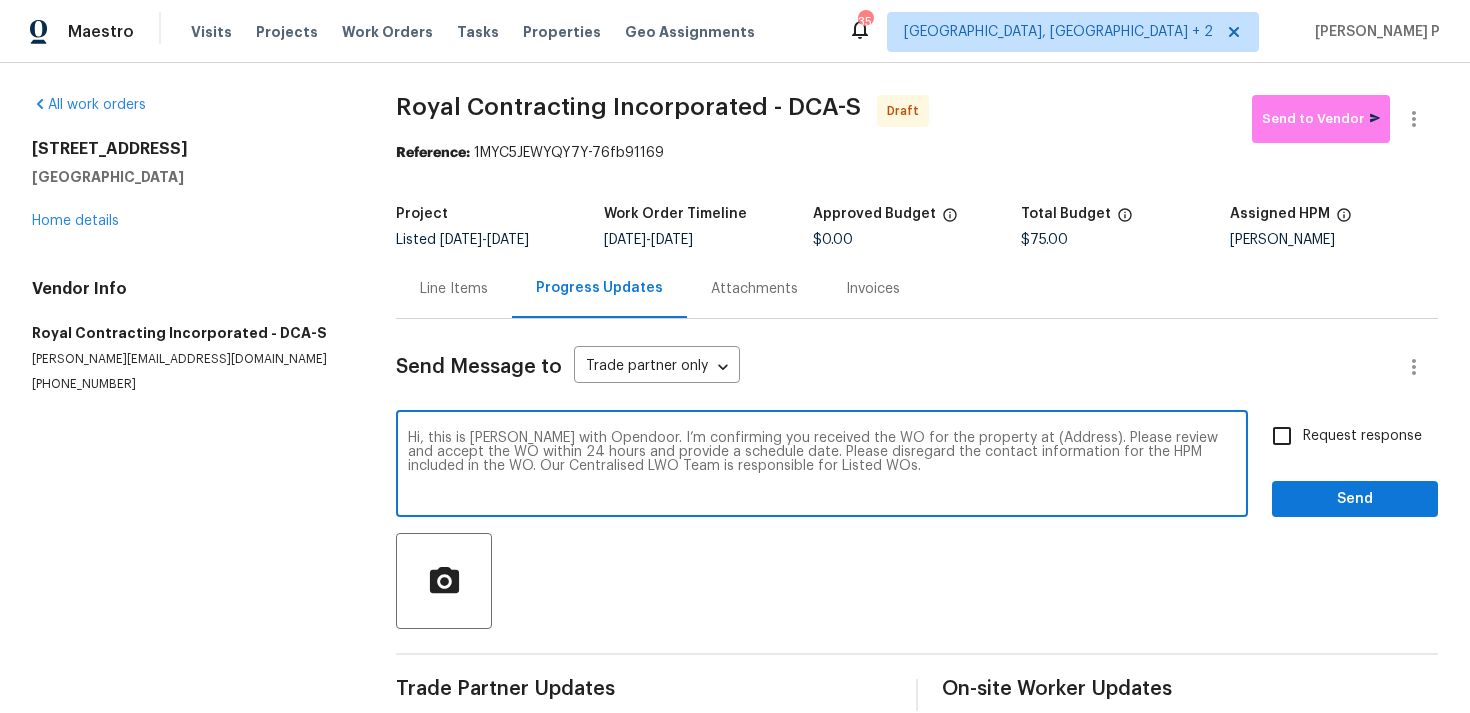 drag, startPoint x: 1001, startPoint y: 434, endPoint x: 1065, endPoint y: 434, distance: 64 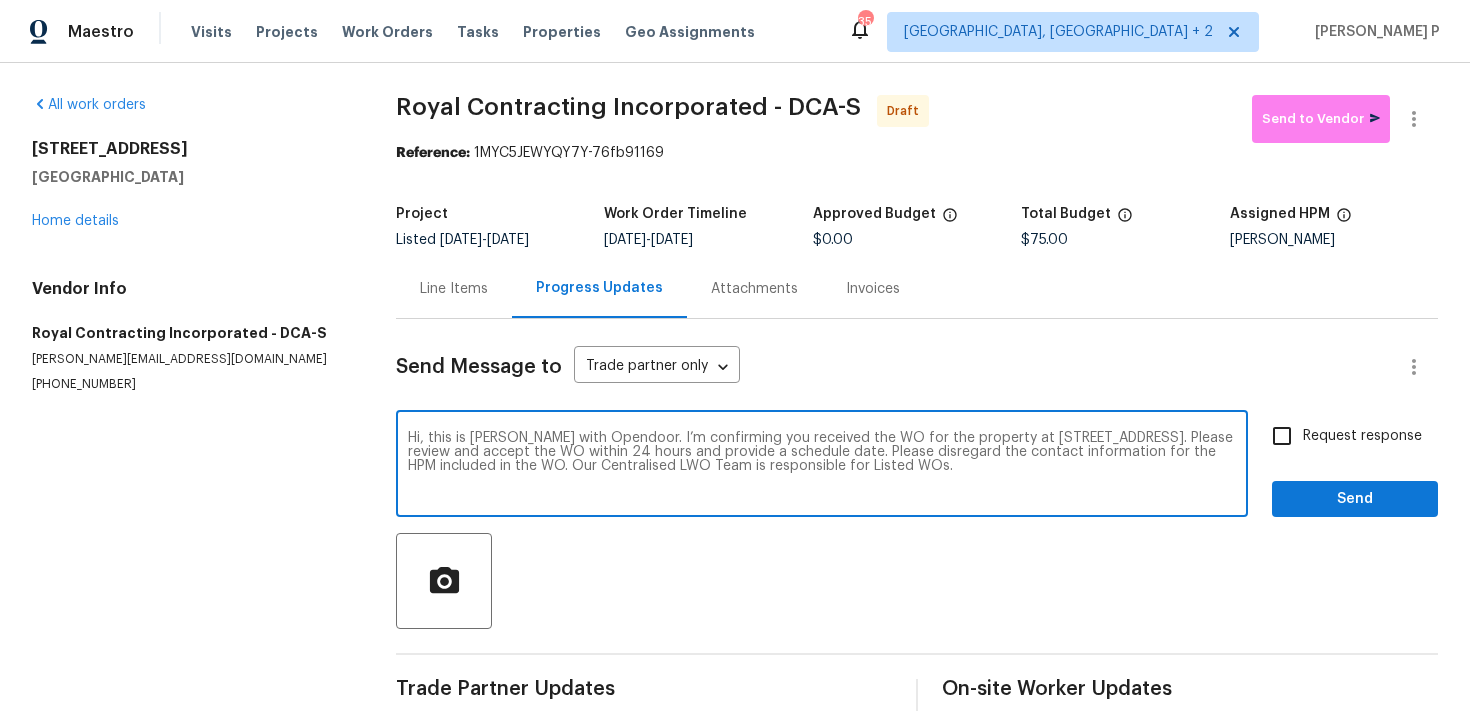 type on "Hi, this is [PERSON_NAME] with Opendoor. I’m confirming you received the WO for the property at [STREET_ADDRESS]. Please review and accept the WO within 24 hours and provide a schedule date. Please disregard the contact information for the HPM included in the WO. Our Centralised LWO Team is responsible for Listed WOs." 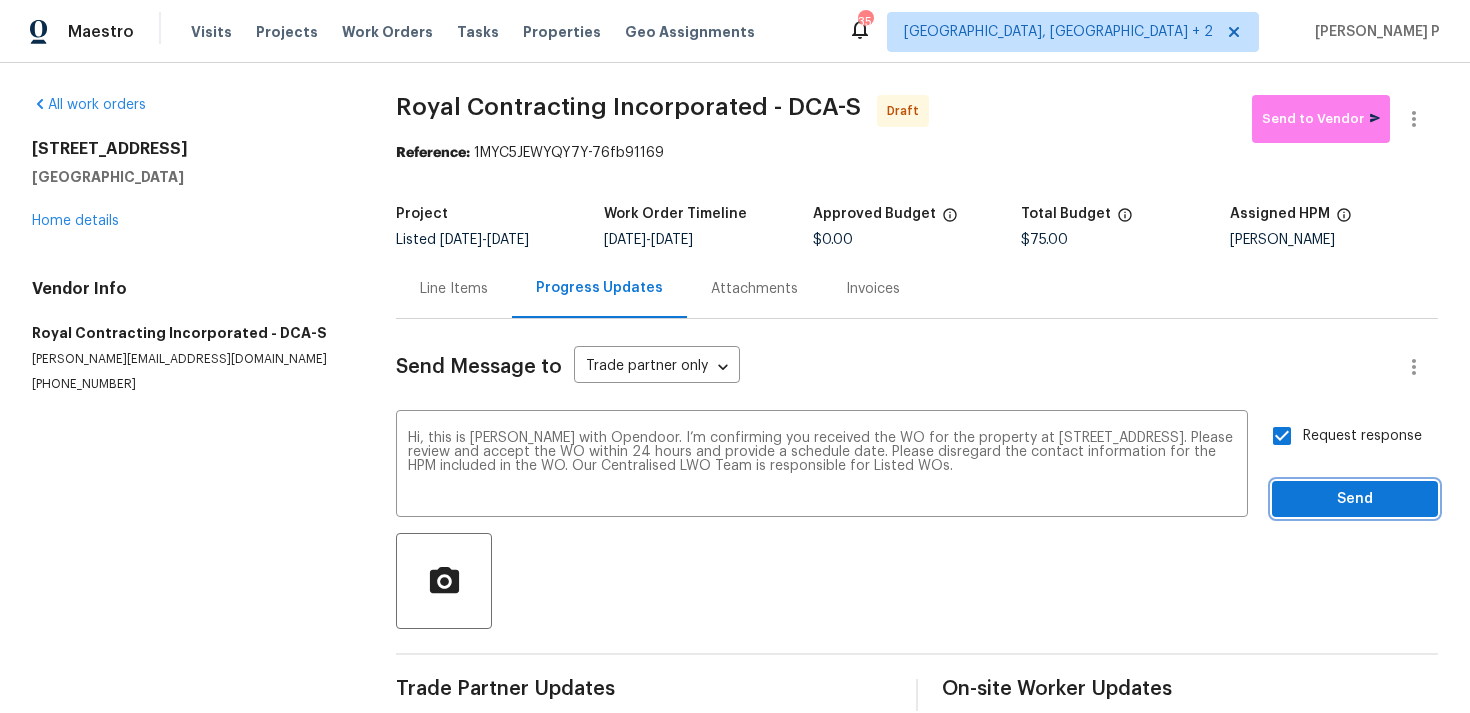 click on "Send" at bounding box center (1355, 499) 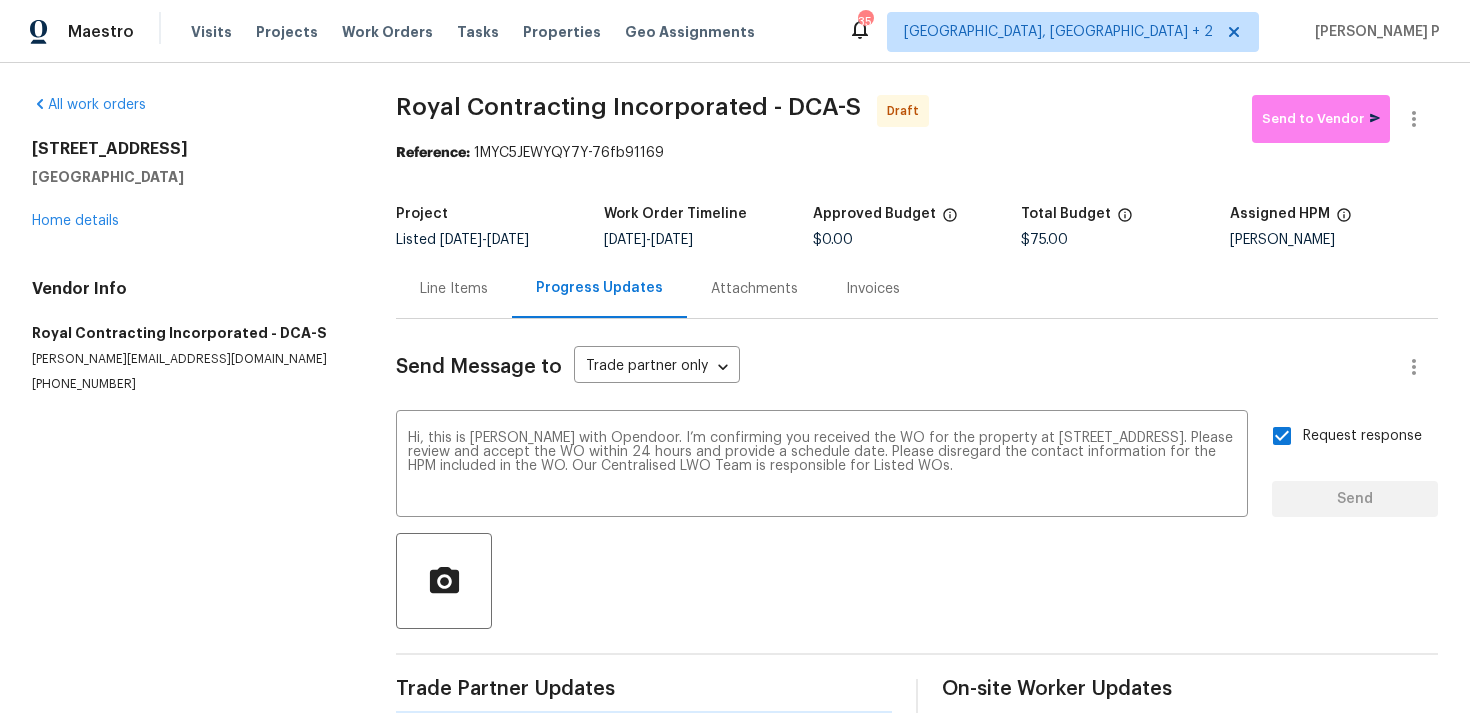 type 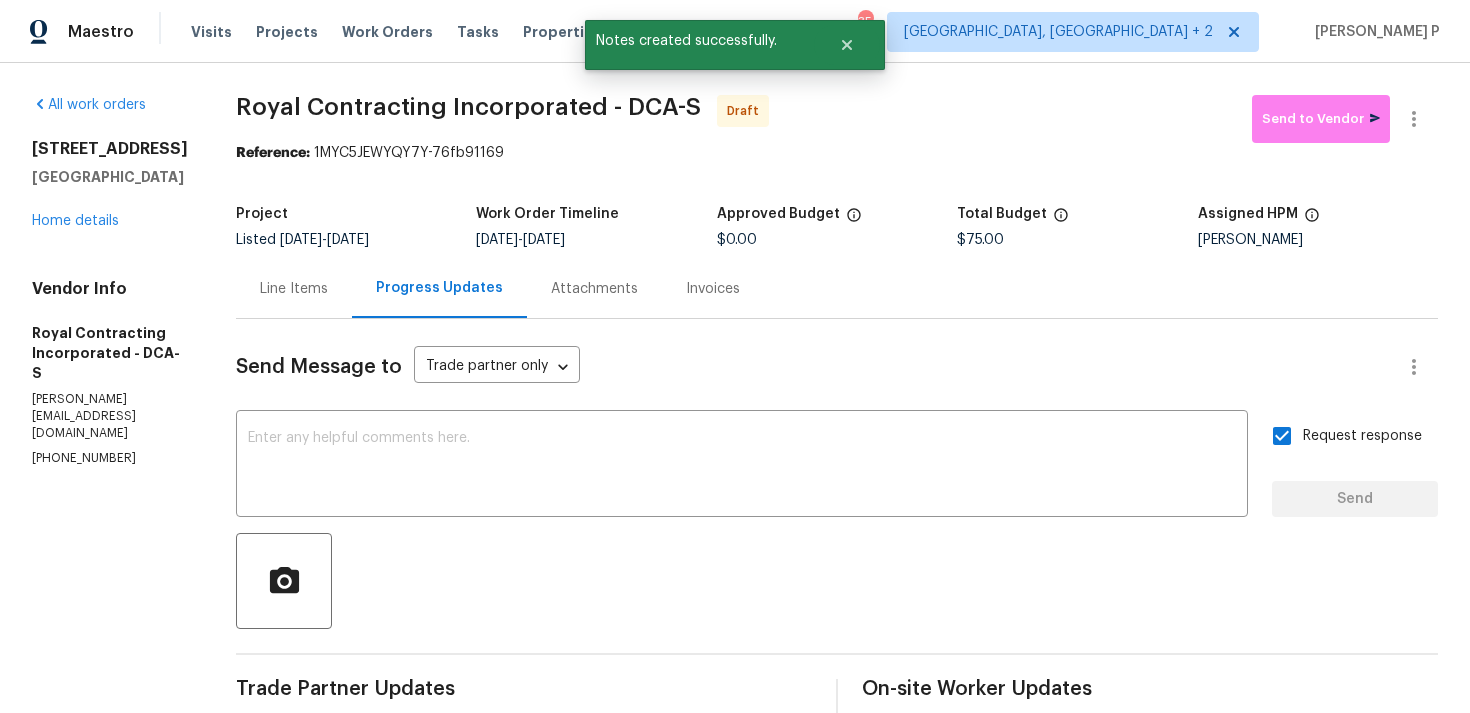 click at bounding box center (837, 581) 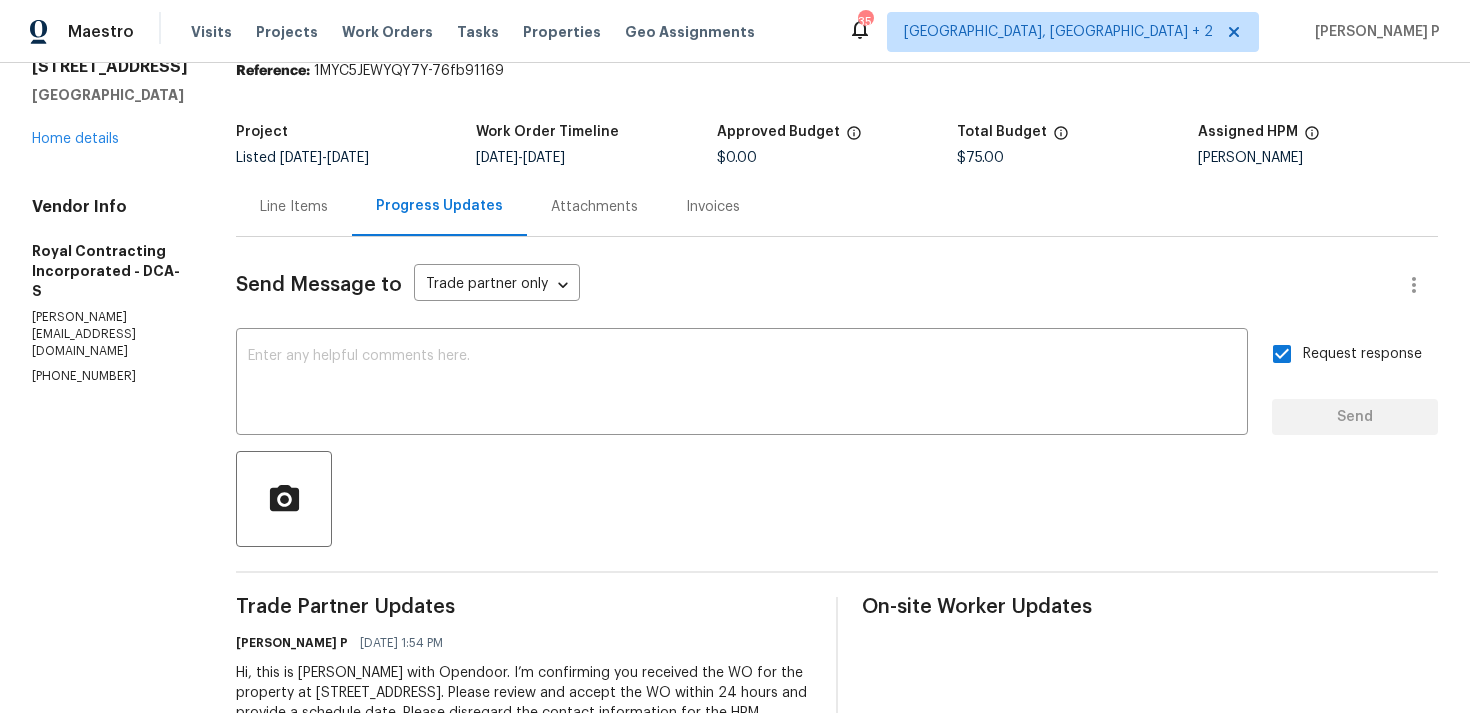 scroll, scrollTop: 0, scrollLeft: 0, axis: both 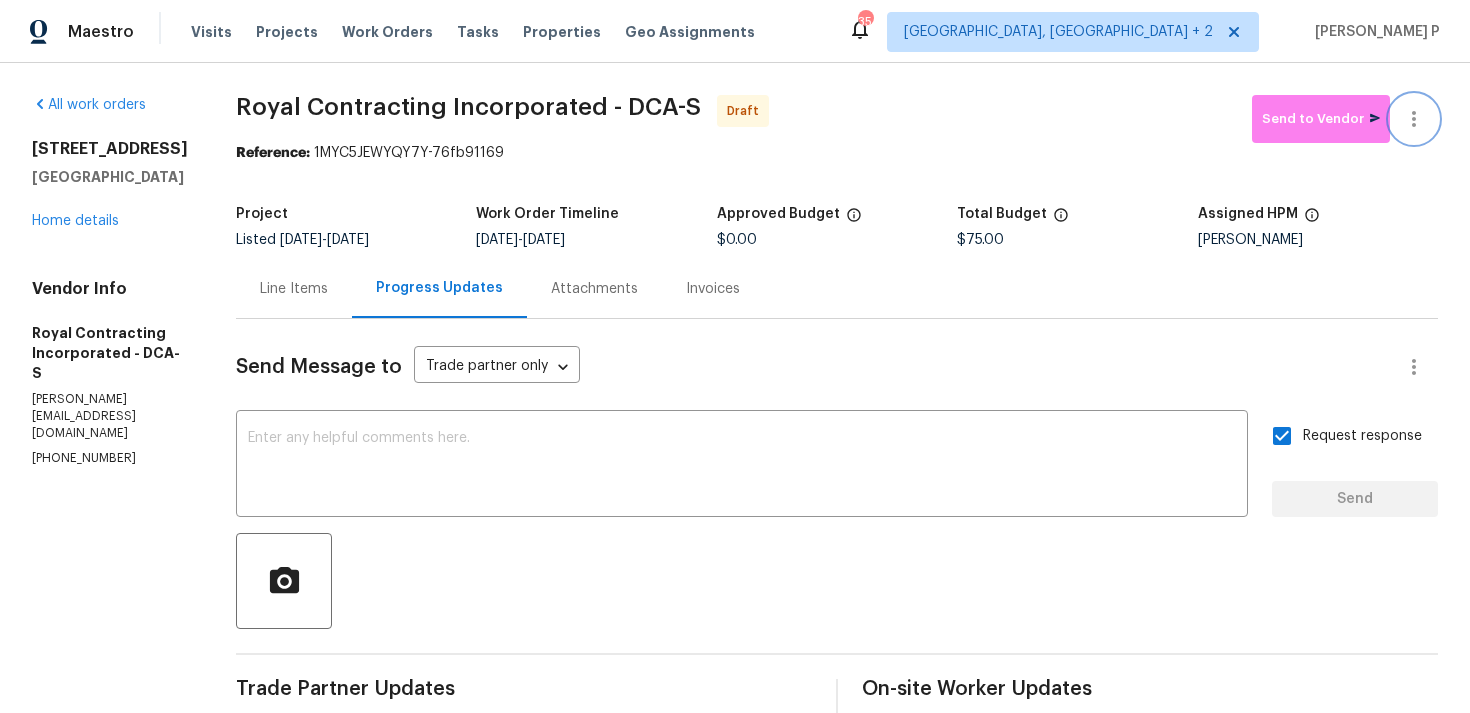 click at bounding box center [1414, 119] 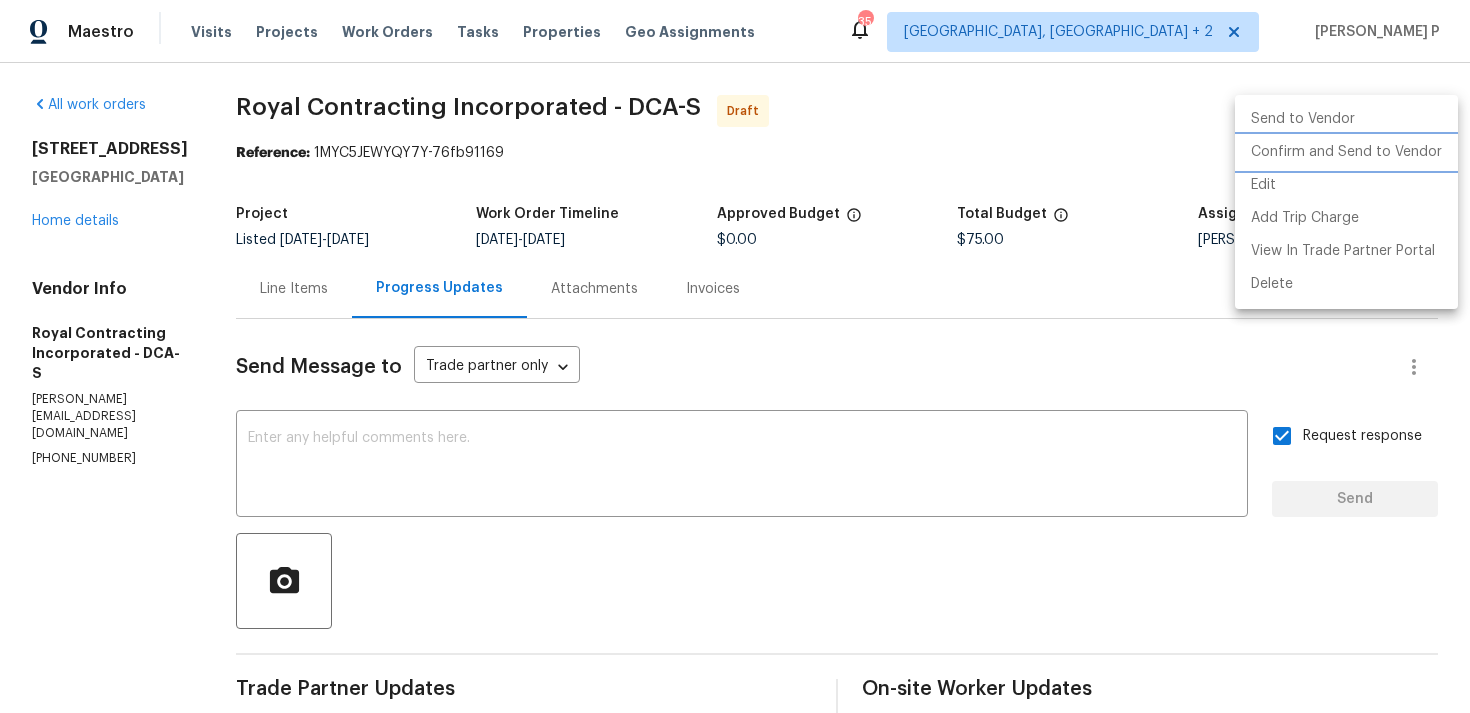 click on "Confirm and Send to Vendor" at bounding box center (1346, 152) 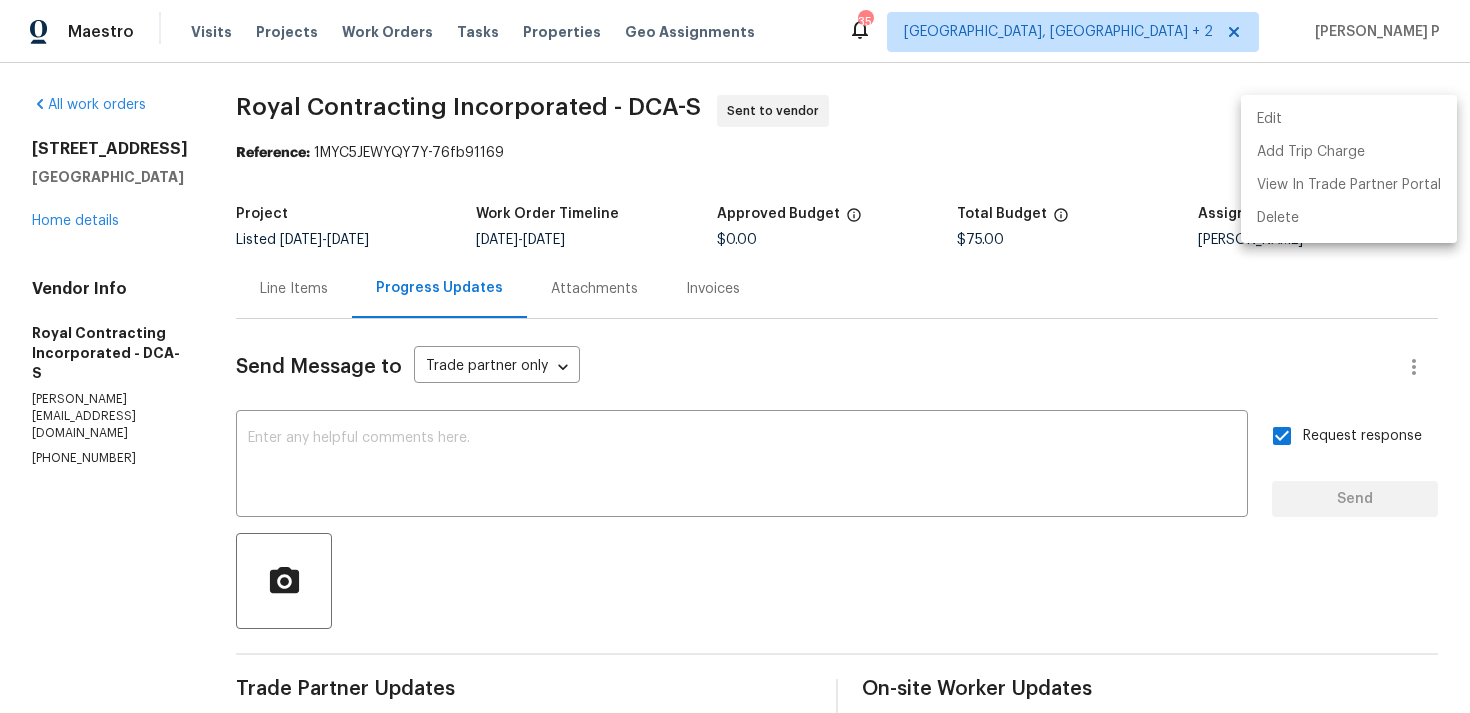click at bounding box center (735, 356) 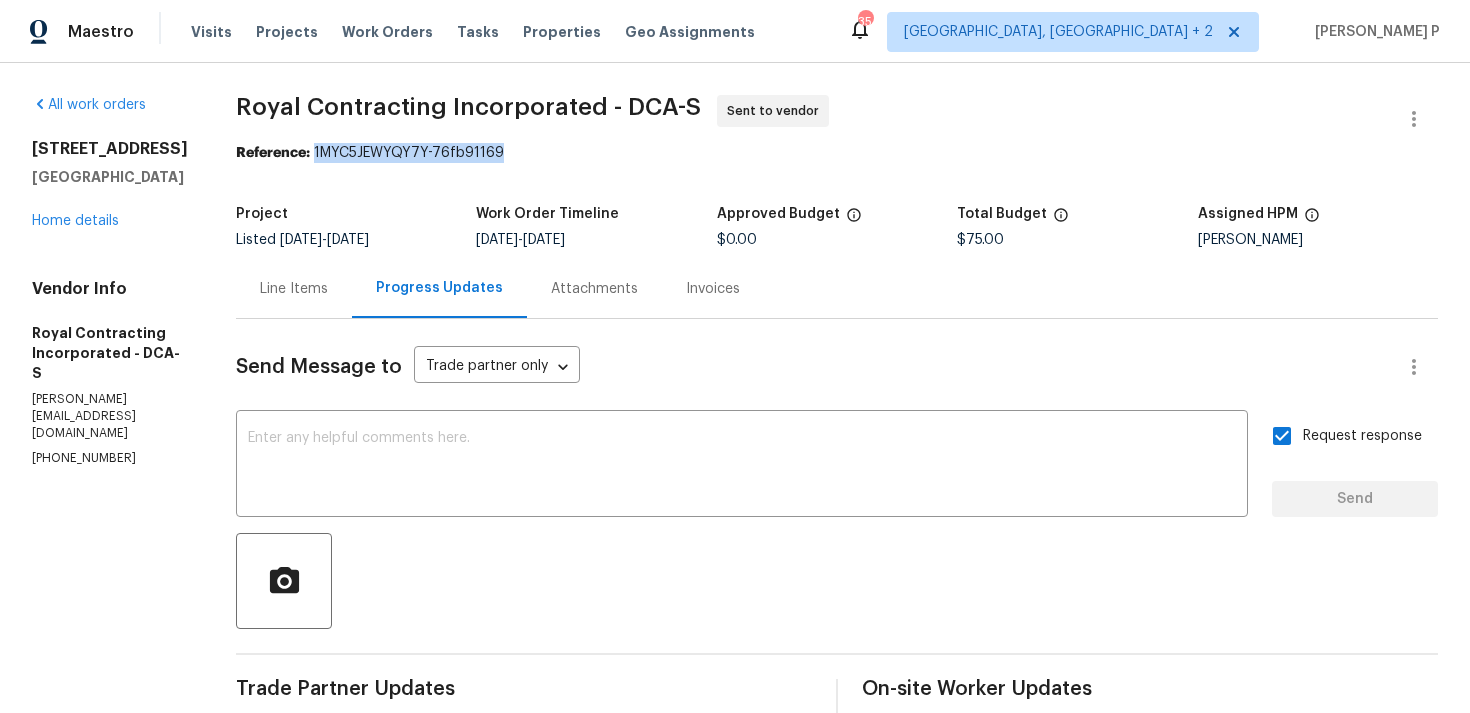 drag, startPoint x: 339, startPoint y: 151, endPoint x: 540, endPoint y: 147, distance: 201.0398 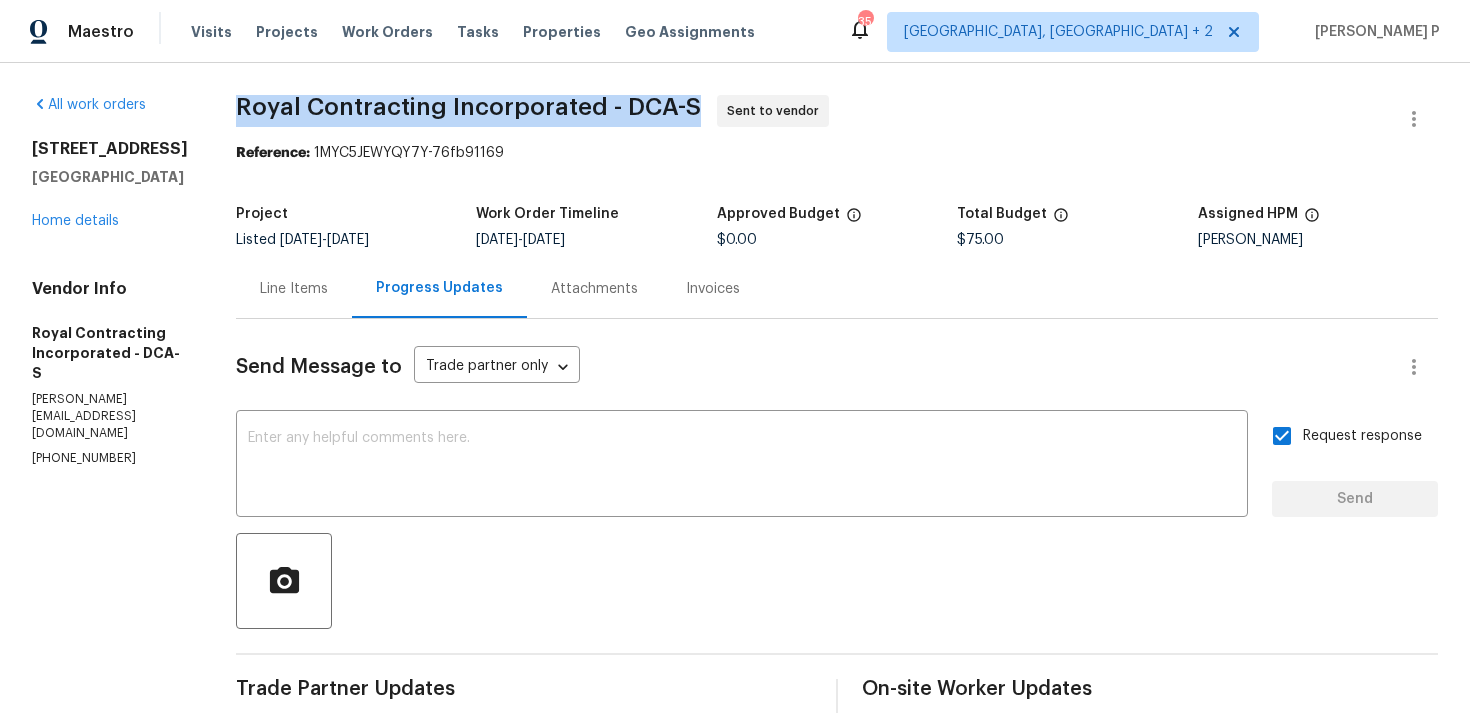 drag, startPoint x: 251, startPoint y: 107, endPoint x: 716, endPoint y: 104, distance: 465.00967 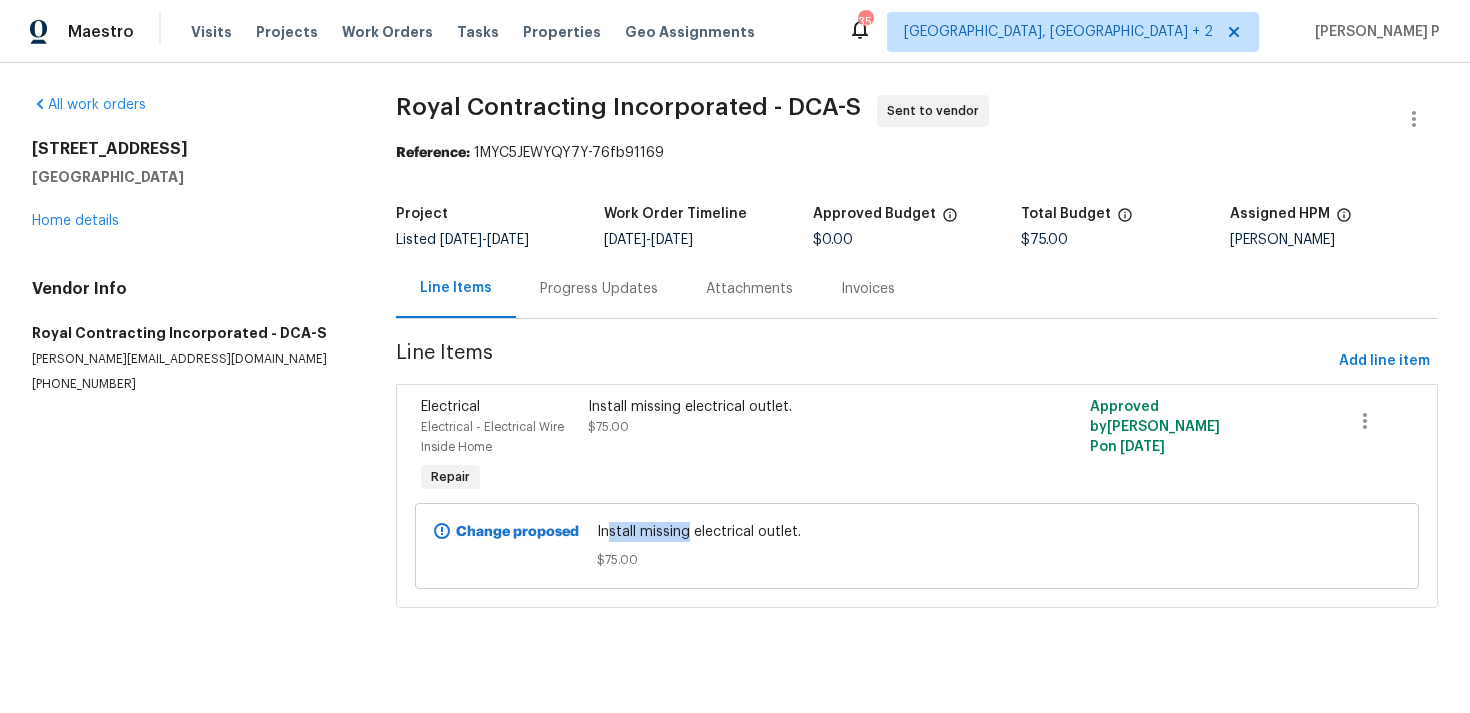 drag, startPoint x: 609, startPoint y: 538, endPoint x: 690, endPoint y: 539, distance: 81.00617 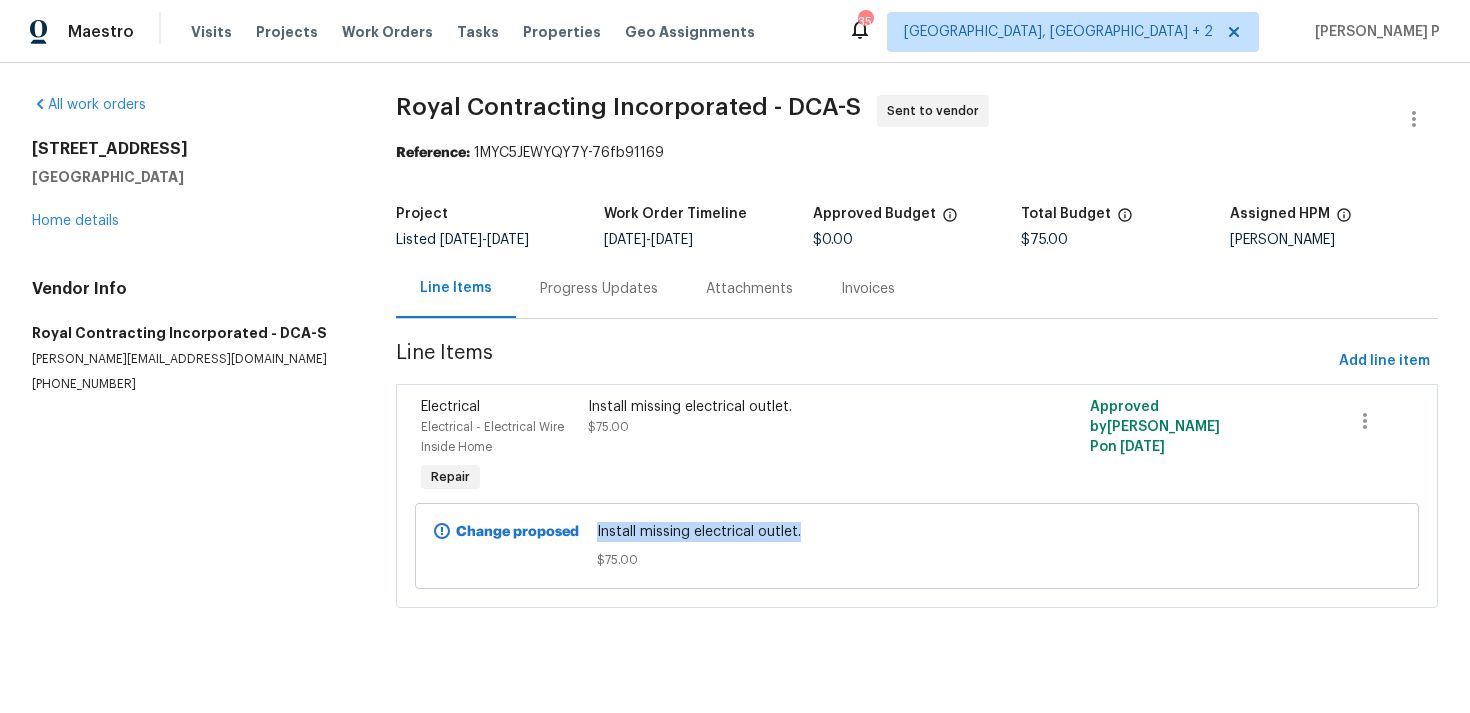 drag, startPoint x: 598, startPoint y: 528, endPoint x: 841, endPoint y: 528, distance: 243 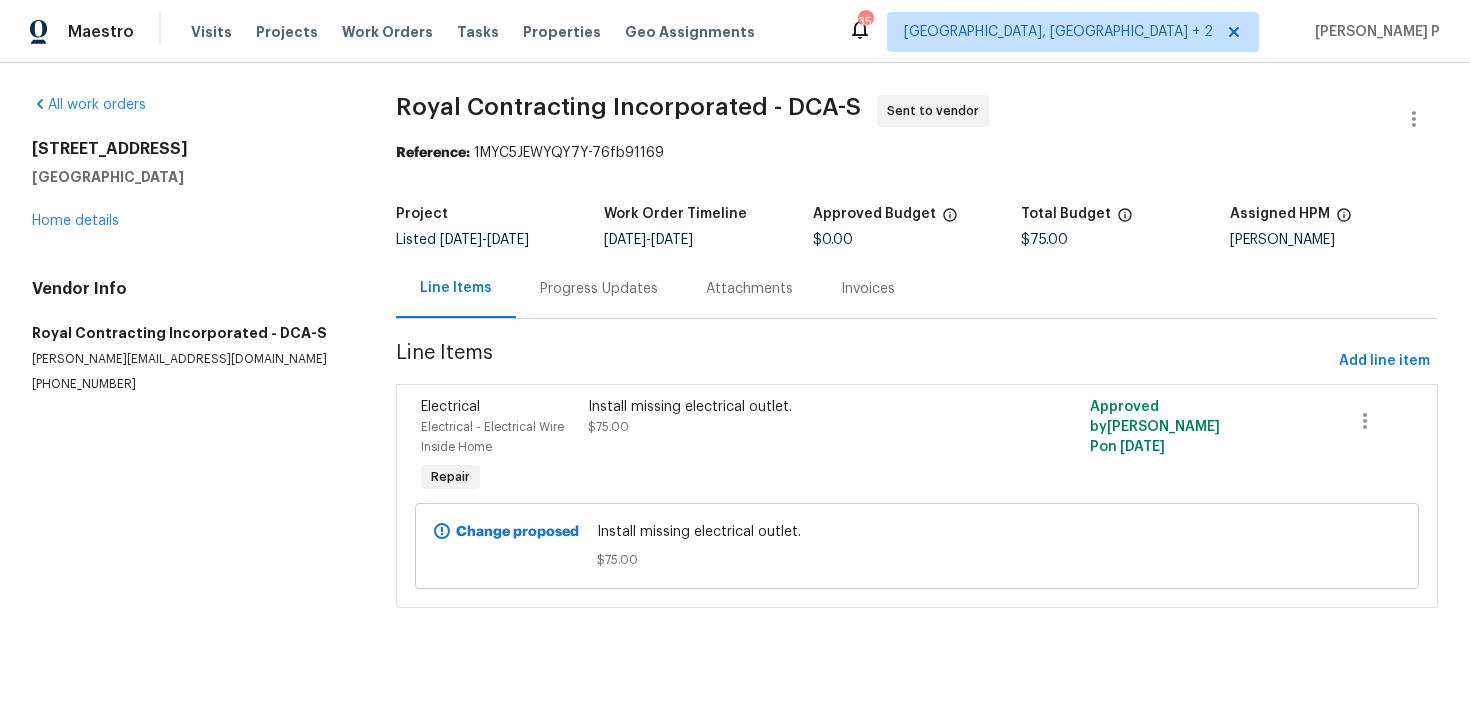click on "Royal Contracting Incorporated - DCA-S" at bounding box center [628, 107] 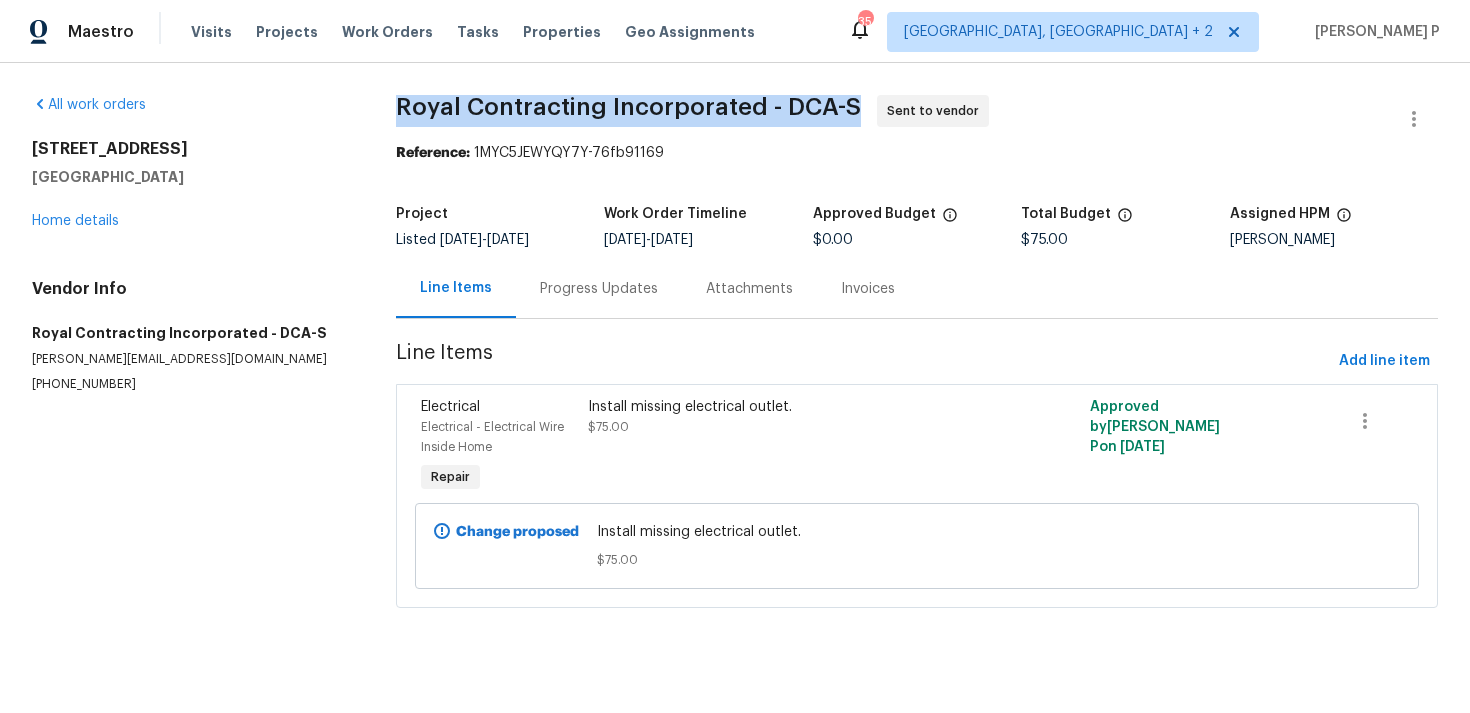 drag, startPoint x: 399, startPoint y: 108, endPoint x: 851, endPoint y: 101, distance: 452.0542 